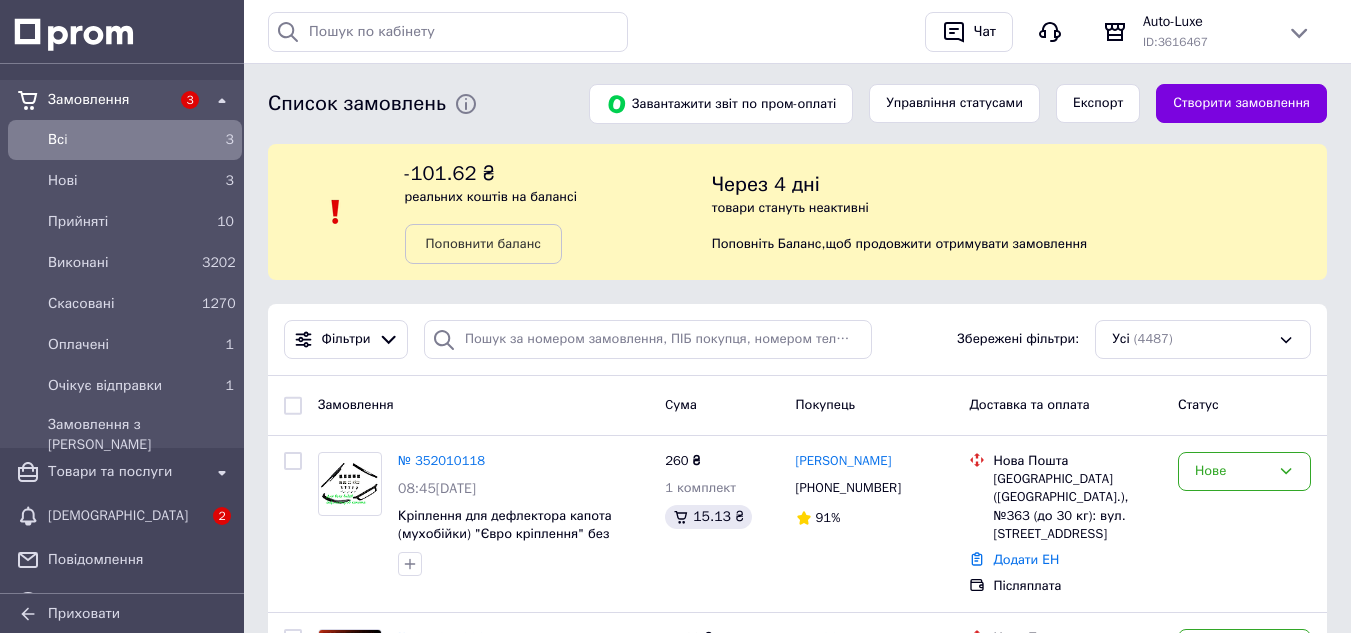 scroll, scrollTop: 200, scrollLeft: 0, axis: vertical 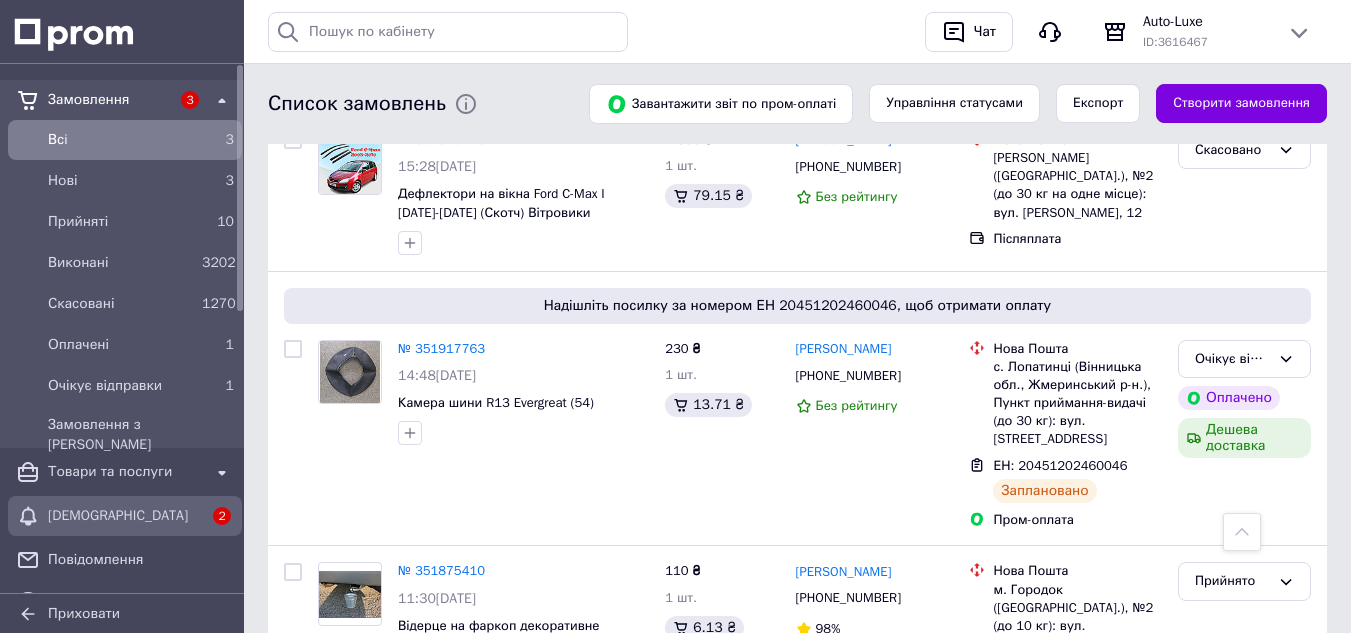 click on "2" at bounding box center [222, 516] 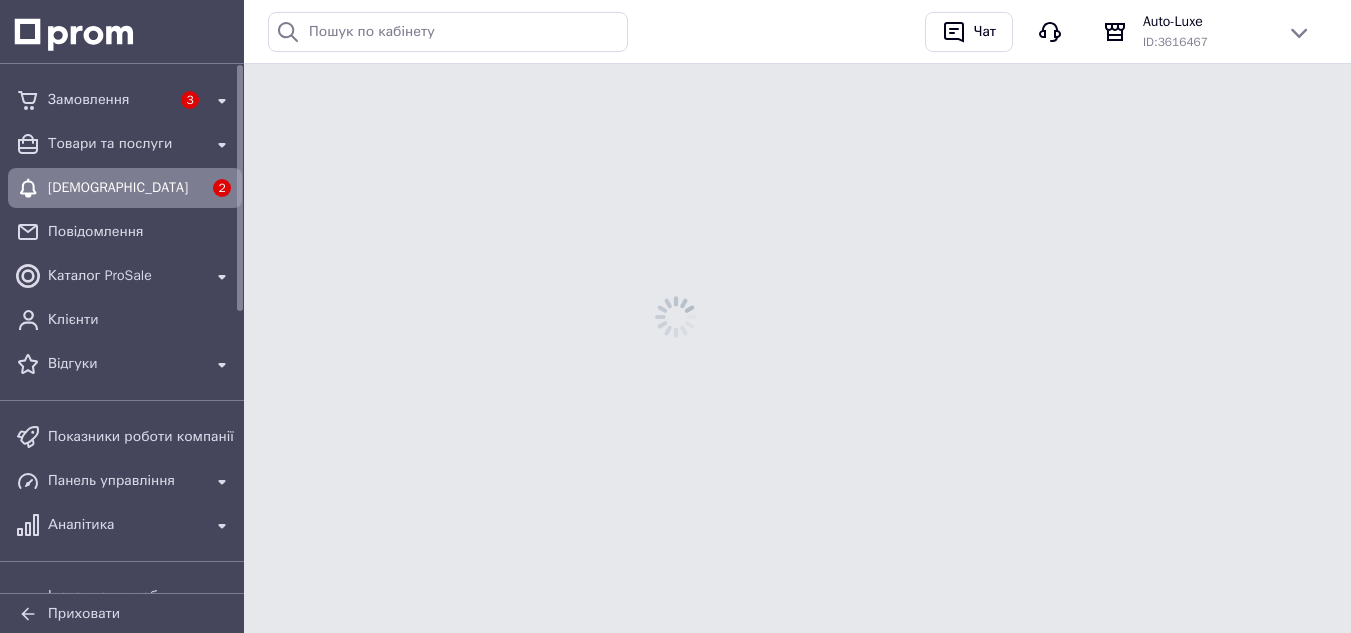 scroll, scrollTop: 0, scrollLeft: 0, axis: both 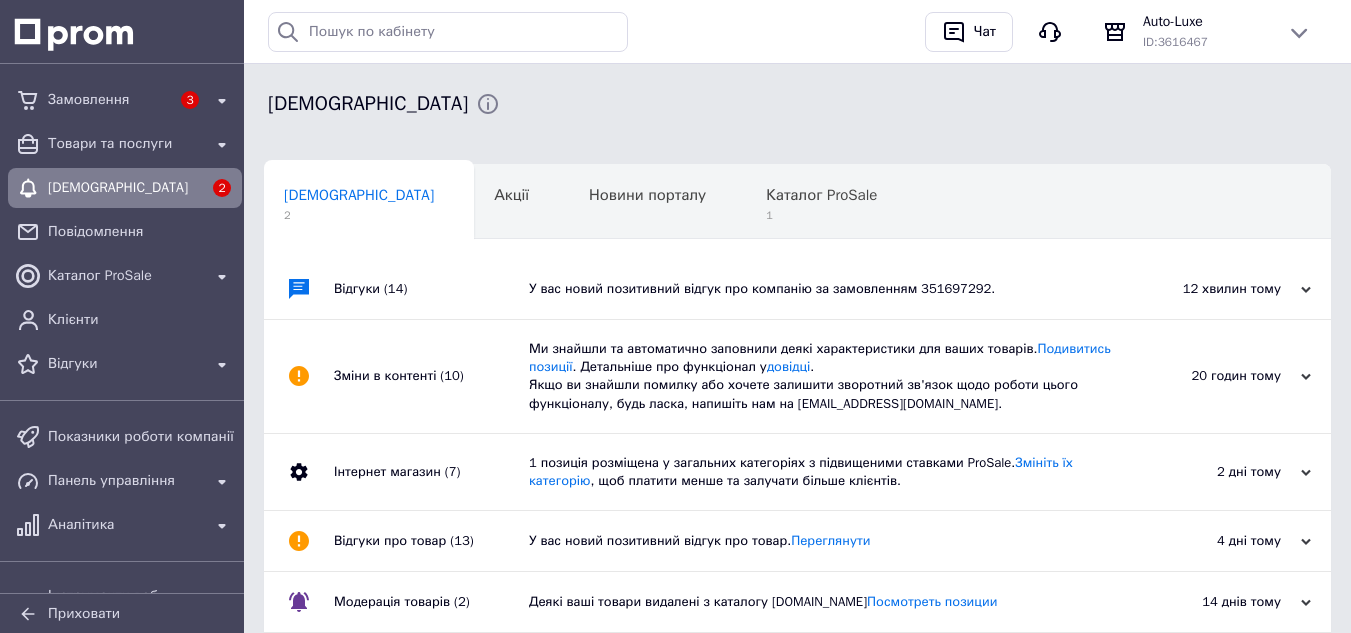 click on "У вас новий позитивний відгук про компанію за замовленням 351697292." at bounding box center (820, 289) 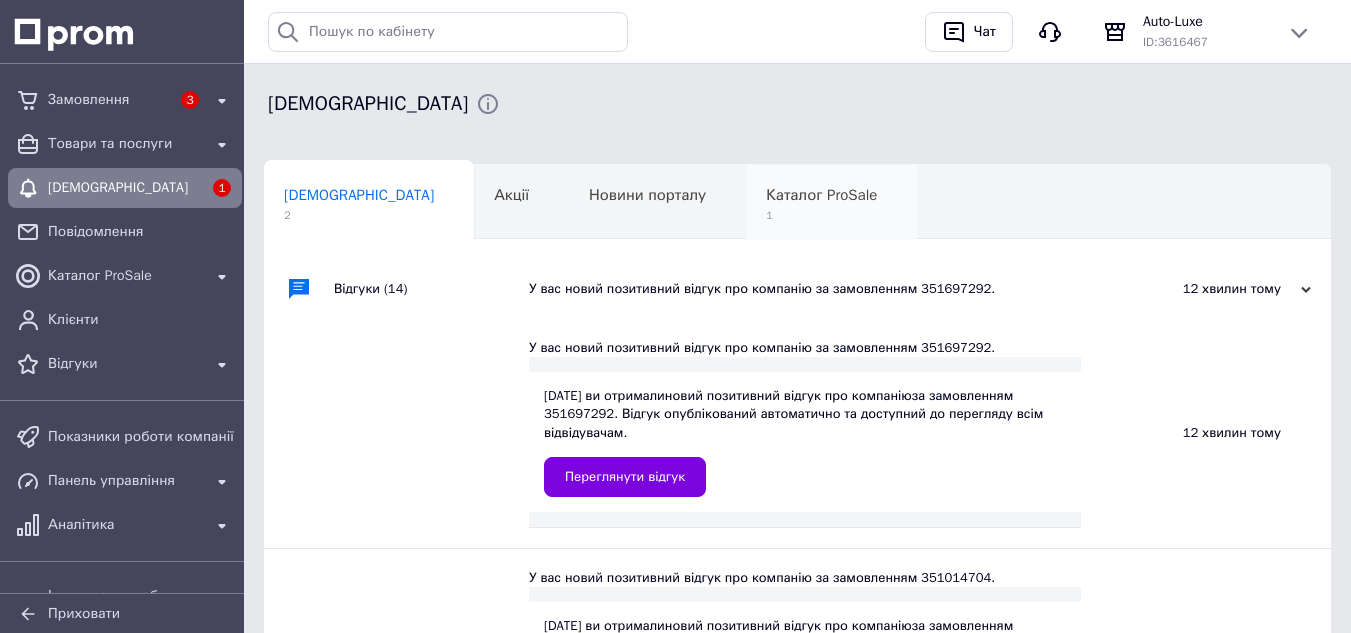 click on "Каталог ProSale" at bounding box center [821, 195] 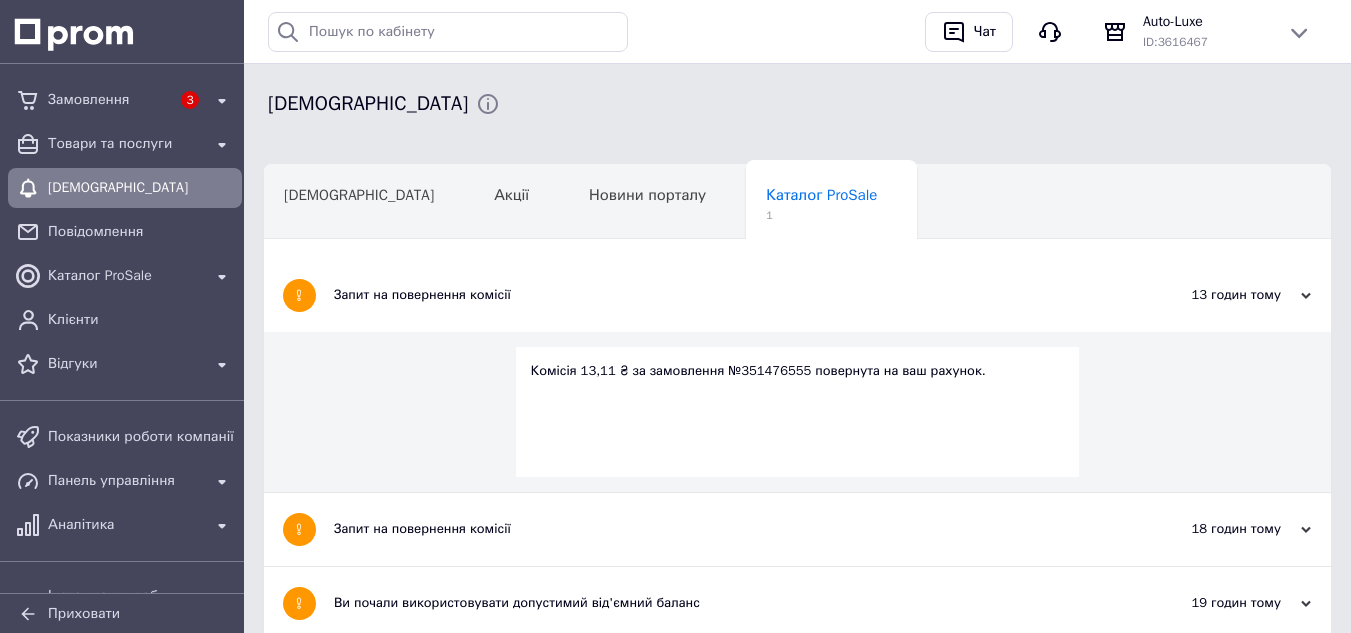 click on "Запит на повернення комісії" at bounding box center (722, 295) 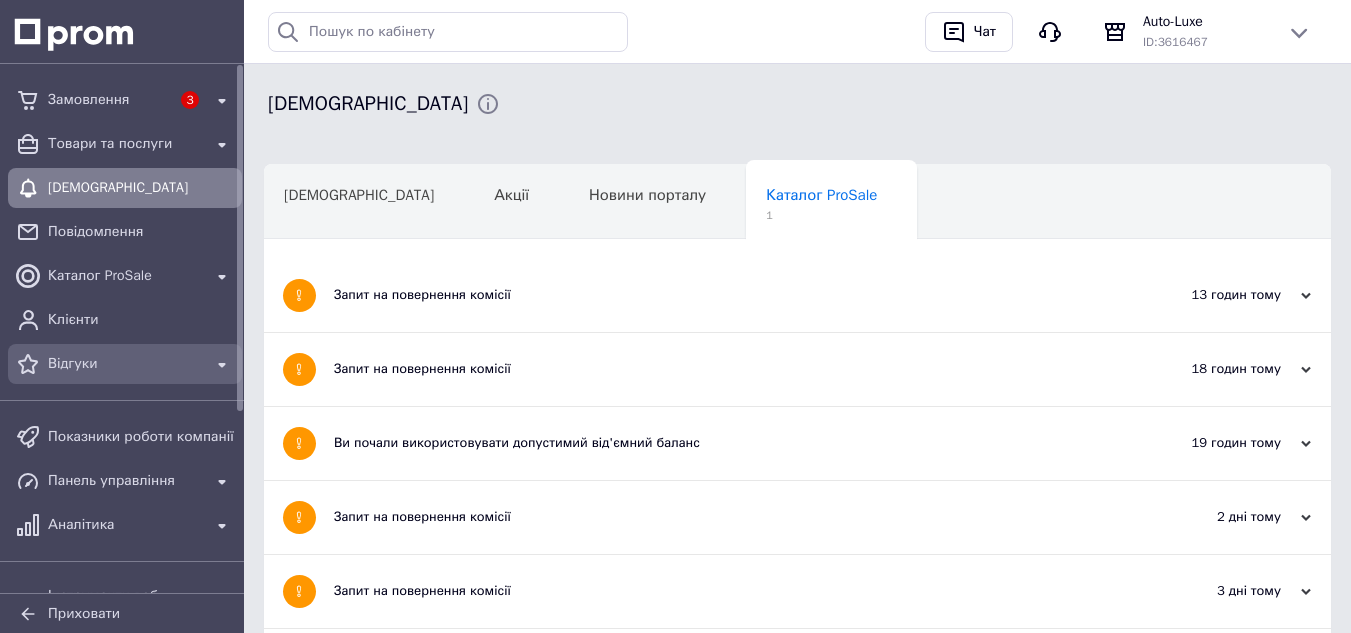 click on "Відгуки" at bounding box center (125, 364) 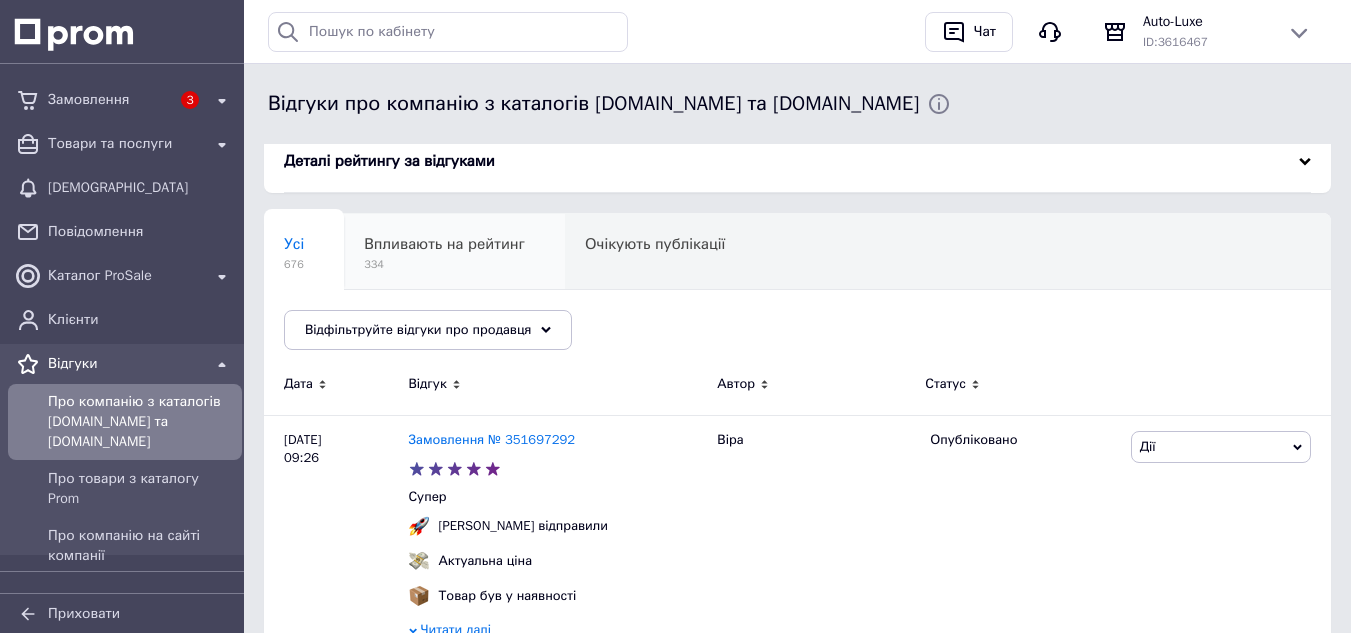 scroll, scrollTop: 300, scrollLeft: 0, axis: vertical 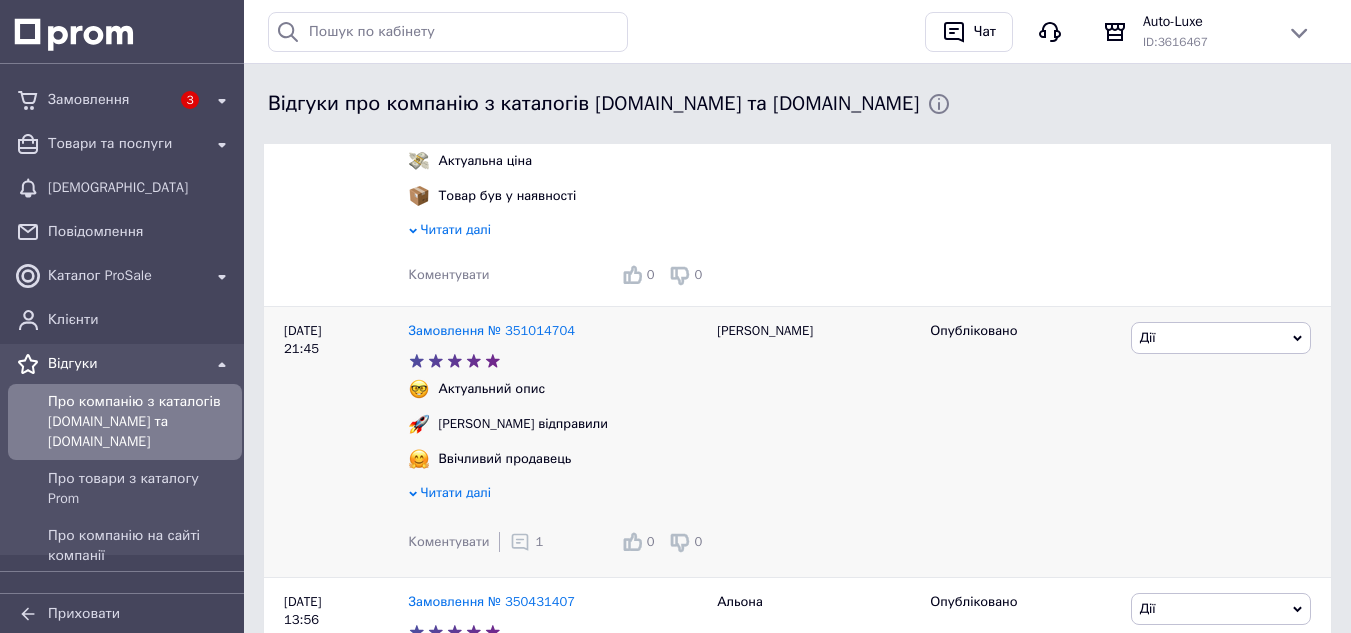 click 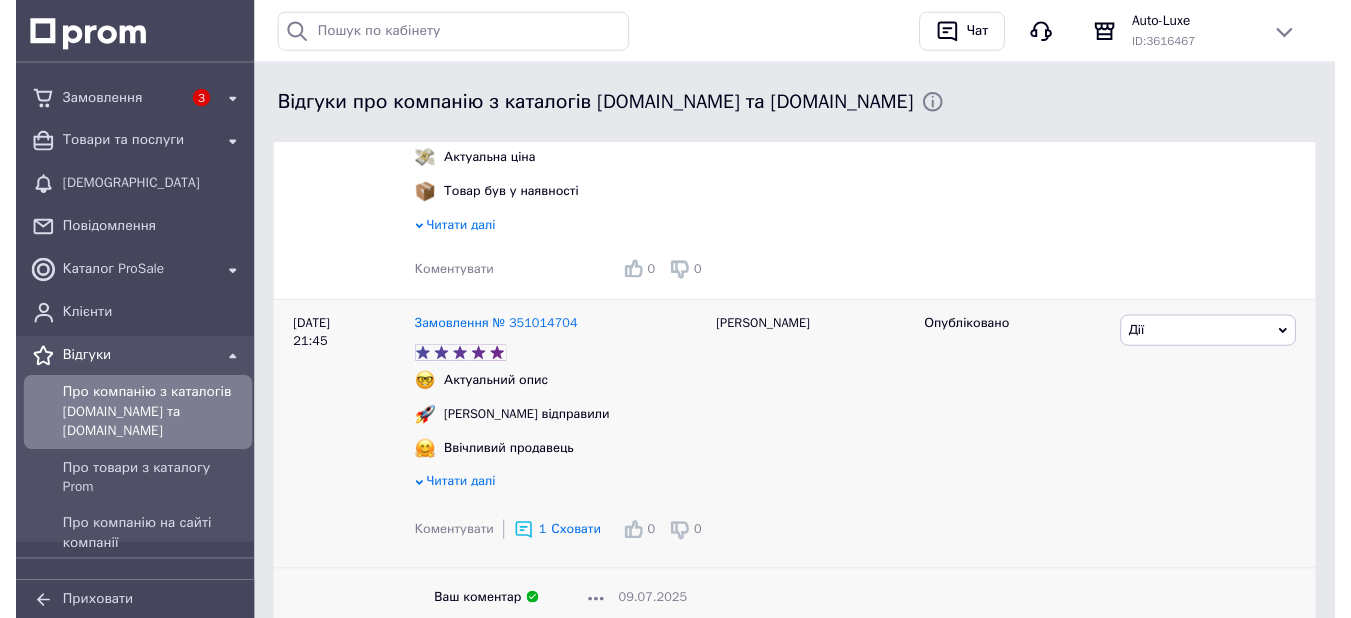 scroll, scrollTop: 600, scrollLeft: 0, axis: vertical 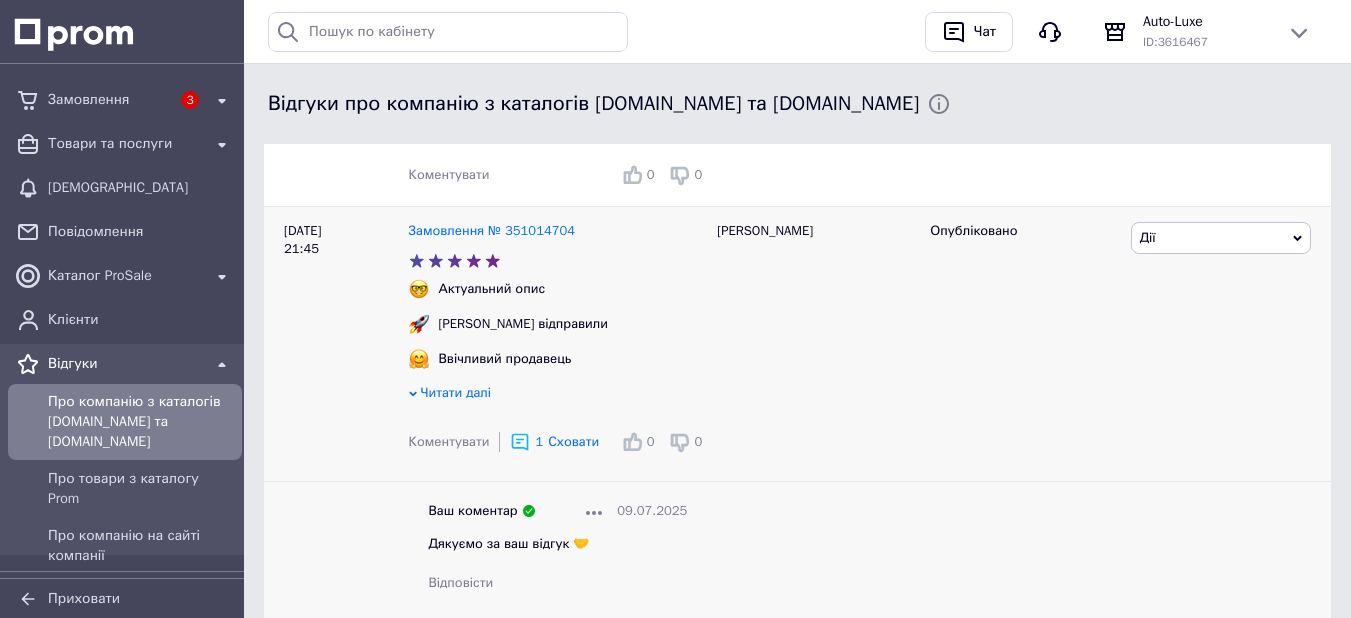 click on "Дякуємо за ваш відгук 🤝" at bounding box center (509, 543) 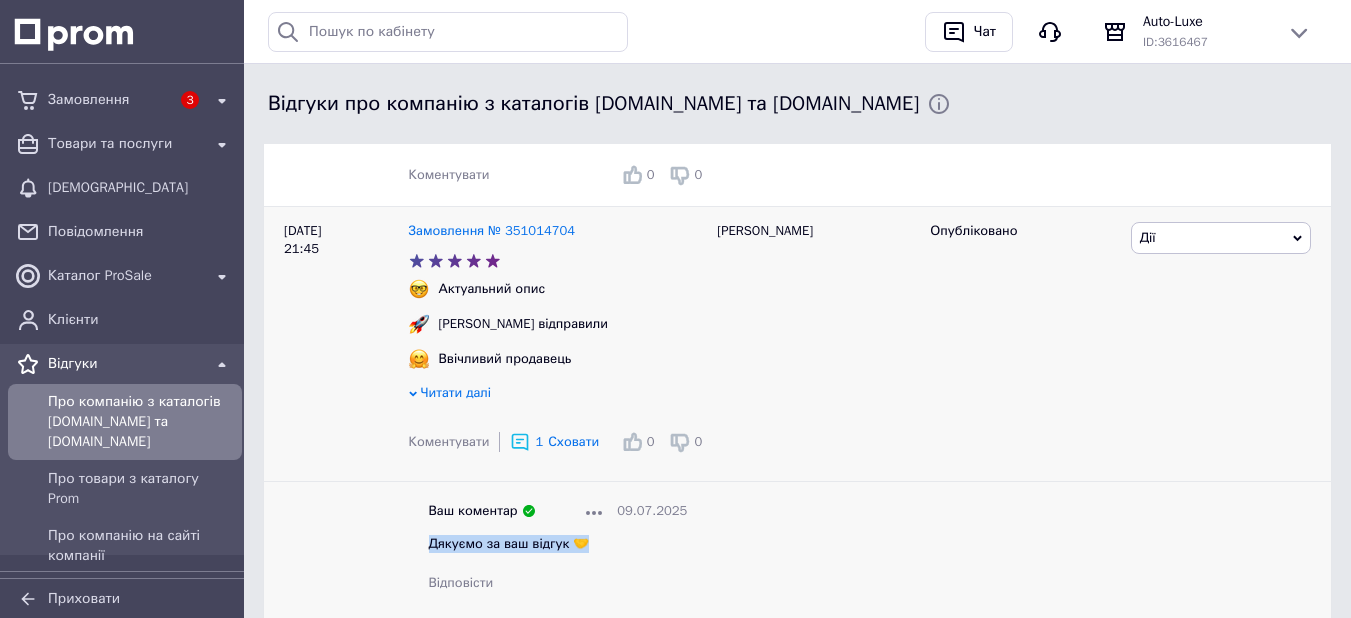 click on "Дякуємо за ваш відгук 🤝" at bounding box center (509, 543) 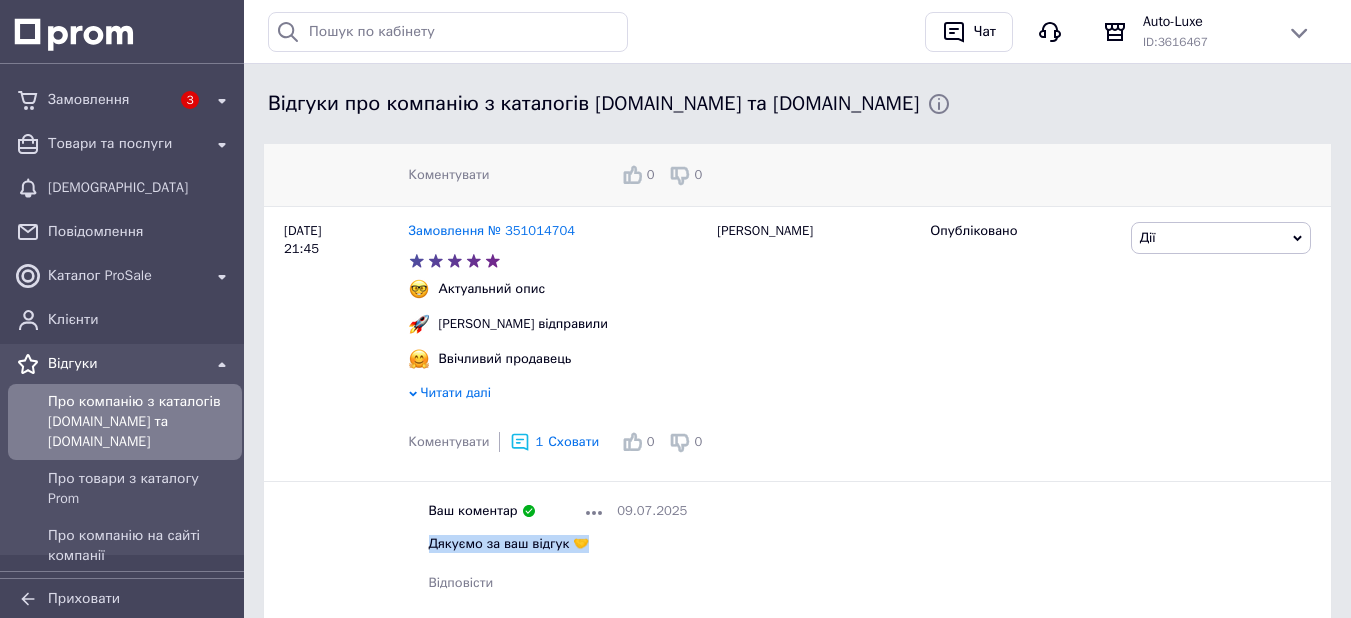scroll, scrollTop: 400, scrollLeft: 0, axis: vertical 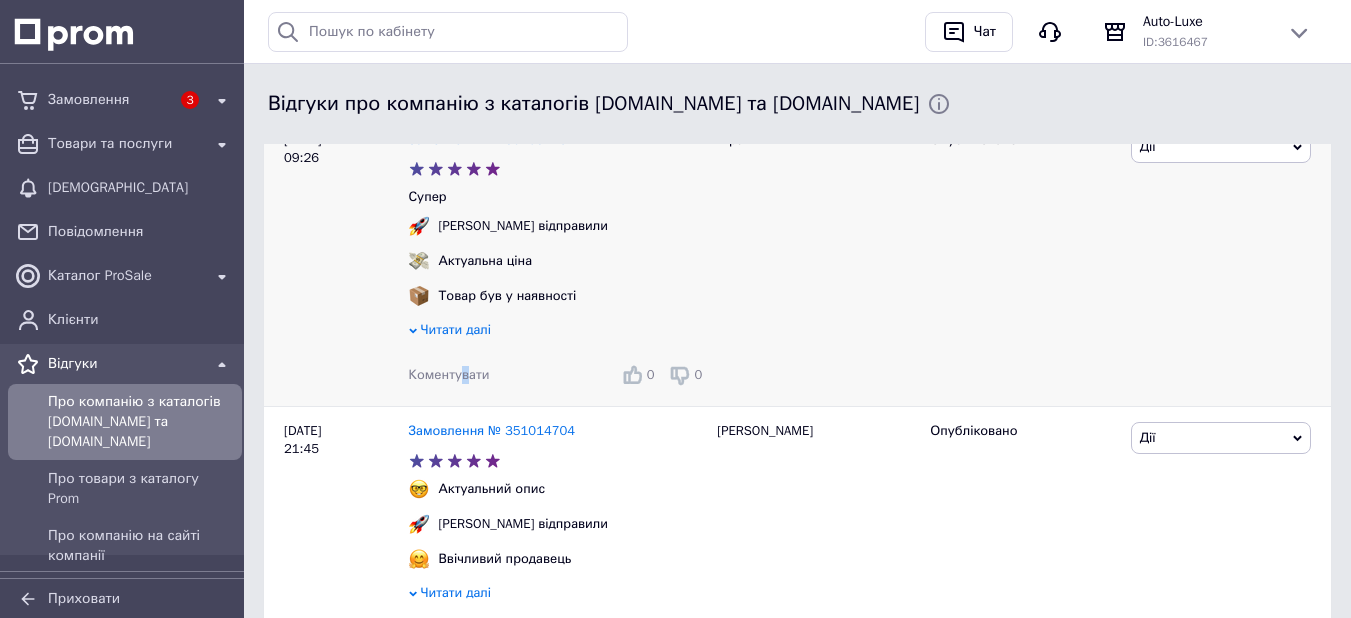 click on "Коментувати" at bounding box center (449, 374) 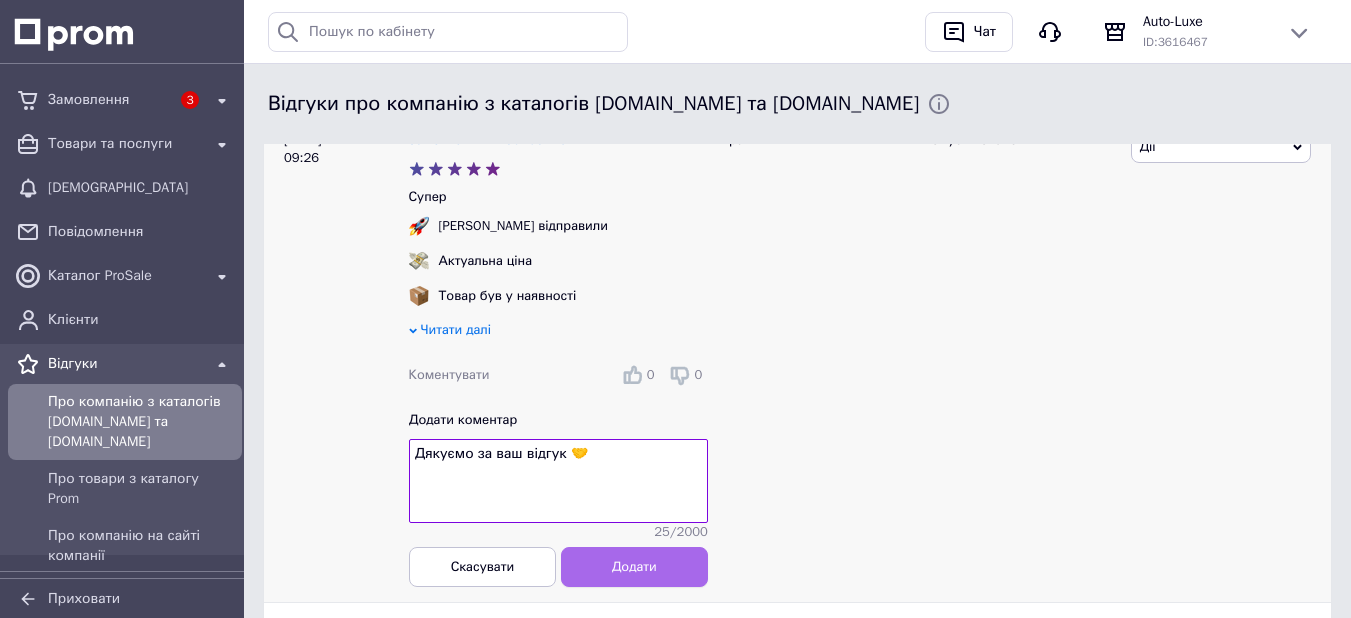 type on "Дякуємо за ваш відгук 🤝" 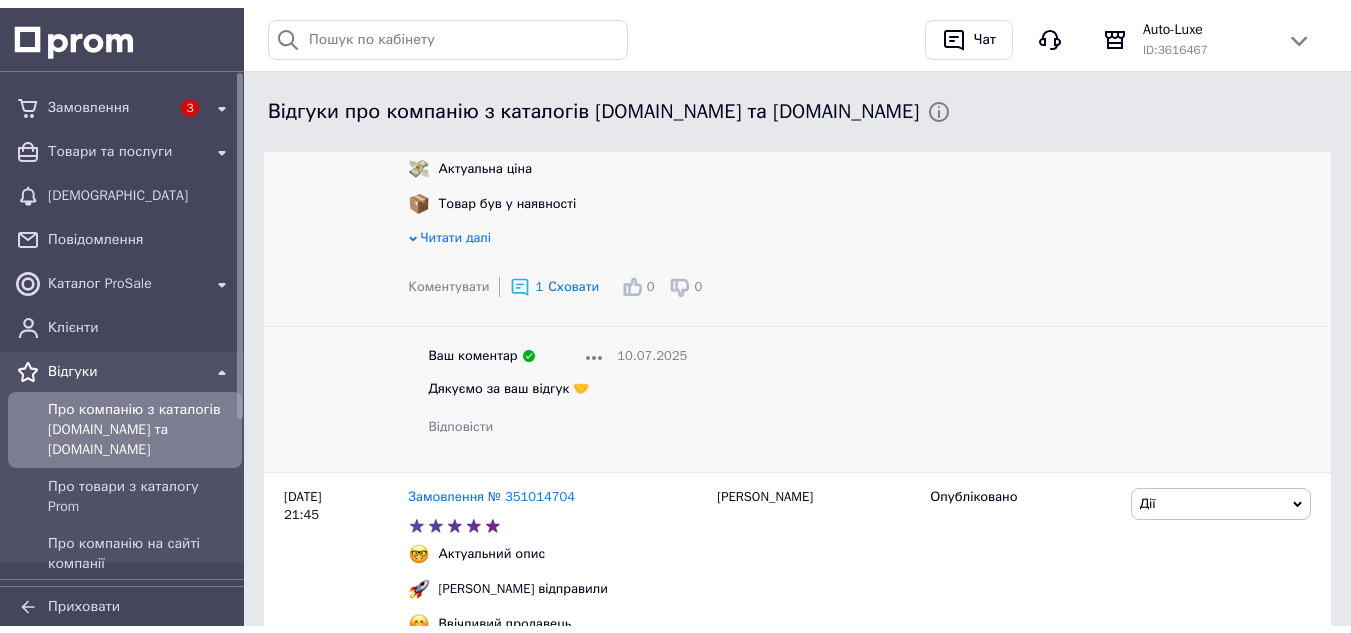 scroll, scrollTop: 0, scrollLeft: 0, axis: both 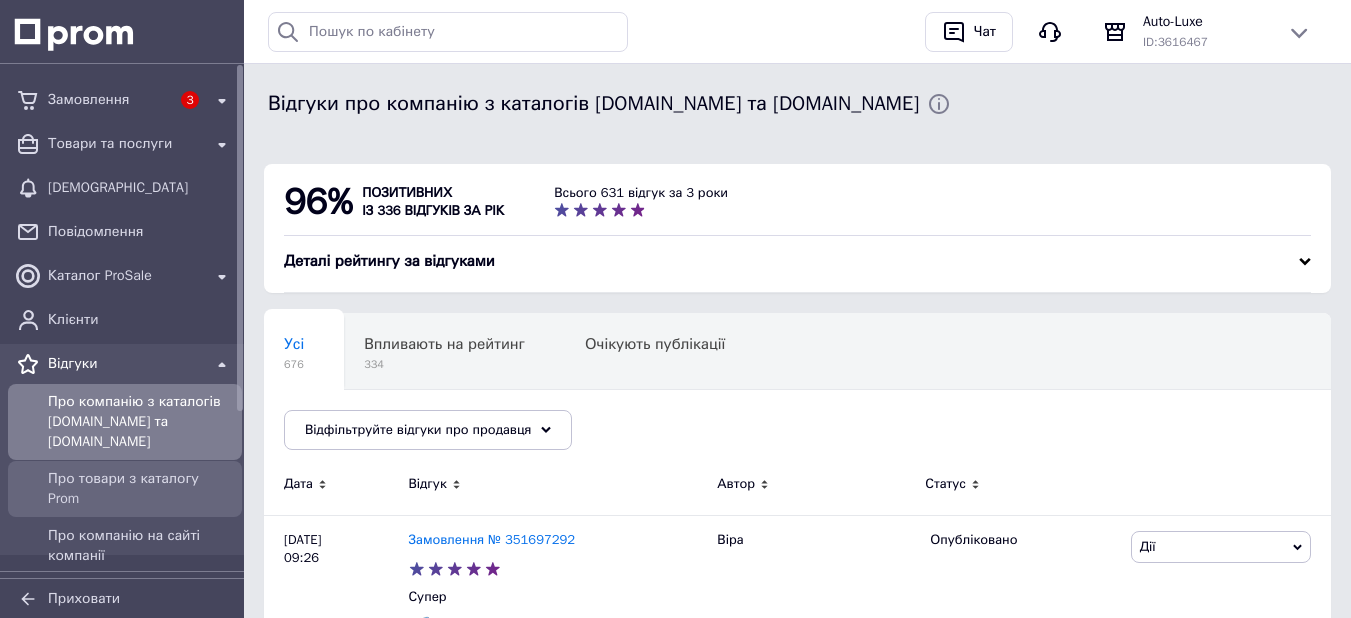 click on "Про товари з каталогу Prom" at bounding box center (141, 489) 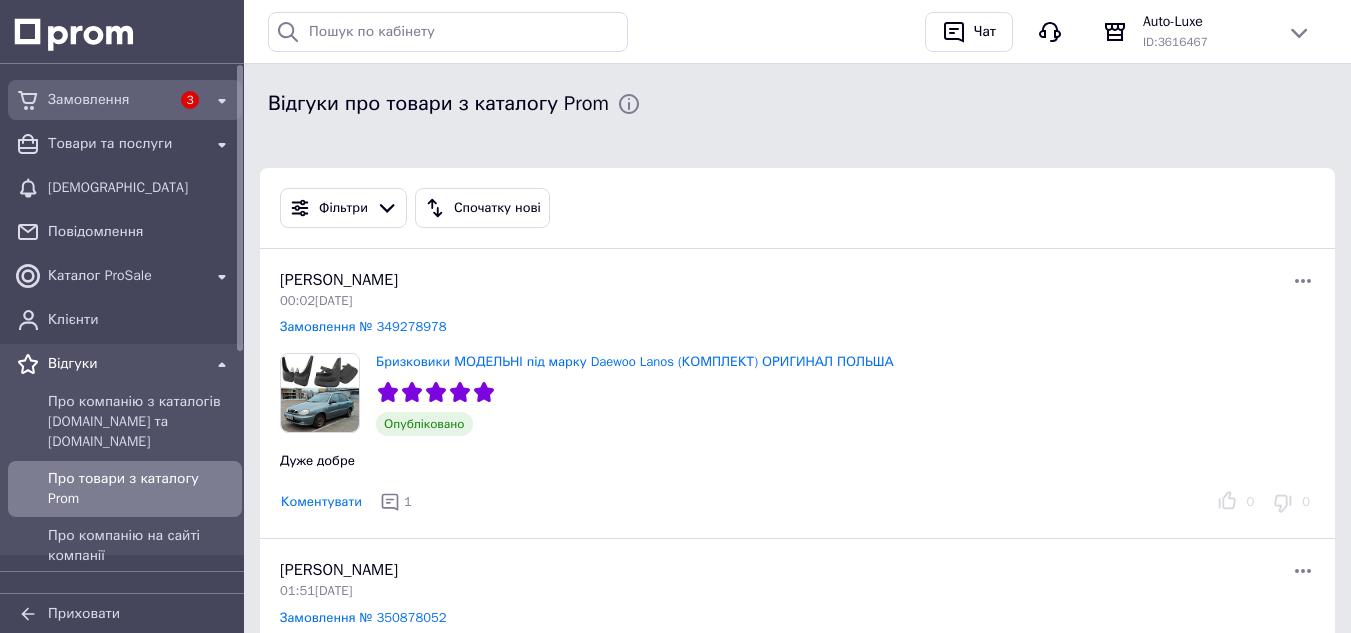 click on "Замовлення" at bounding box center [109, 100] 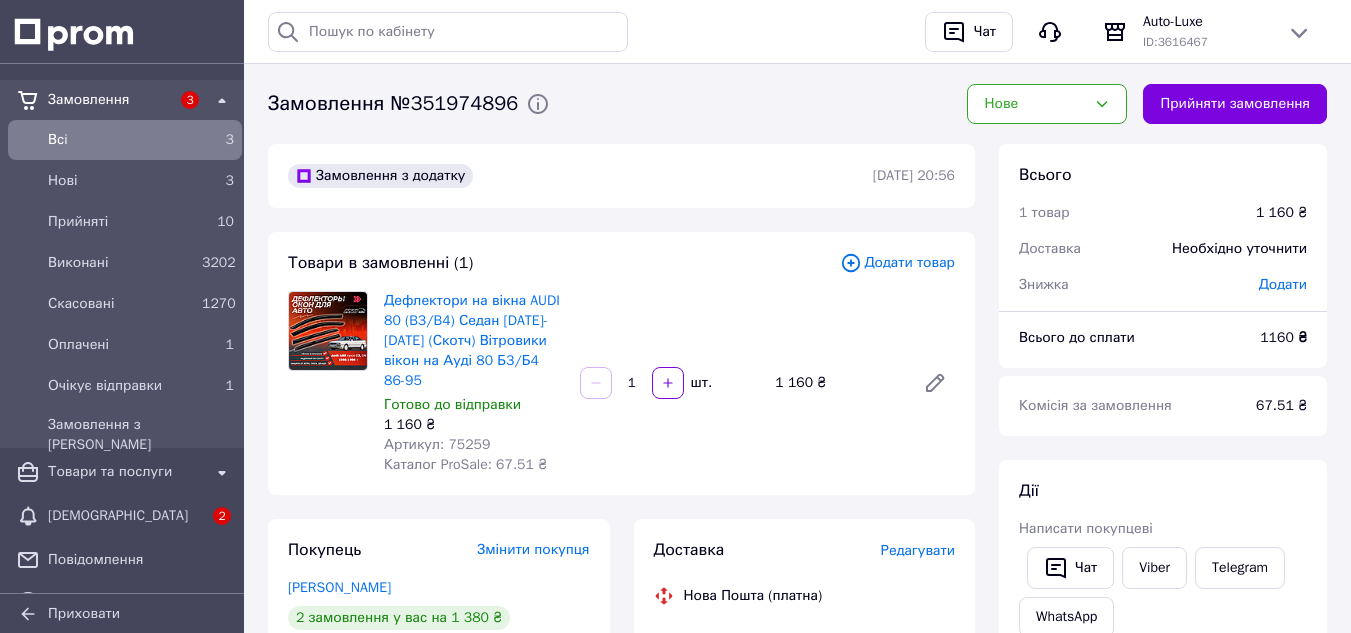scroll, scrollTop: 0, scrollLeft: 0, axis: both 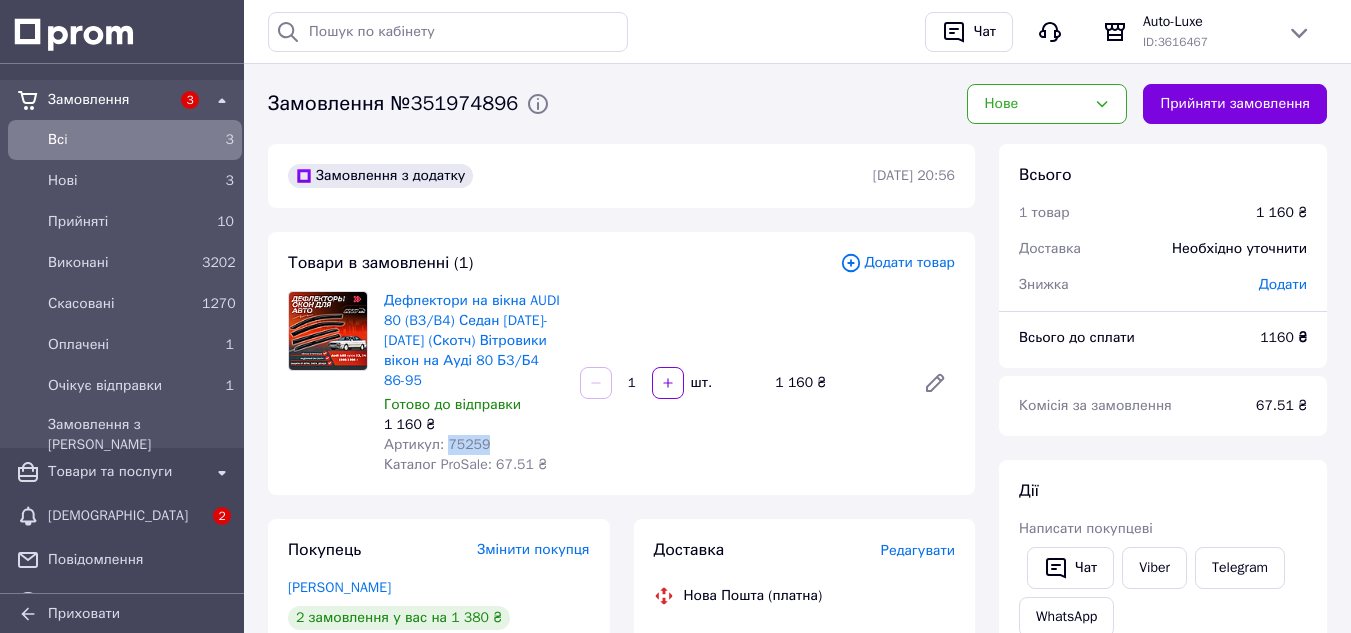click on "Артикул: 75259" at bounding box center [437, 444] 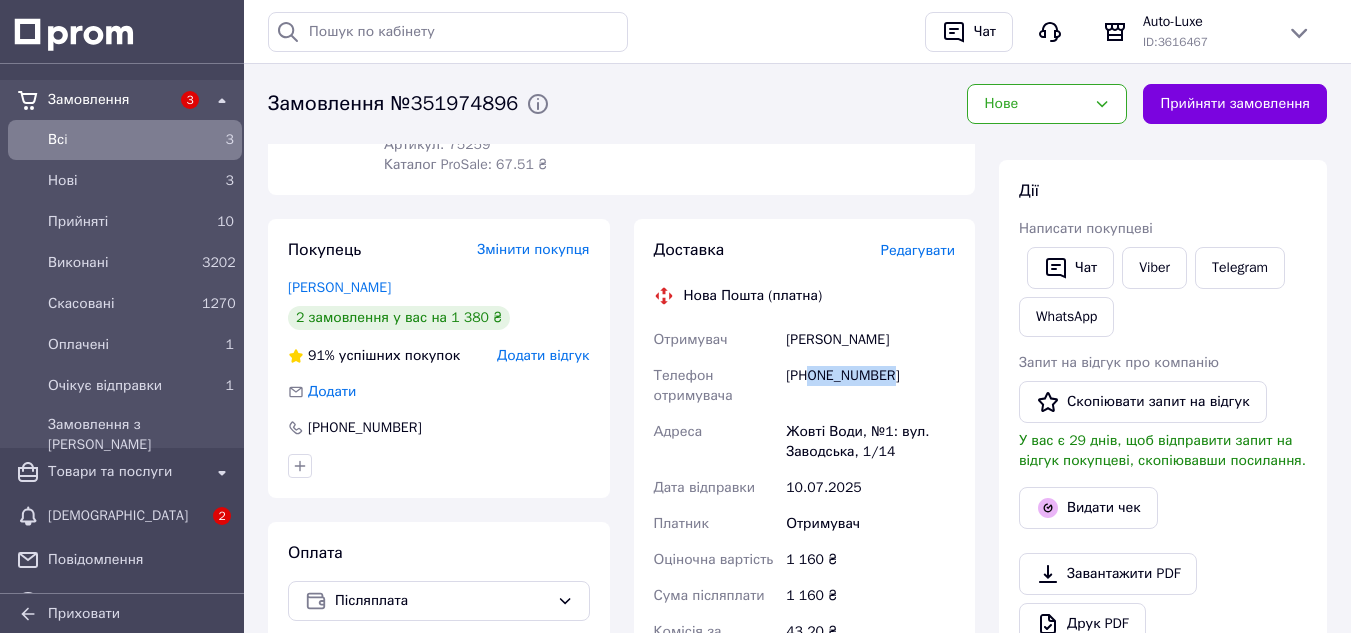 drag, startPoint x: 809, startPoint y: 353, endPoint x: 893, endPoint y: 351, distance: 84.0238 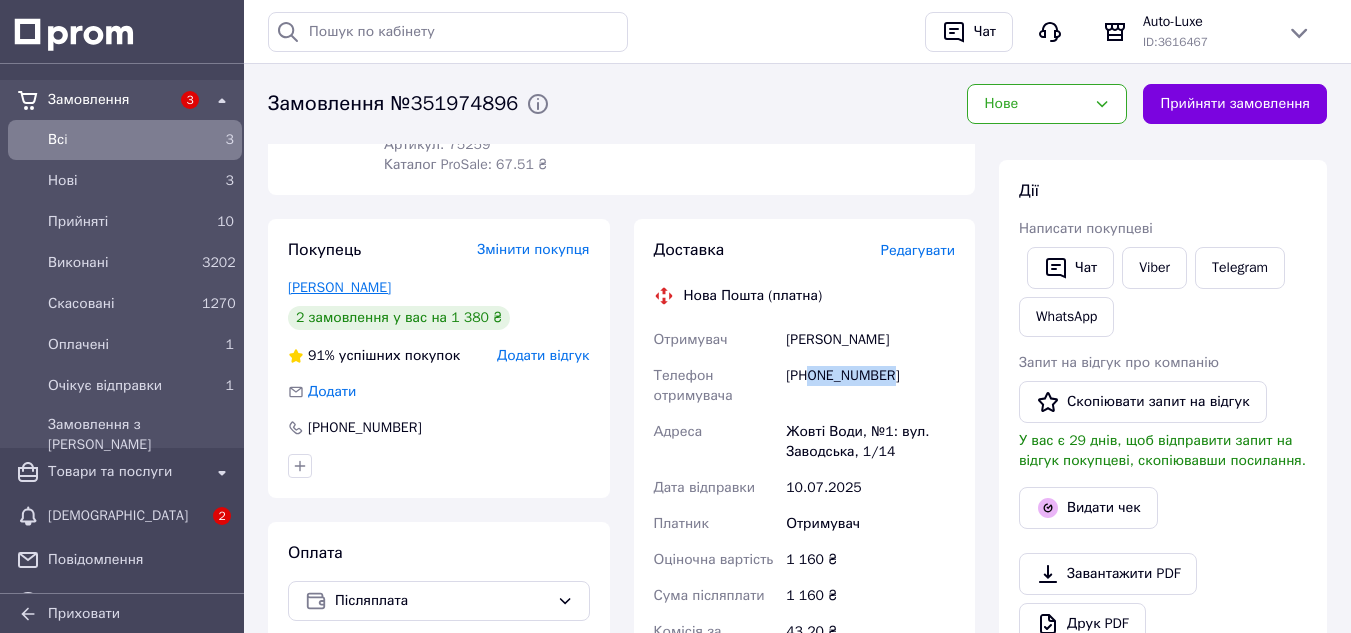 click on "Шенкевич Виктор" at bounding box center [339, 287] 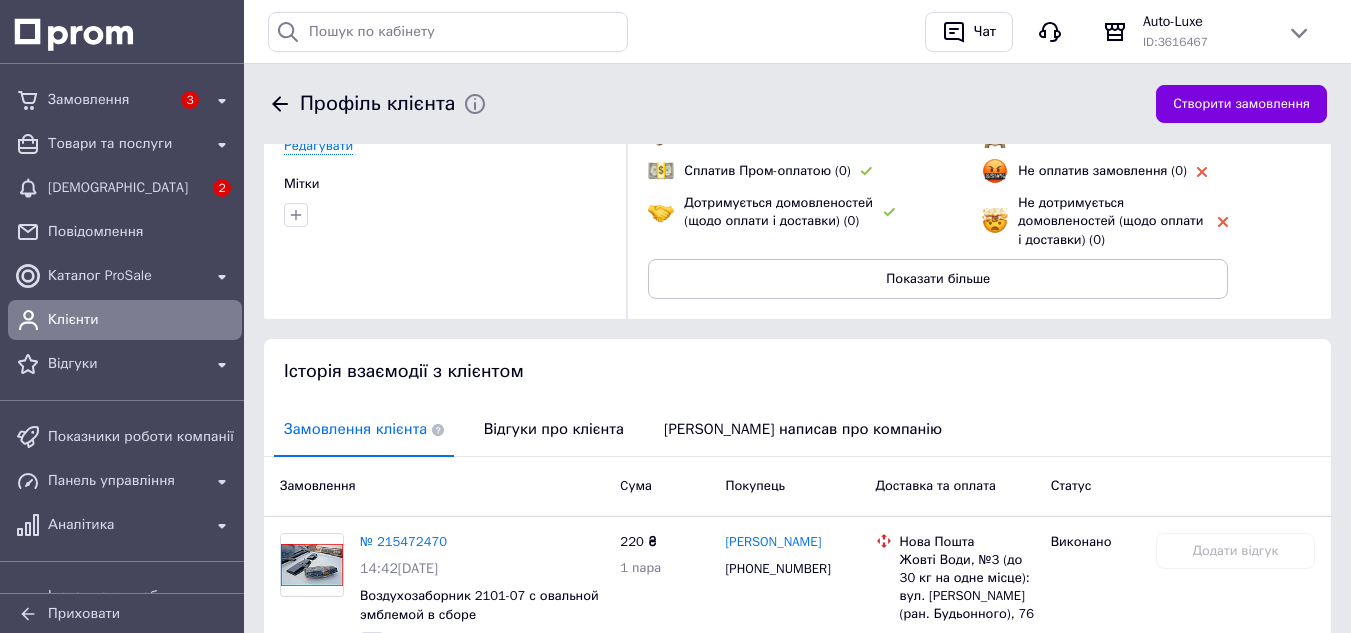 scroll, scrollTop: 300, scrollLeft: 0, axis: vertical 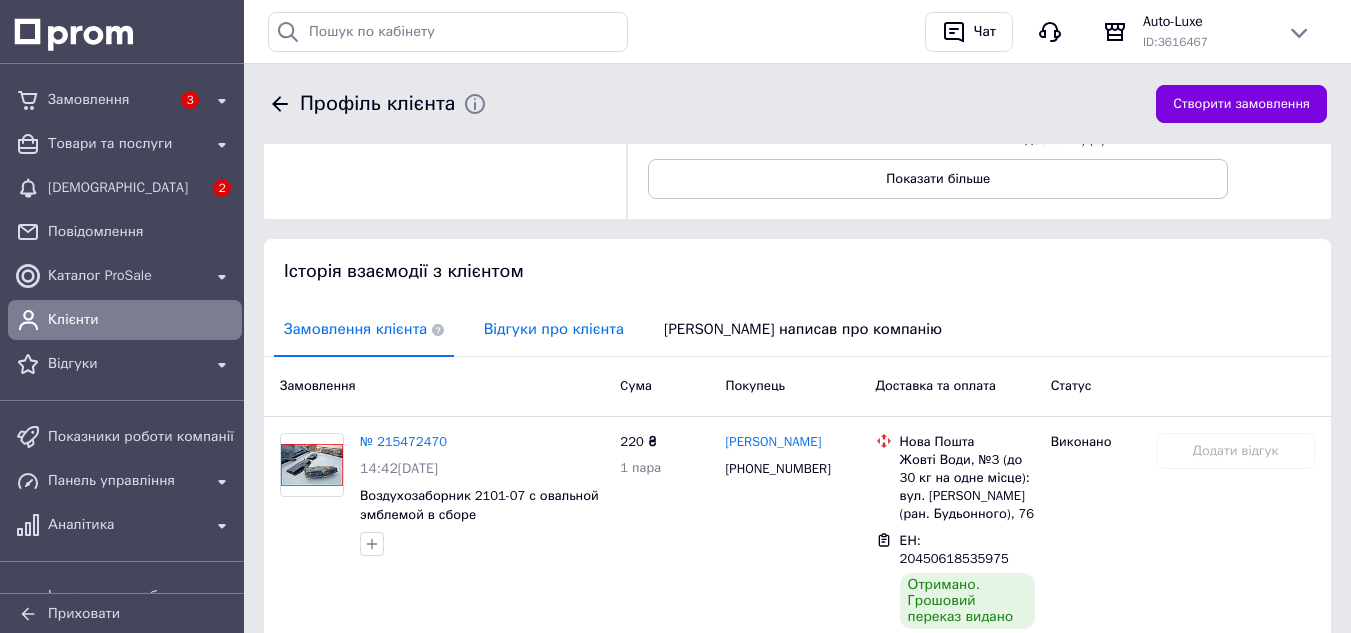 click on "Відгуки про клієнта" at bounding box center [554, 329] 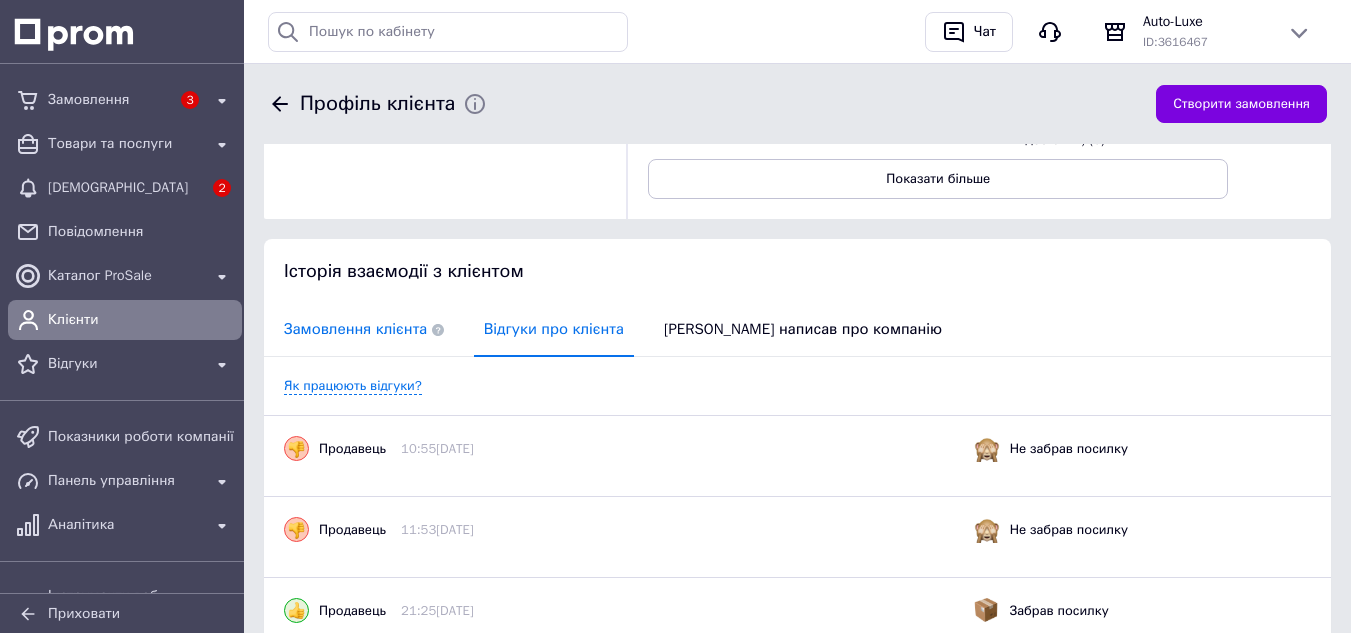 click on "Замовлення клієнта" at bounding box center [364, 329] 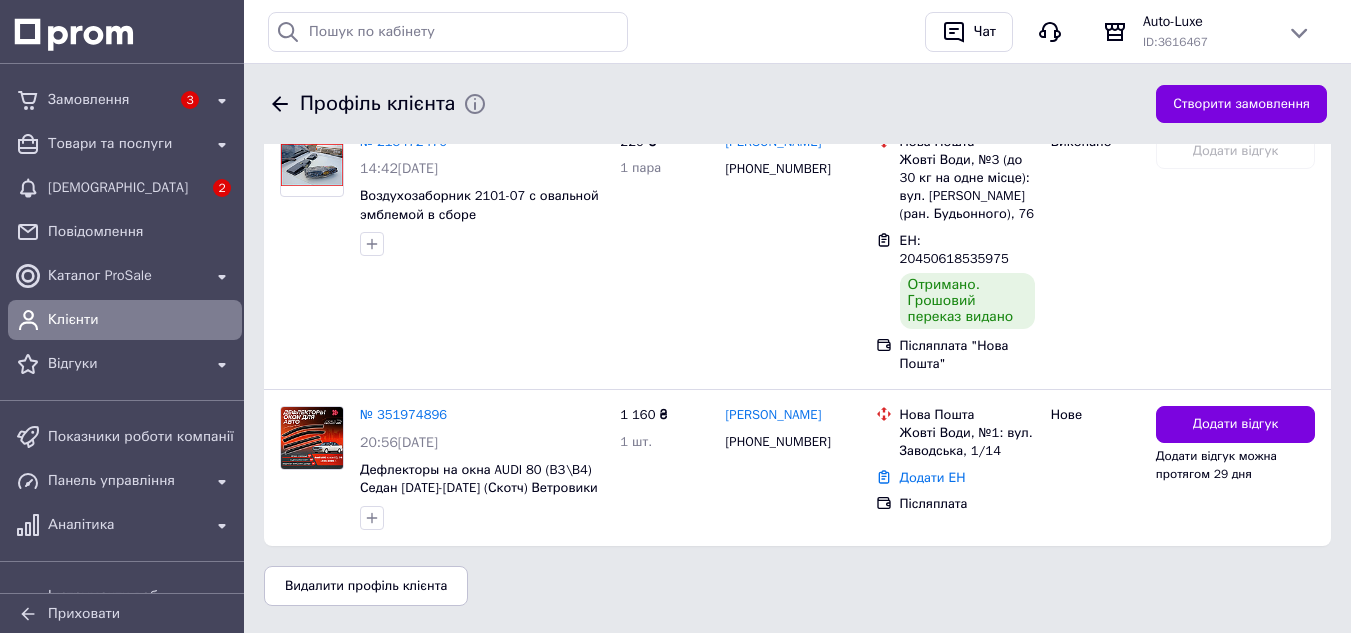 scroll, scrollTop: 200, scrollLeft: 0, axis: vertical 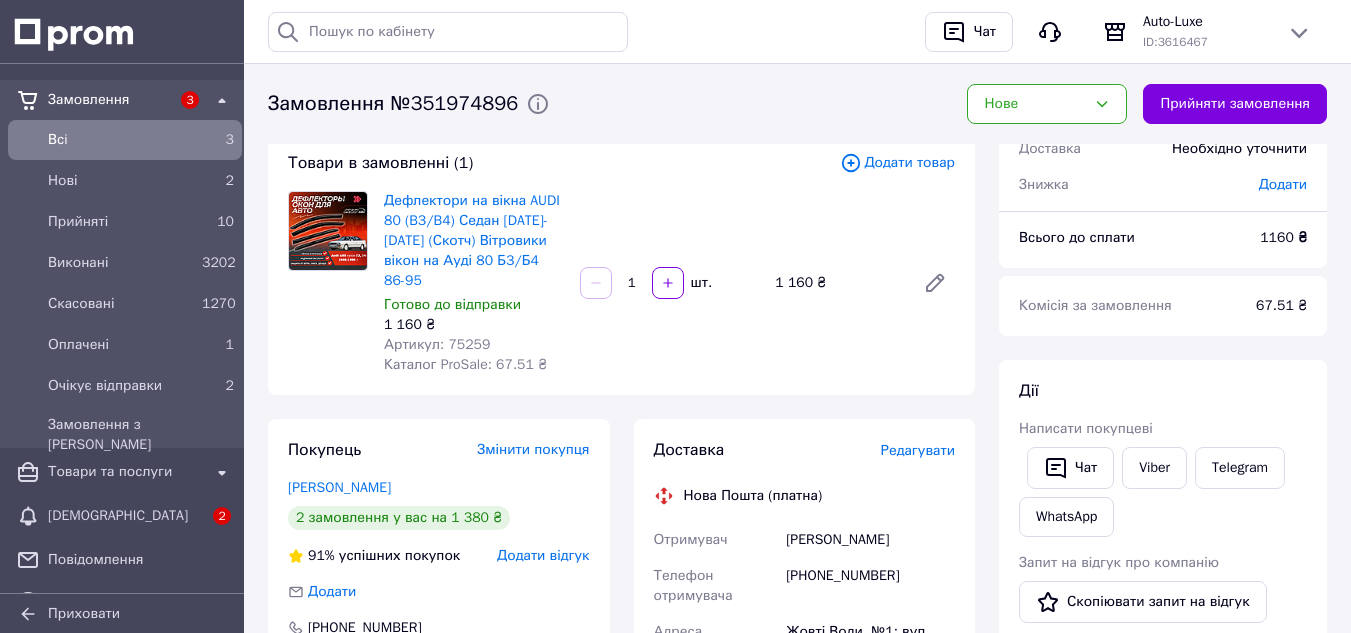 click on "Редагувати" at bounding box center [918, 450] 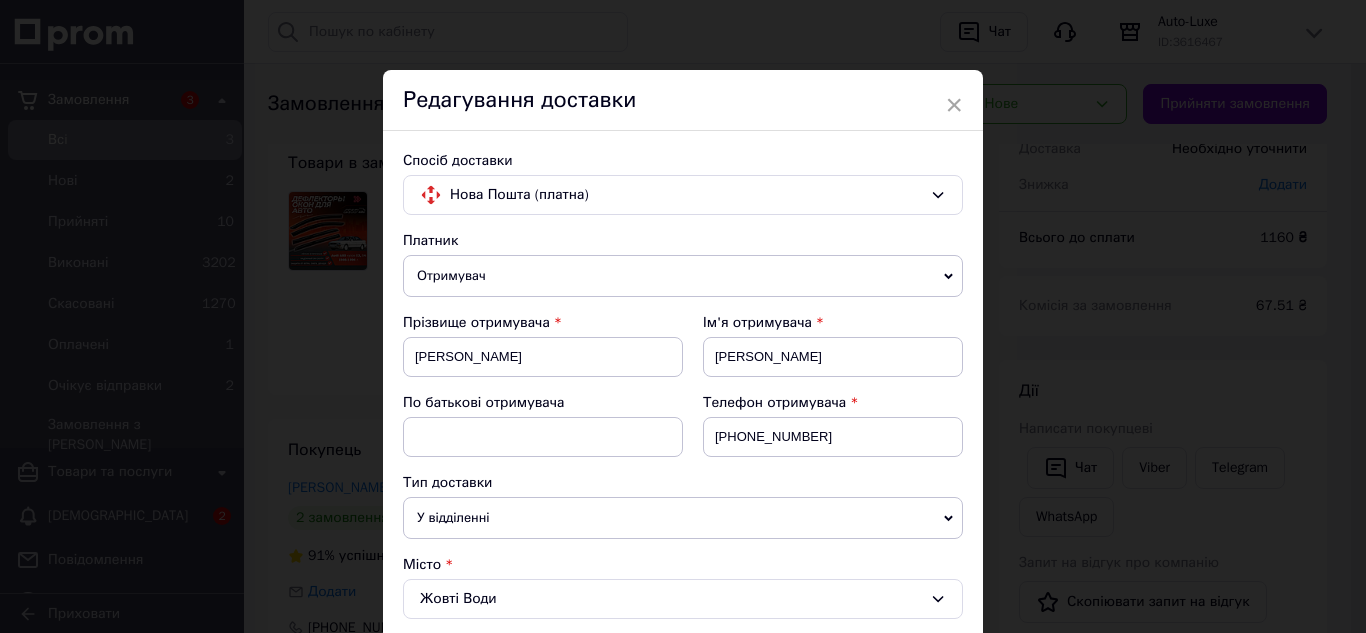 scroll, scrollTop: 600, scrollLeft: 0, axis: vertical 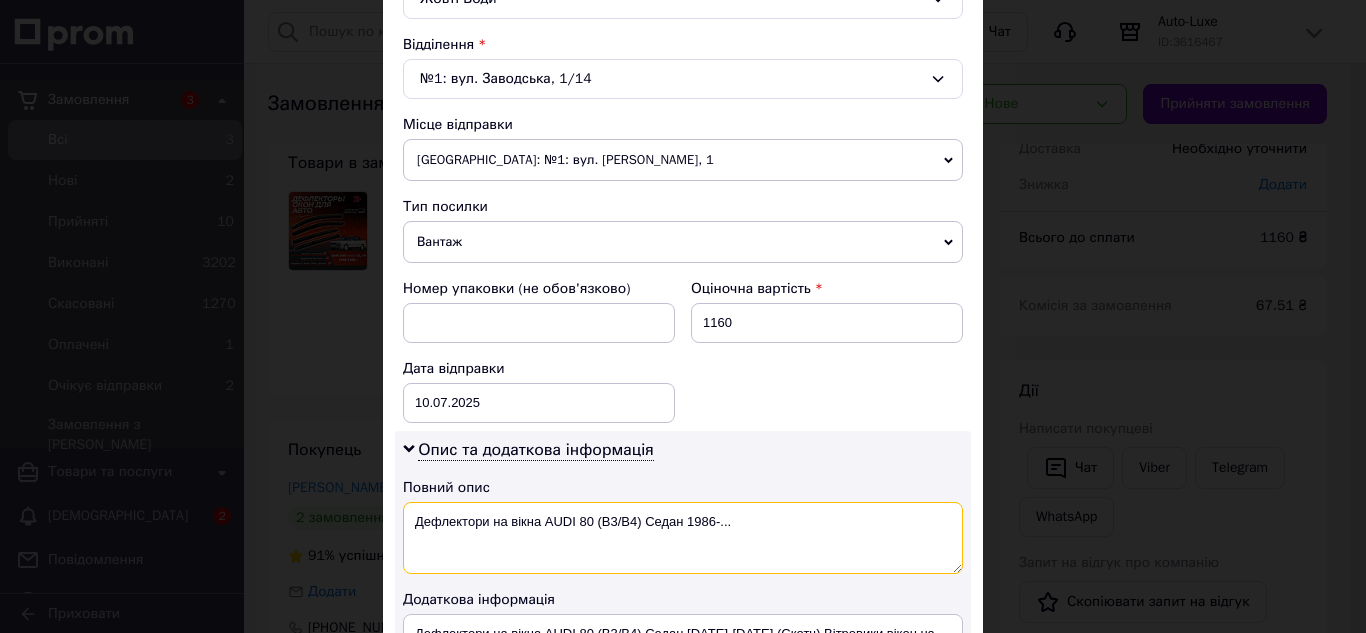 click on "Дефлектори на вікна AUDI 80 (B3/B4) Седан 1986-..." at bounding box center [683, 538] 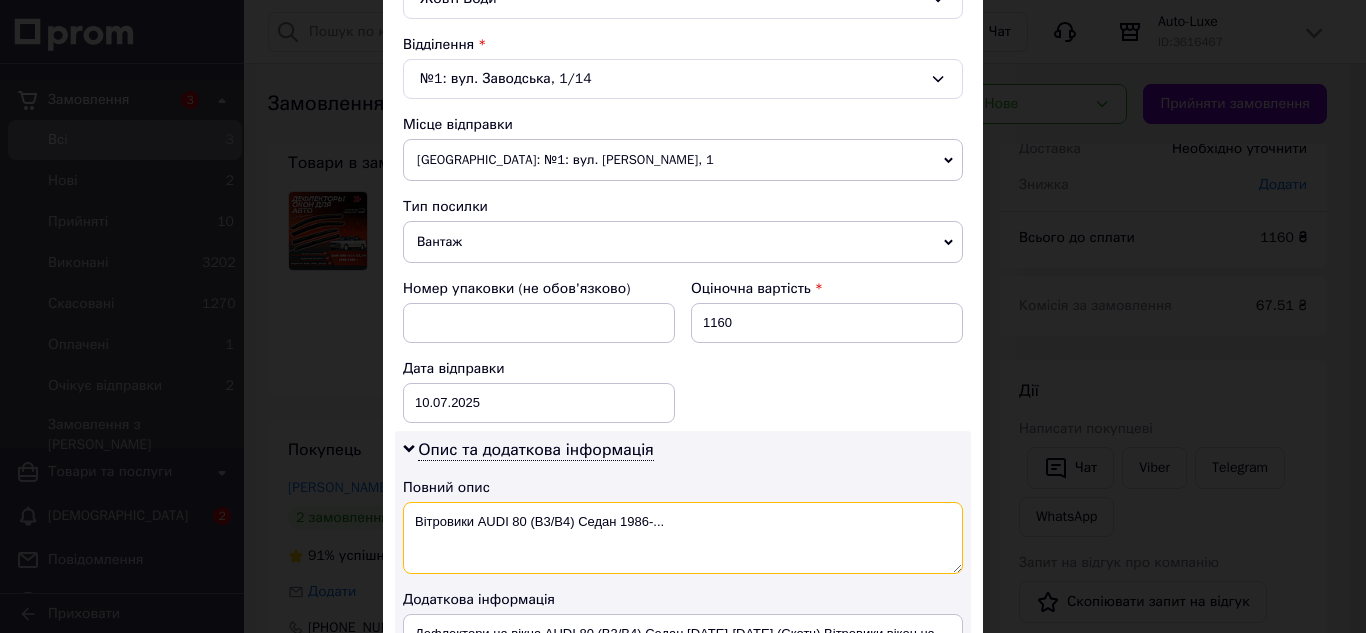 click on "Вітровики AUDI 80 (B3/B4) Седан 1986-..." at bounding box center [683, 538] 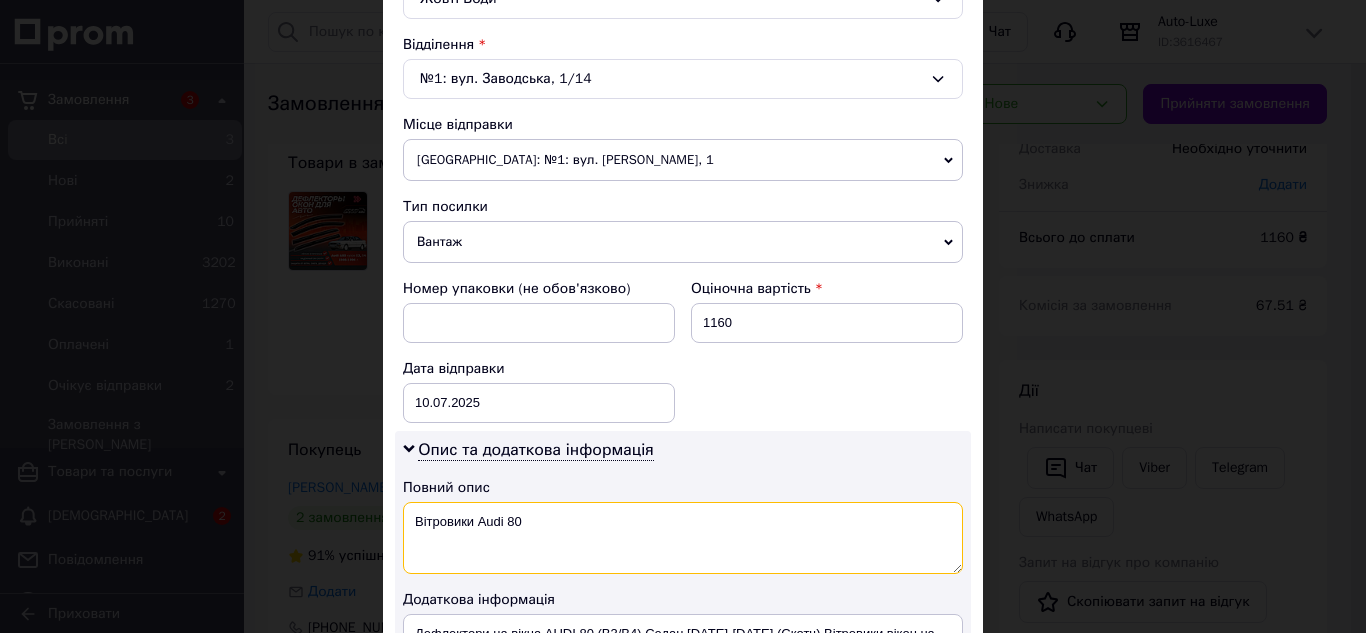 click on "Вітровики Audi 80" at bounding box center [683, 538] 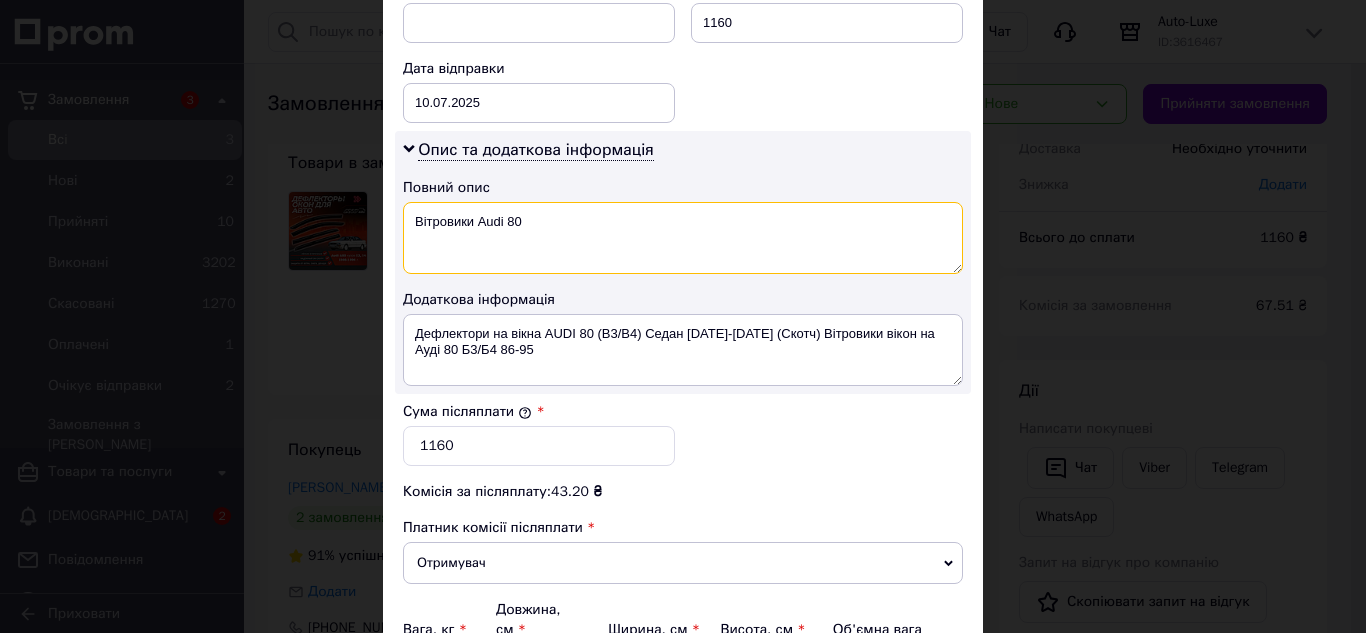 type on "Вітровики Audi 80" 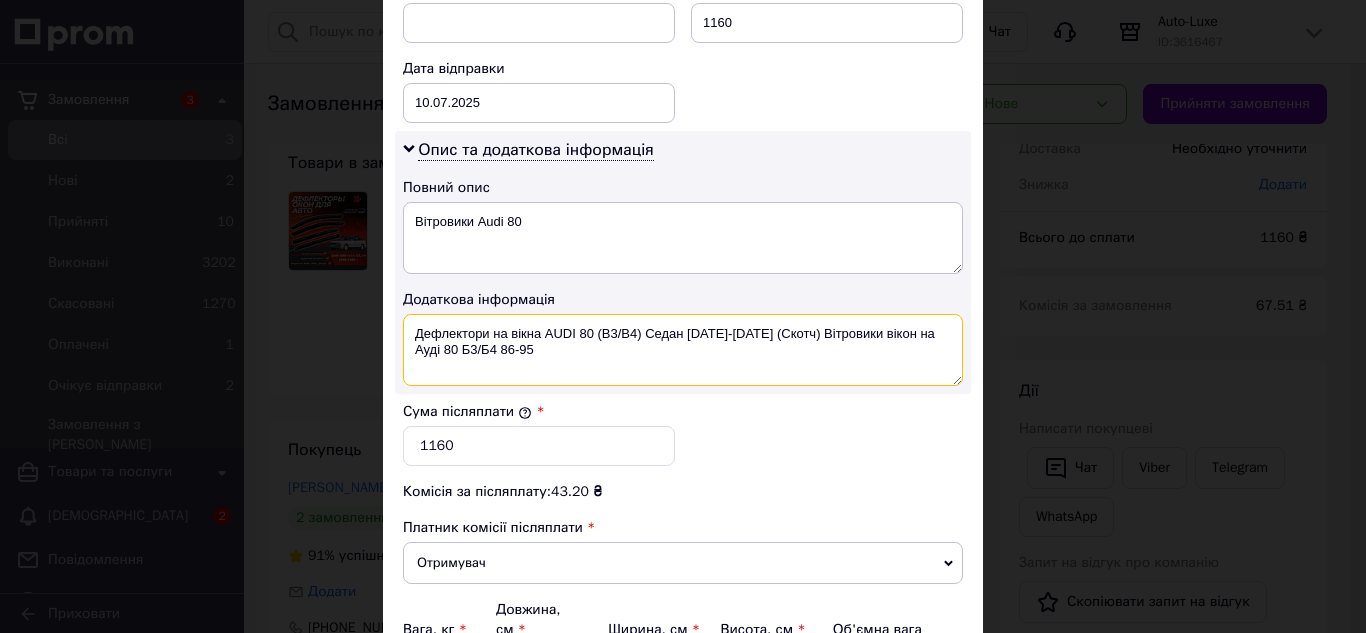 click on "Дефлектори на вікна AUDI 80 (B3/B4) Седан 1986-1995 (Скотч) Вітровики вікон на Ауді 80 Б3/Б4 86-95" at bounding box center (683, 350) 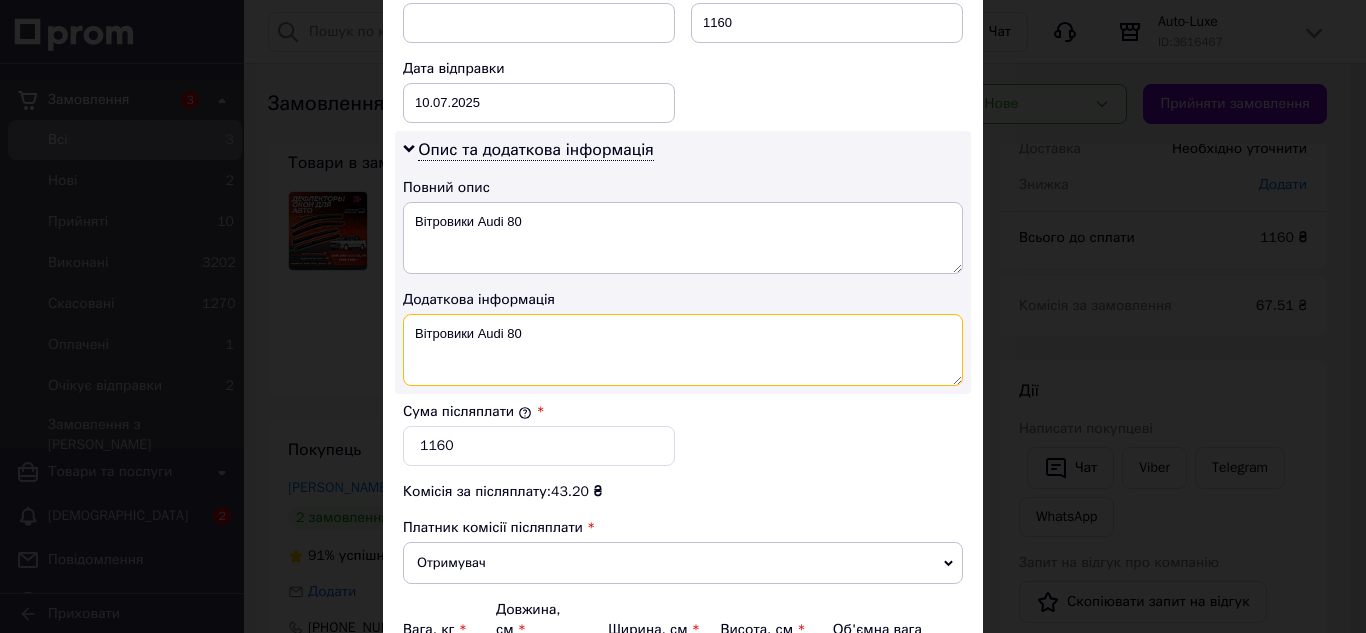 scroll, scrollTop: 1117, scrollLeft: 0, axis: vertical 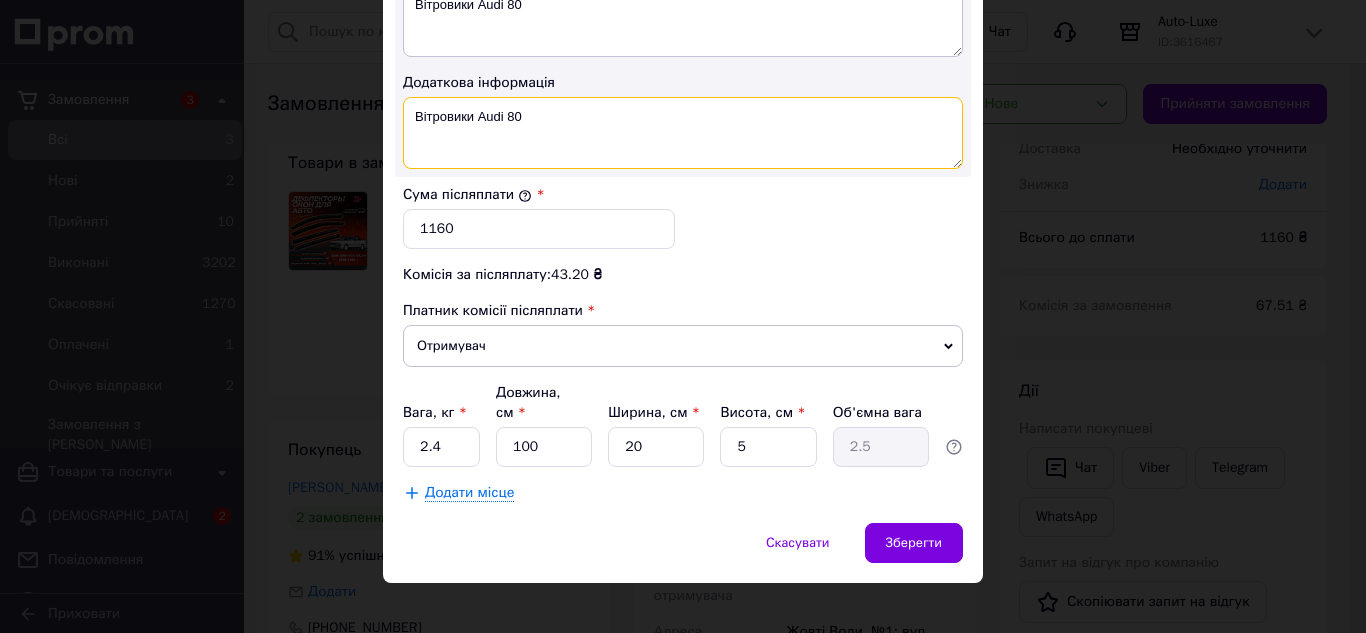type on "Вітровики Audi 80" 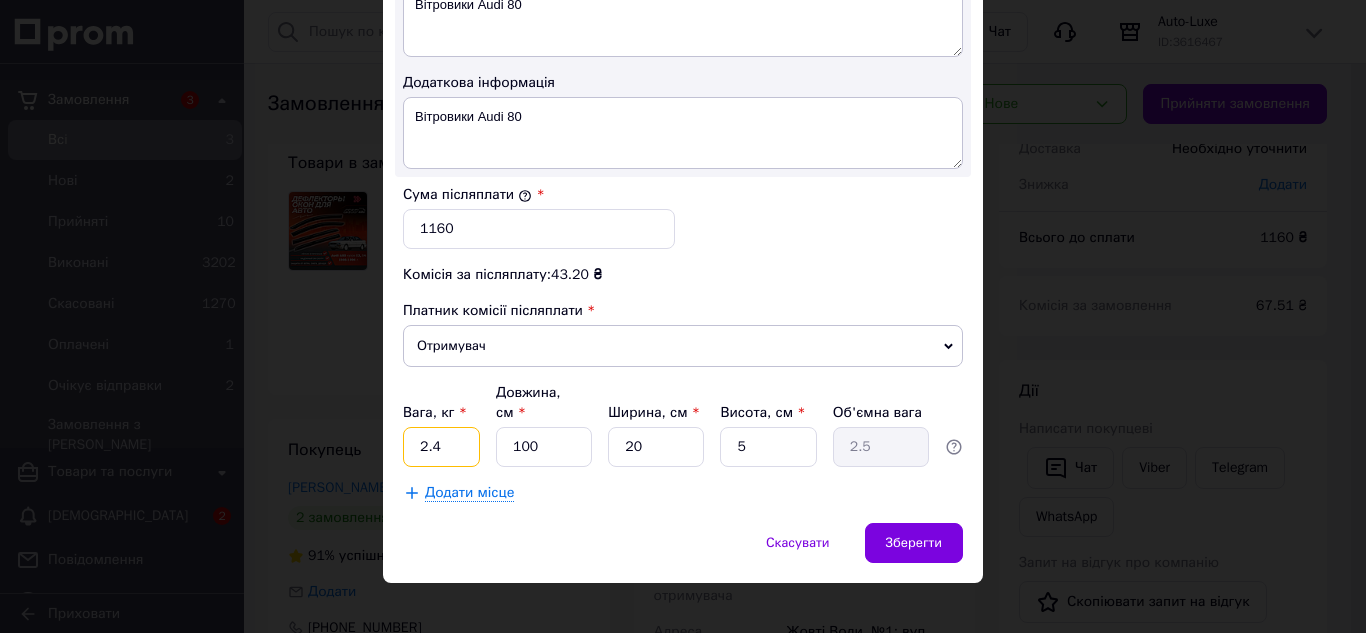 click on "2.4" at bounding box center [441, 447] 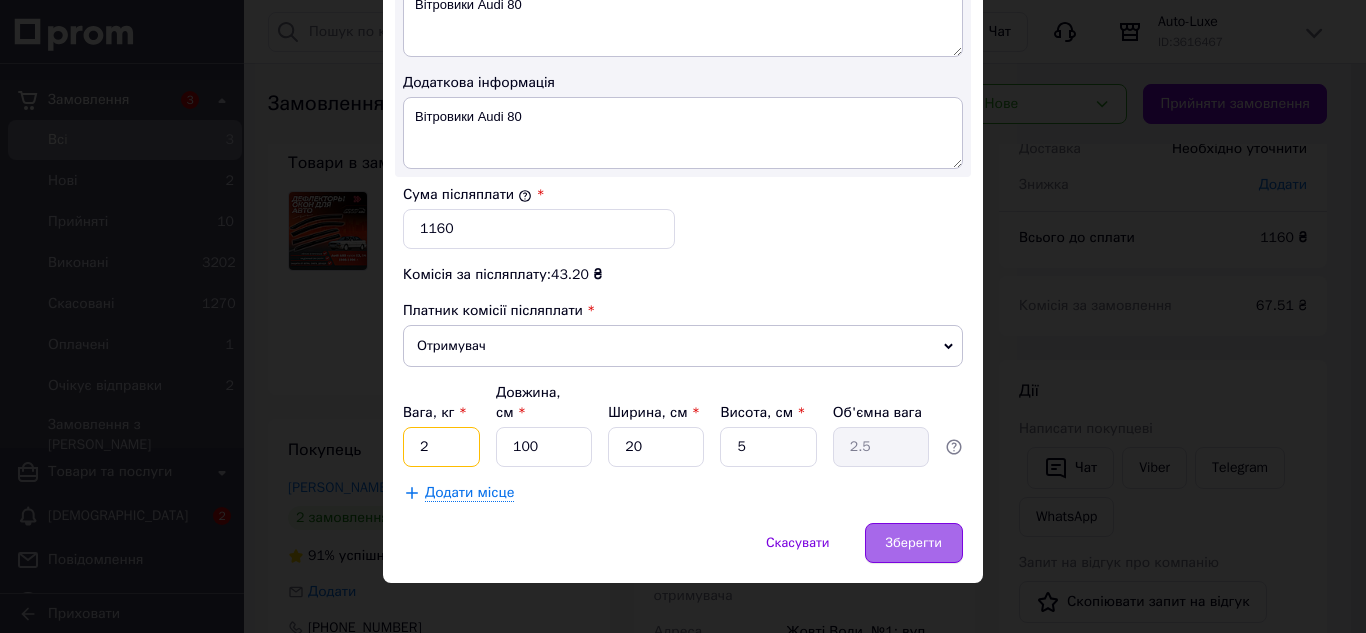 type on "2" 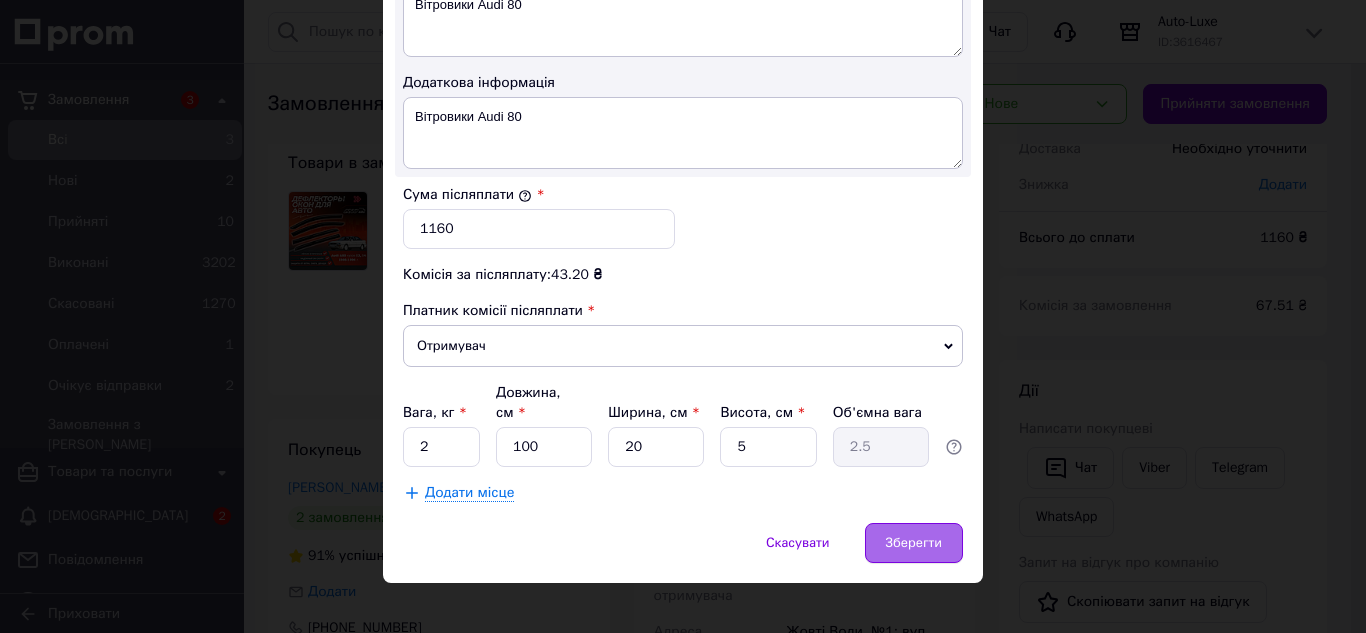 click on "Зберегти" at bounding box center (914, 543) 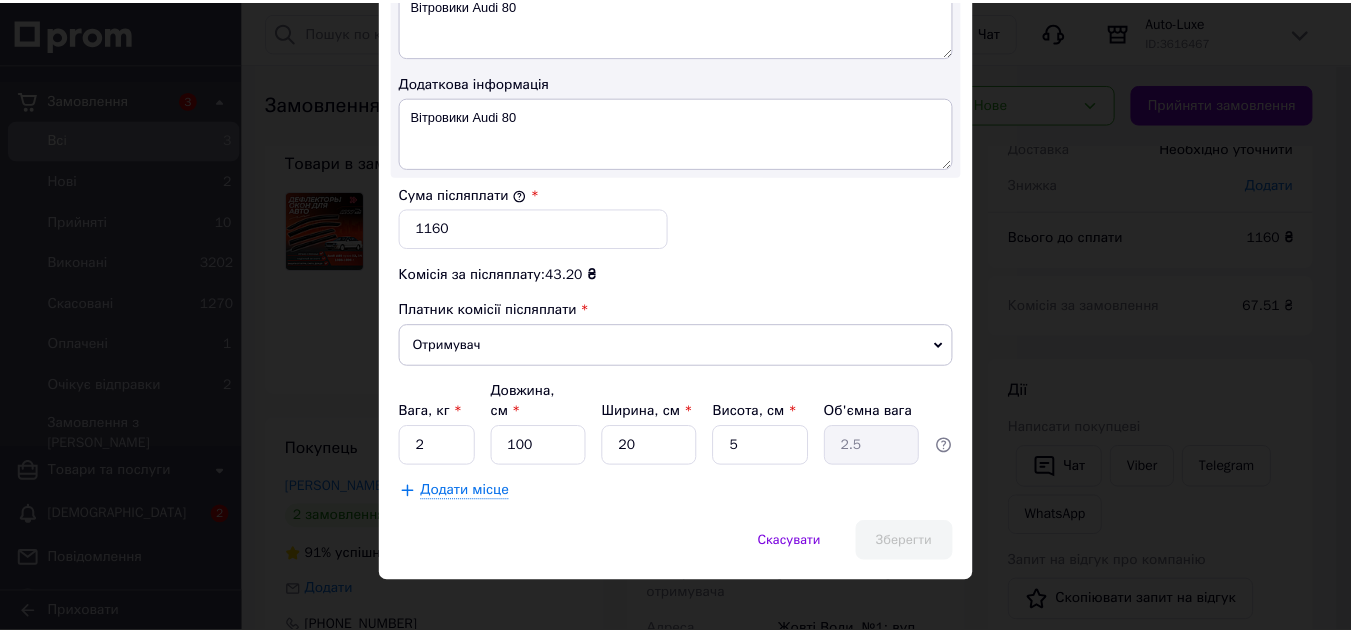 scroll, scrollTop: 517, scrollLeft: 0, axis: vertical 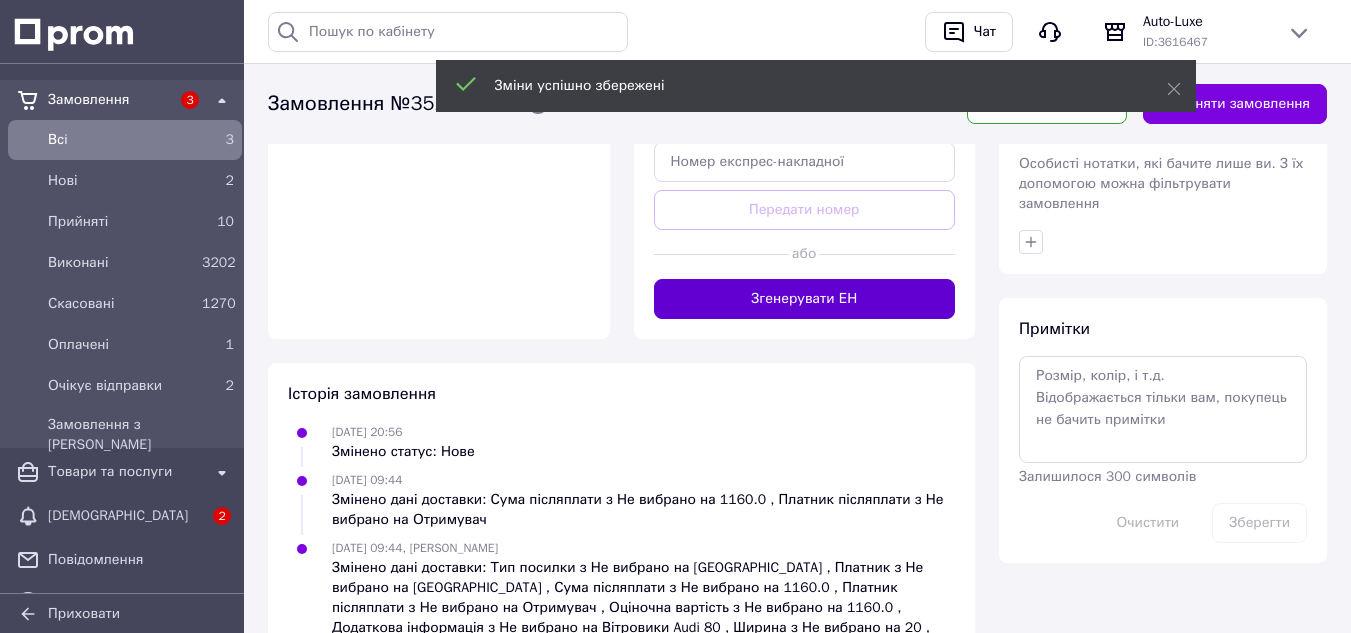 click on "Згенерувати ЕН" at bounding box center [805, 299] 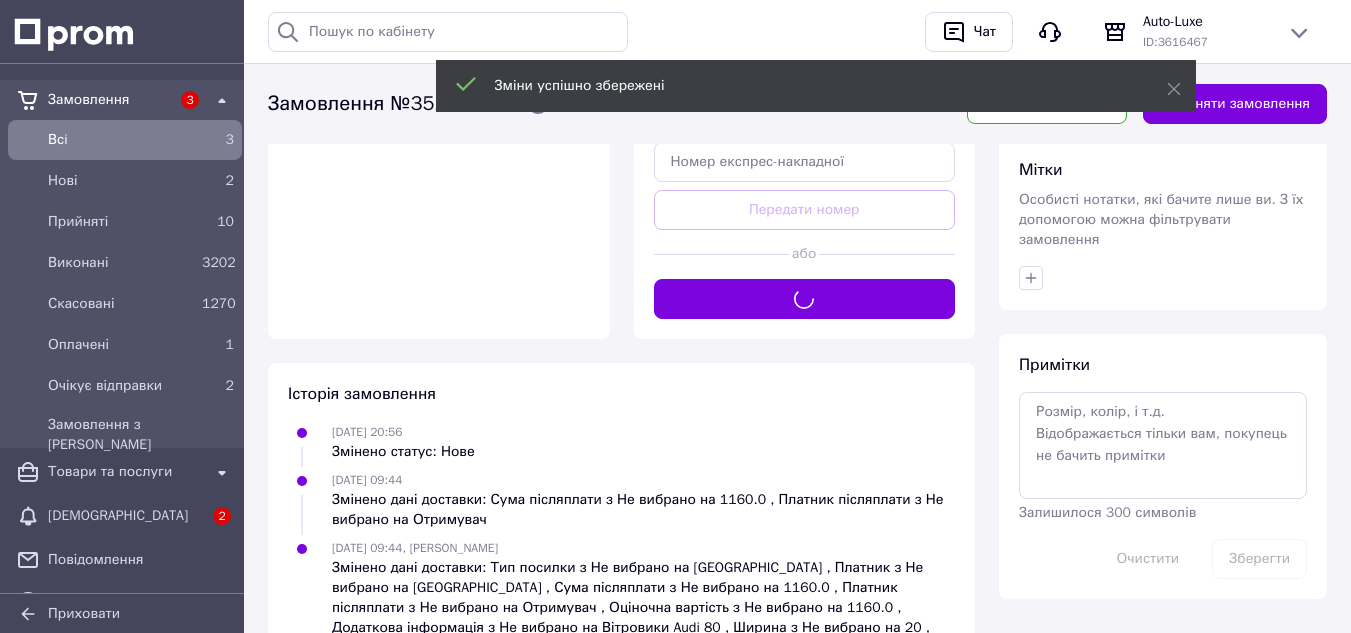 scroll, scrollTop: 400, scrollLeft: 0, axis: vertical 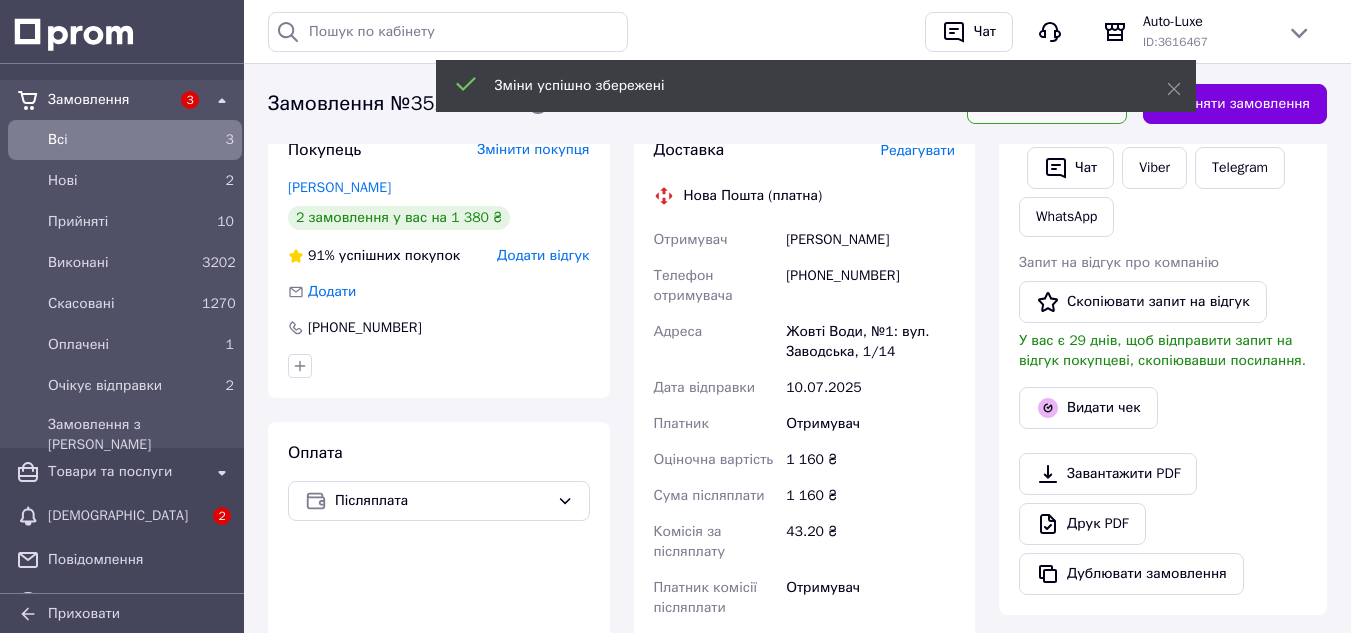 click on "Нове" at bounding box center (1047, 104) 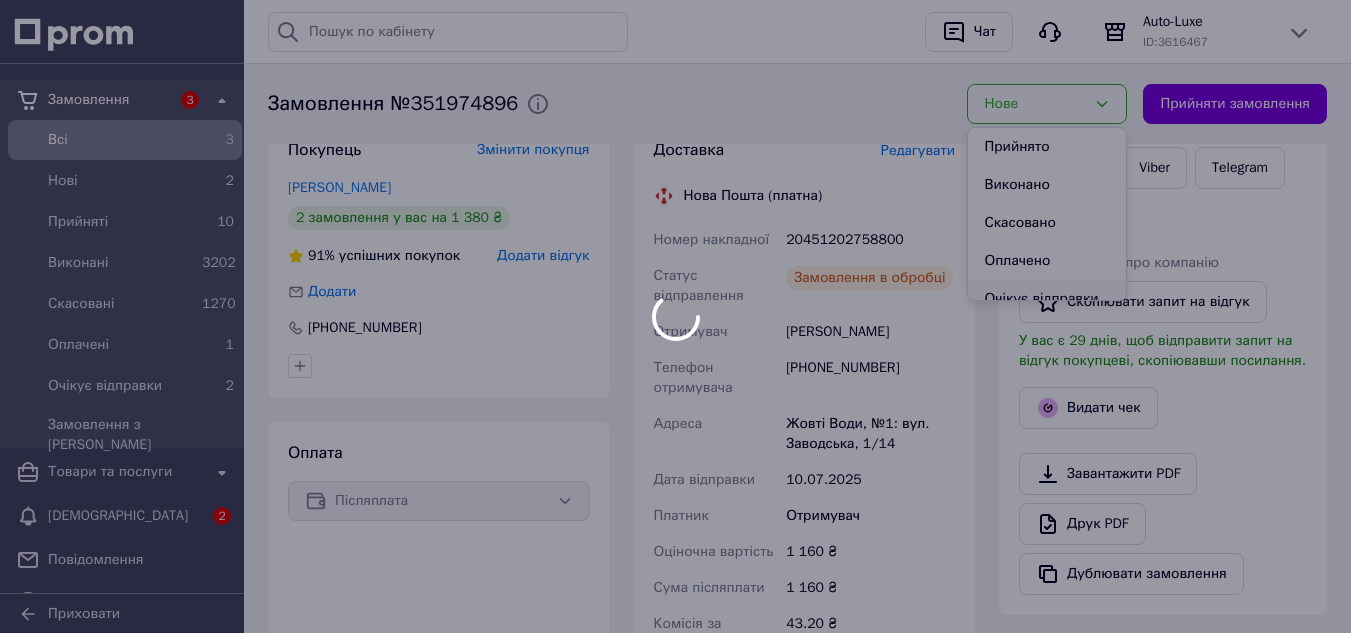 scroll, scrollTop: 18, scrollLeft: 0, axis: vertical 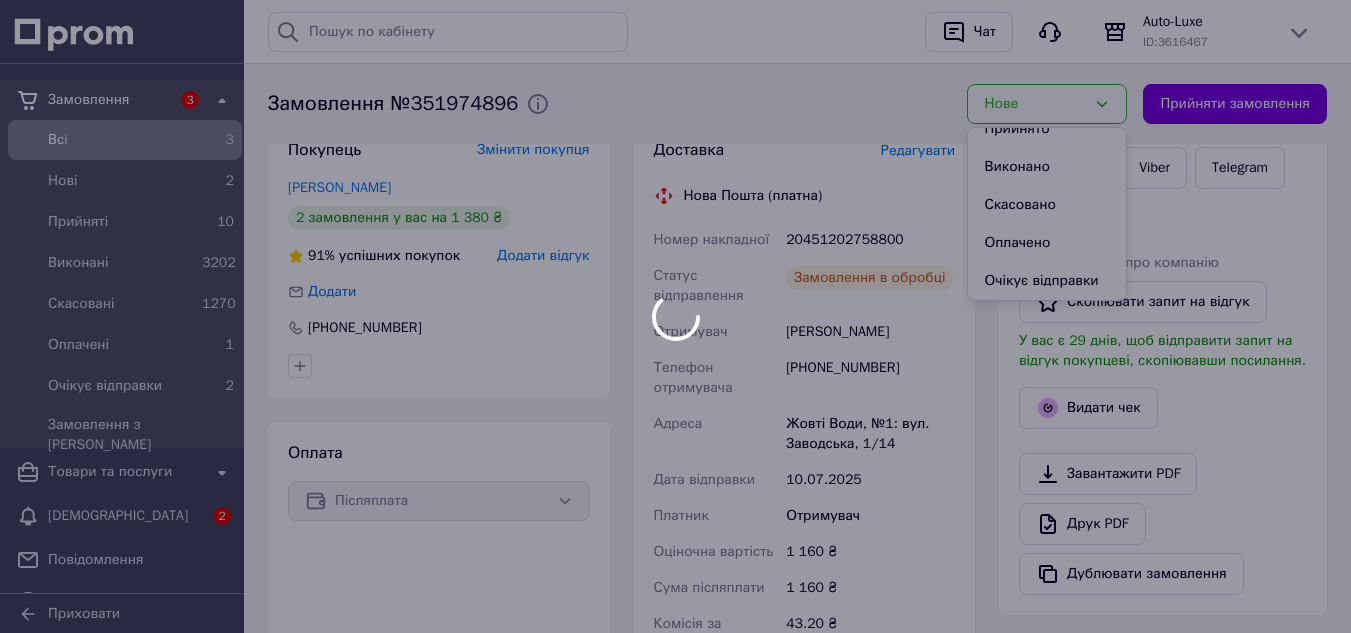 click at bounding box center (675, 316) 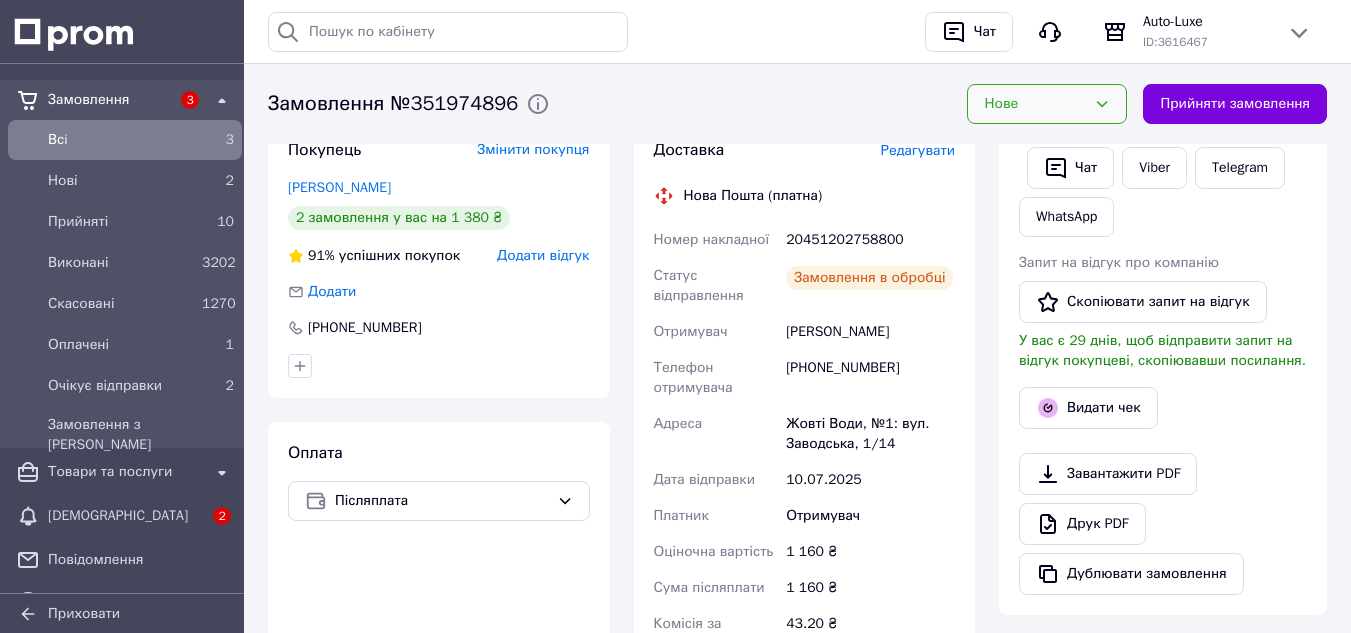 click on "Нове" at bounding box center [1035, 104] 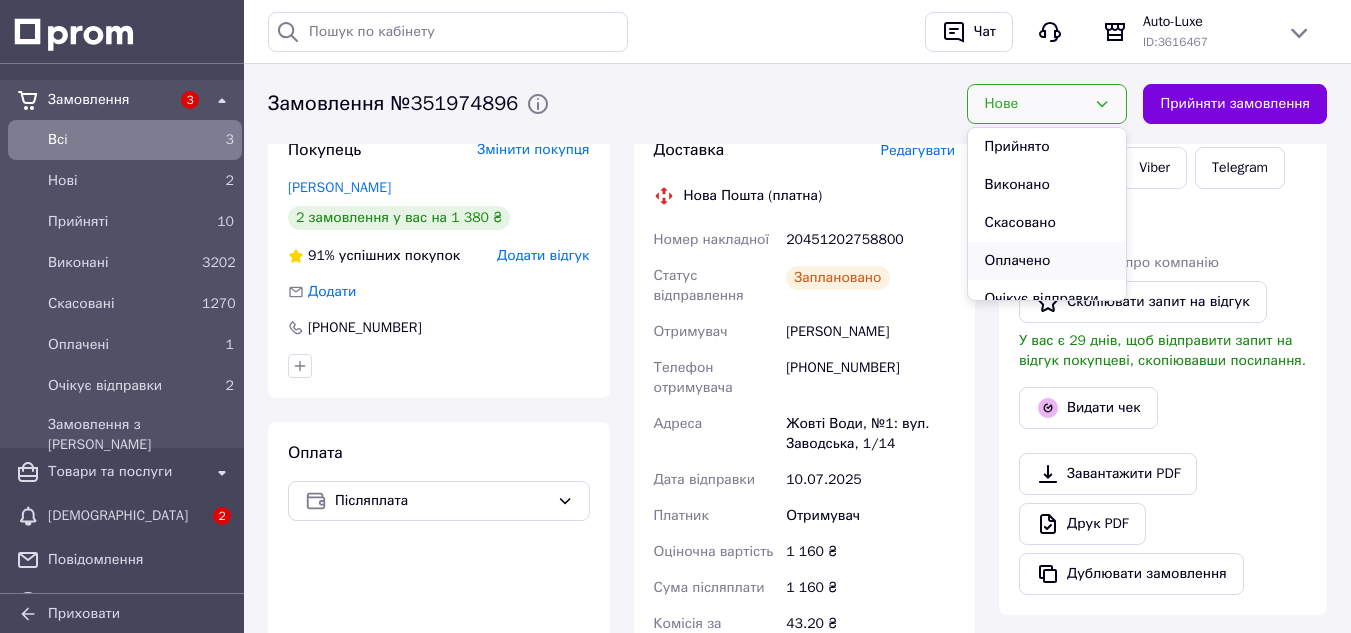 scroll, scrollTop: 18, scrollLeft: 0, axis: vertical 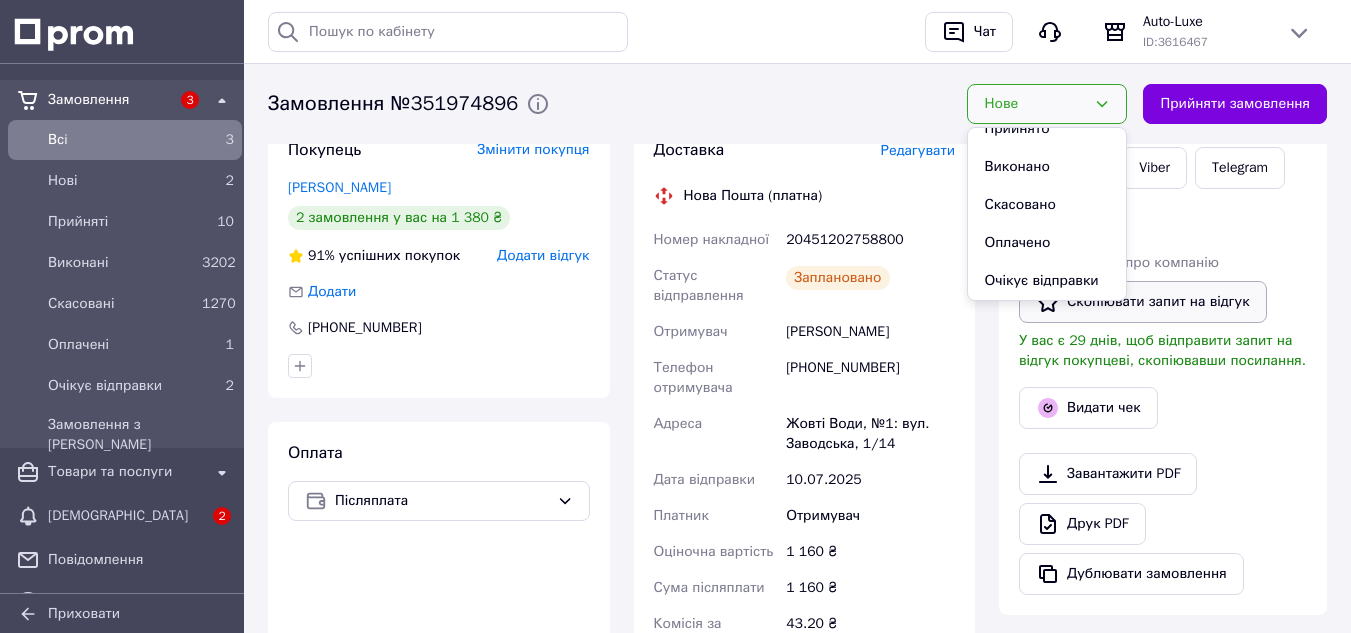 click on "Очікує відправки" at bounding box center (1047, 281) 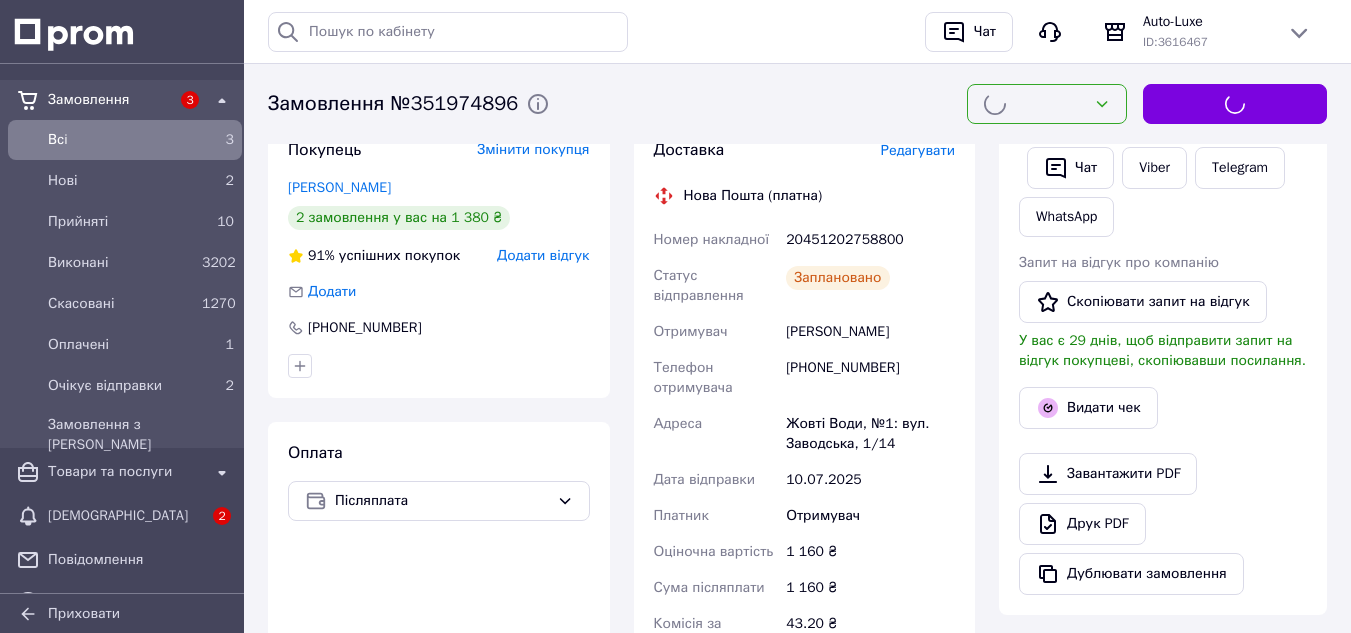 scroll, scrollTop: 200, scrollLeft: 0, axis: vertical 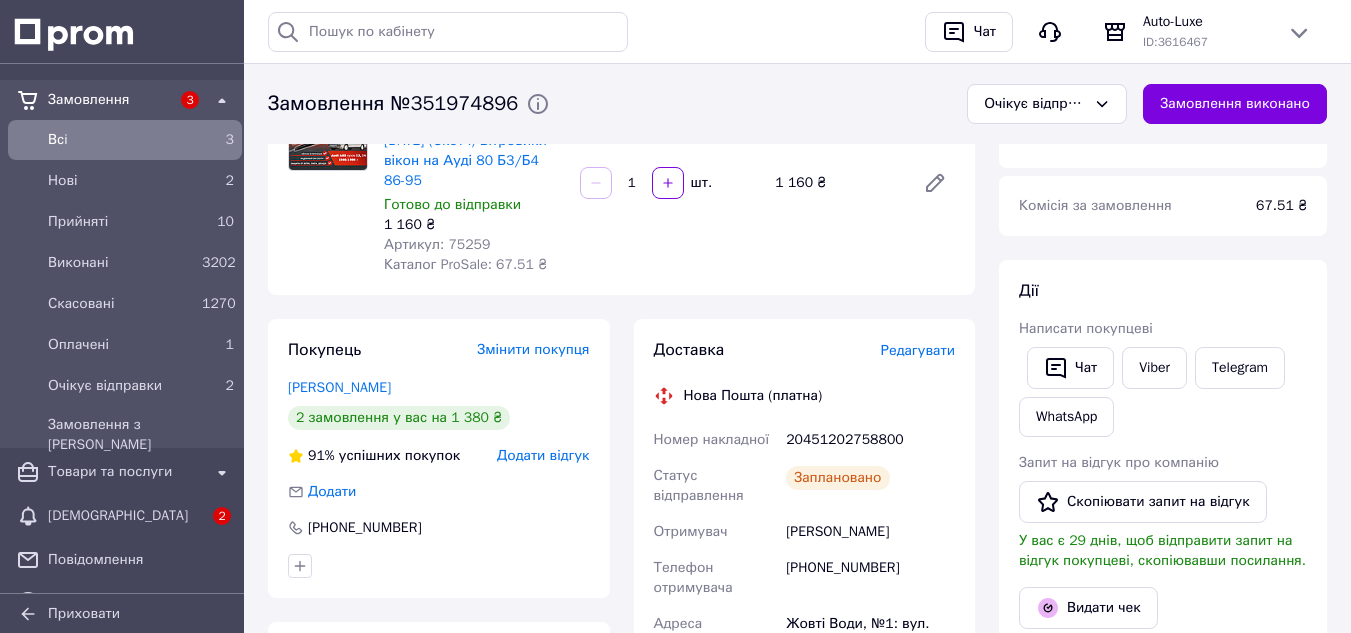 click on "Артикул: 75259" at bounding box center [437, 244] 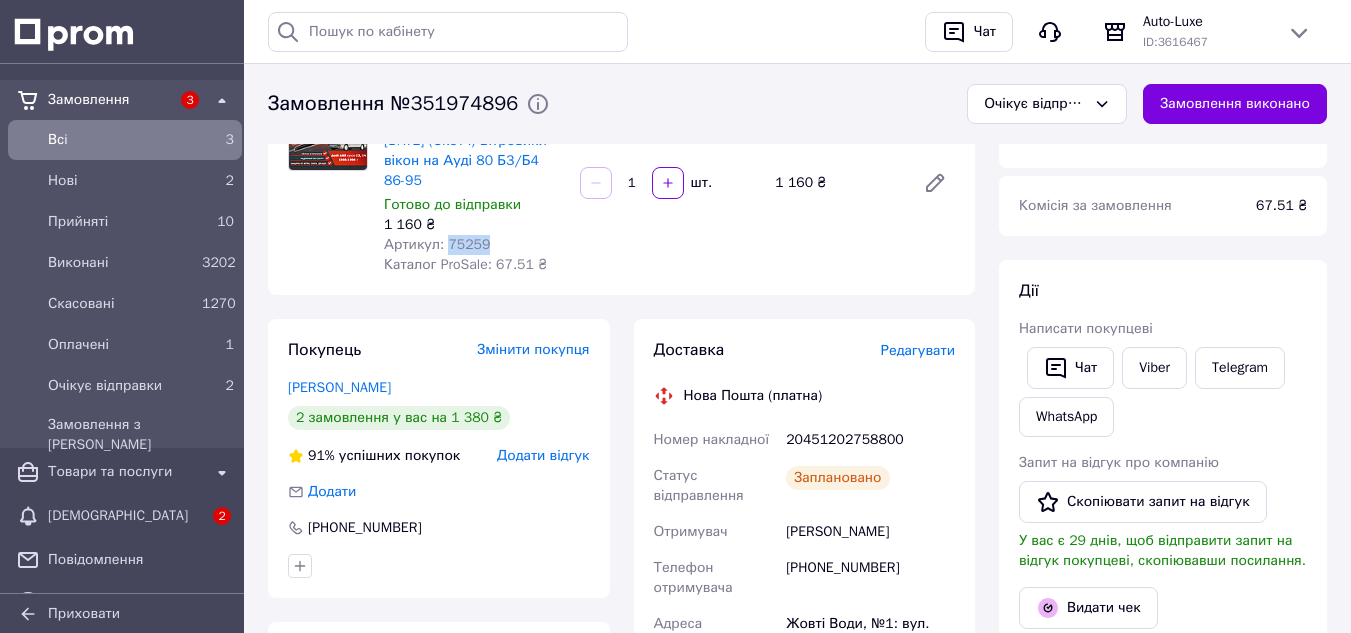 click on "Артикул: 75259" at bounding box center [437, 244] 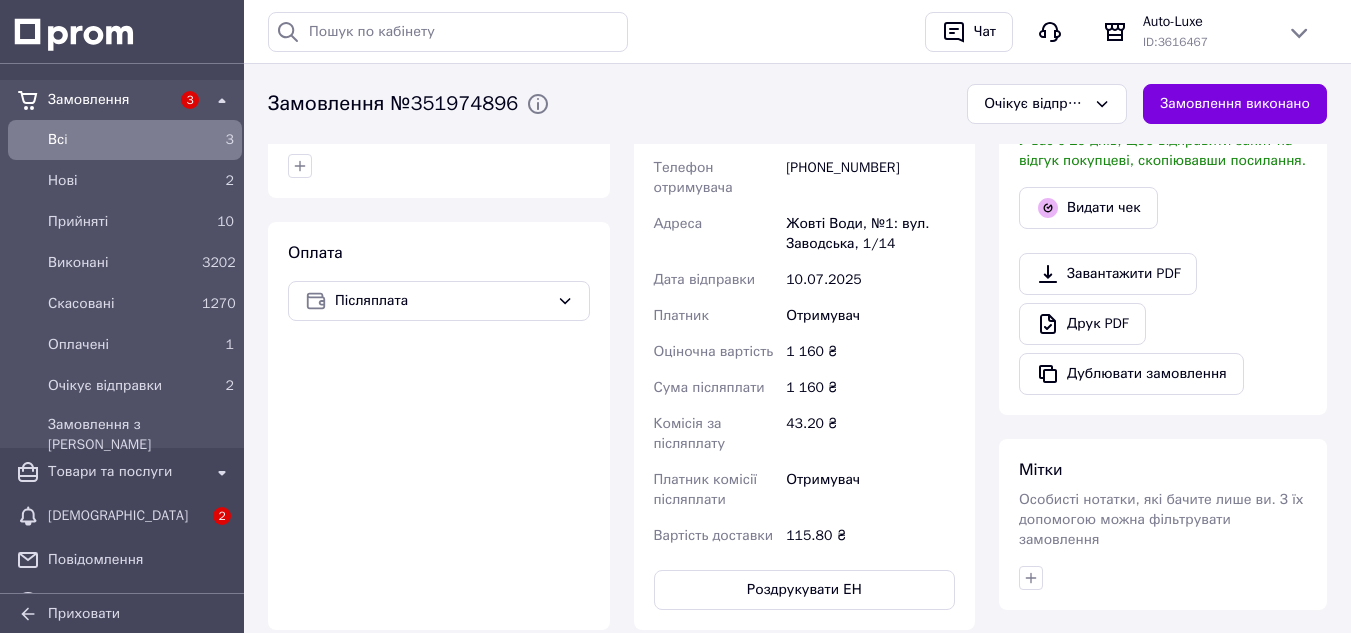 scroll, scrollTop: 100, scrollLeft: 0, axis: vertical 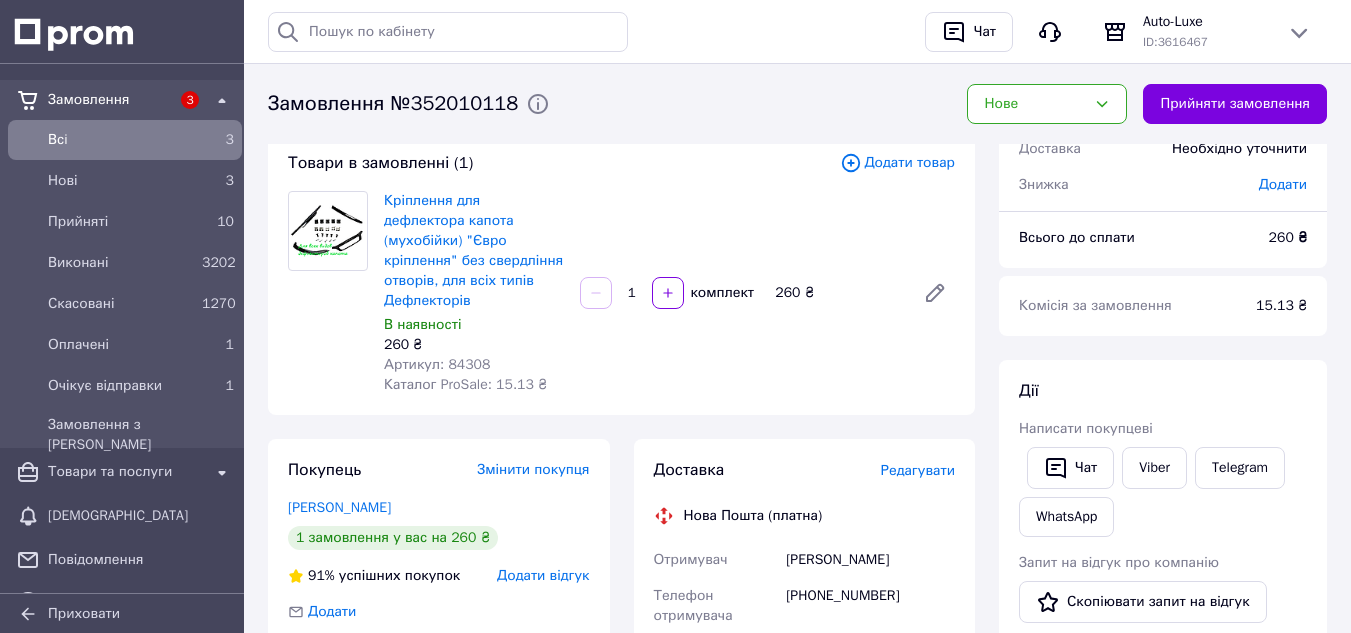 click on "260 ₴" at bounding box center [474, 345] 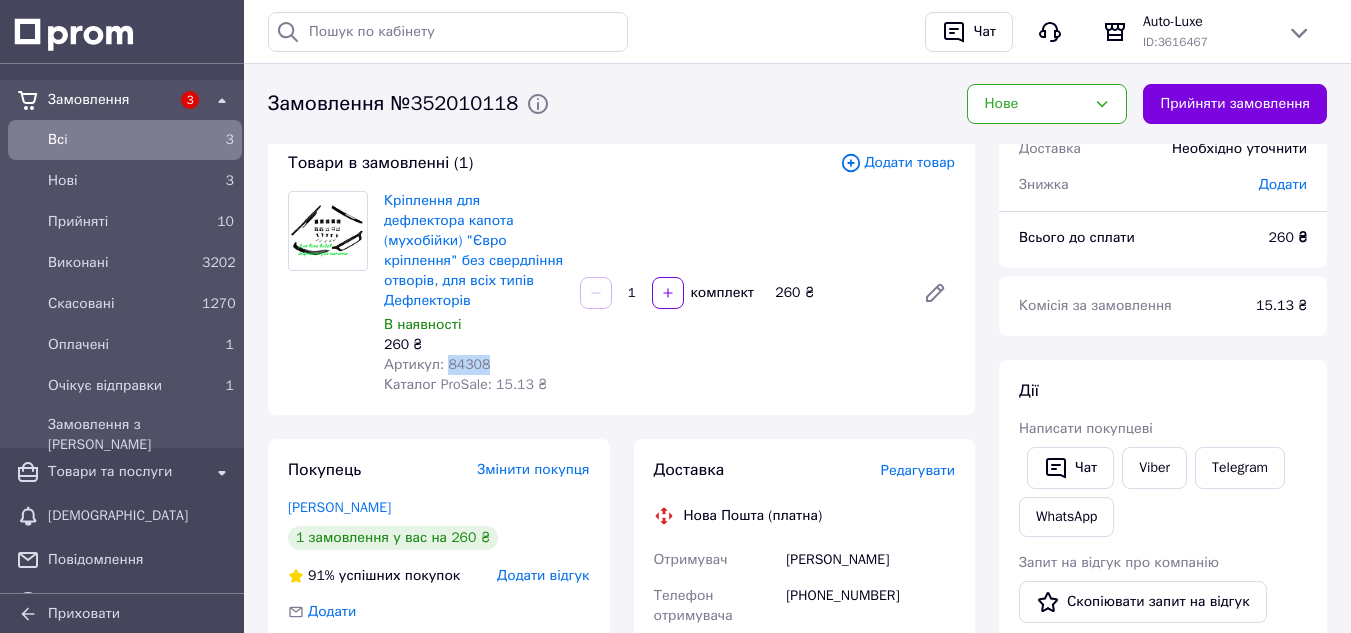 click on "Артикул: 84308" at bounding box center [437, 364] 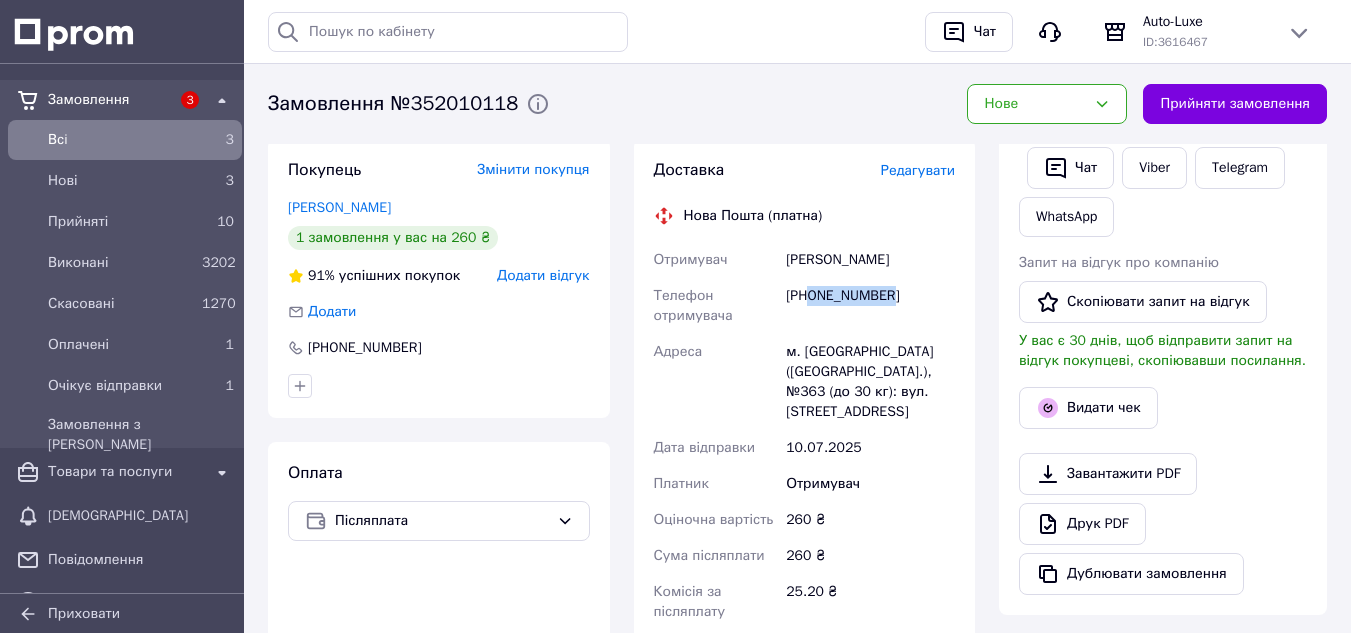 drag, startPoint x: 814, startPoint y: 276, endPoint x: 918, endPoint y: 275, distance: 104.00481 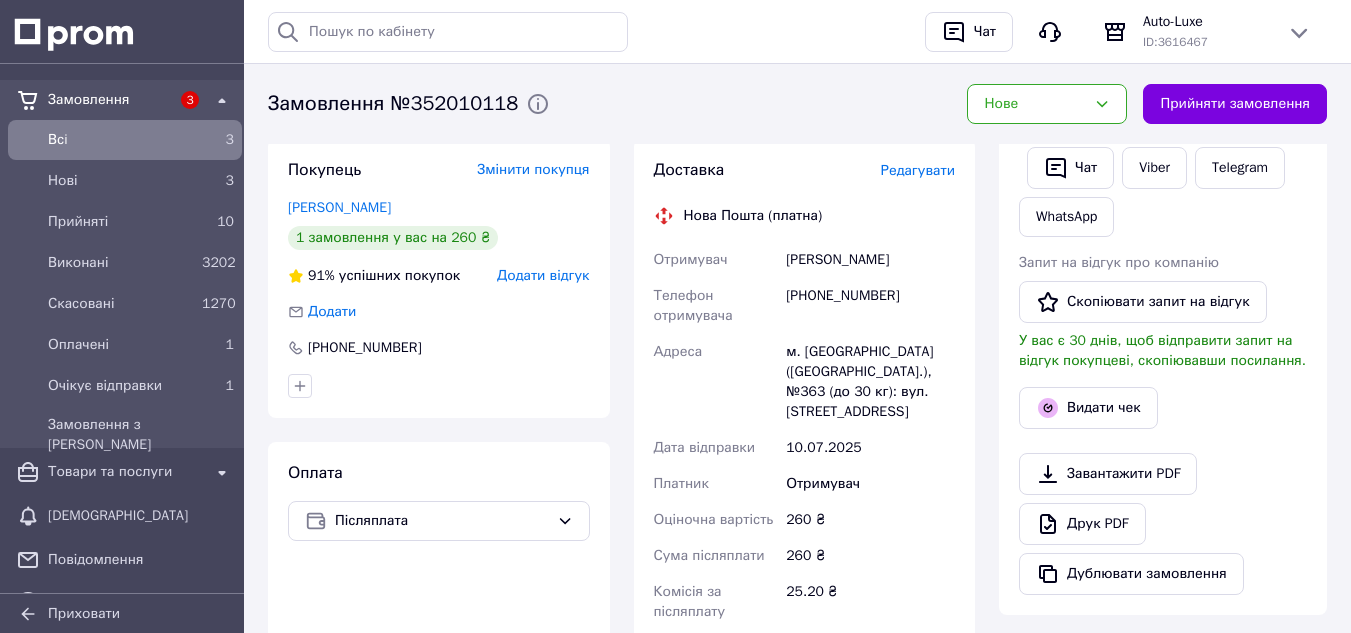click on "Телефон отримувача" at bounding box center (716, 306) 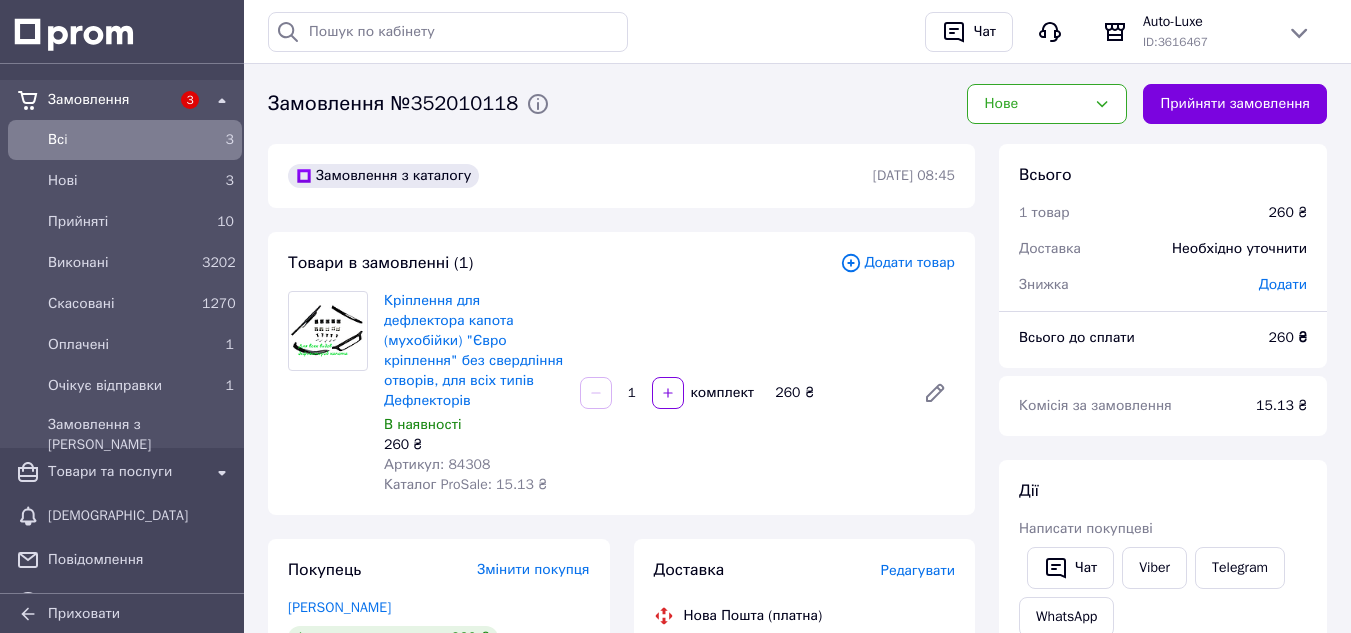 click on "Артикул: 84308" at bounding box center (437, 464) 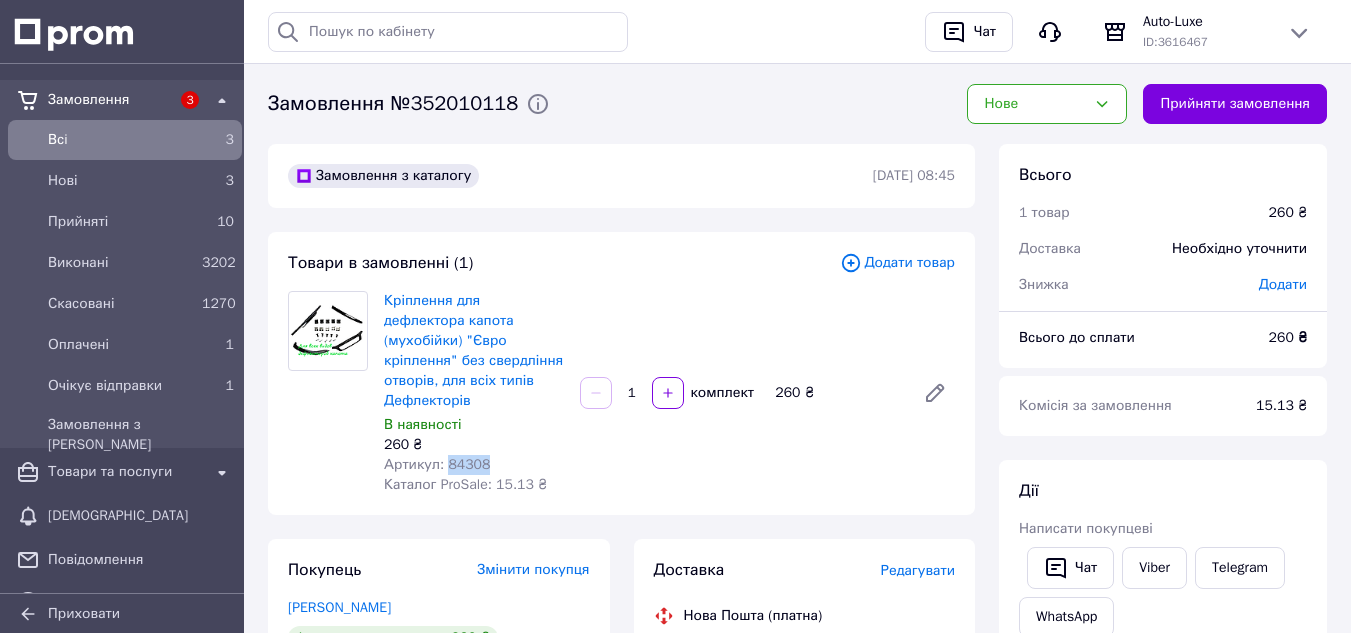 click on "Артикул: 84308" at bounding box center (437, 464) 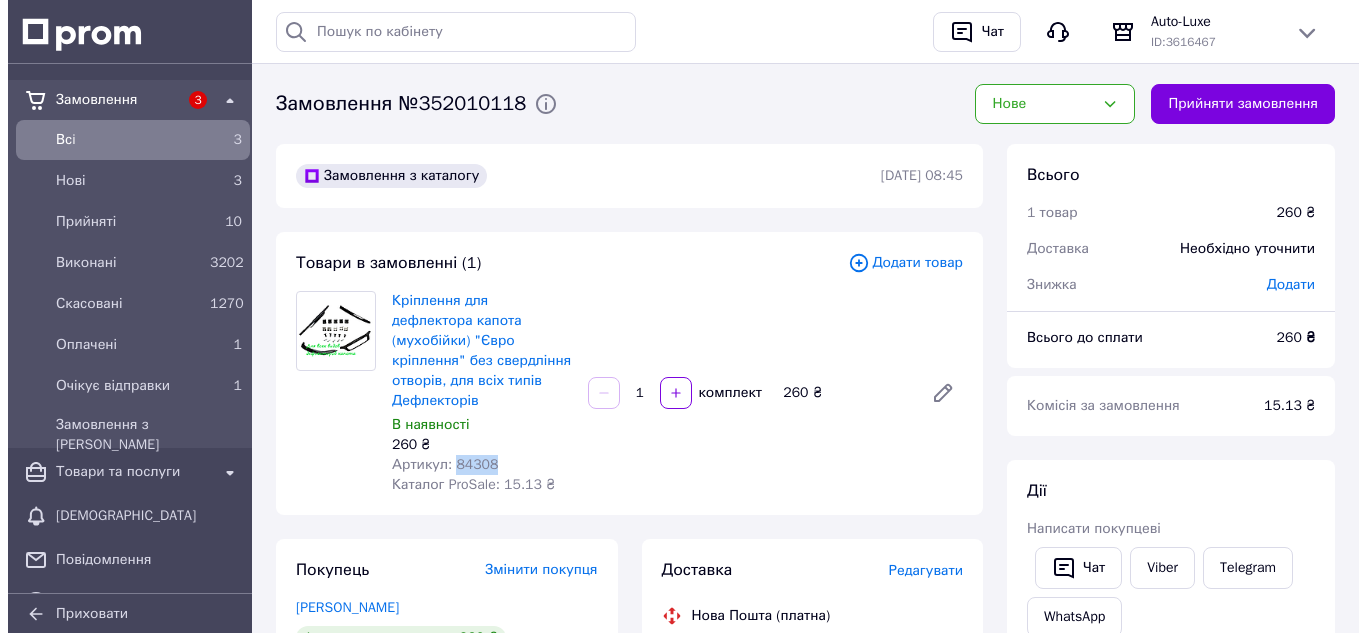 scroll, scrollTop: 300, scrollLeft: 0, axis: vertical 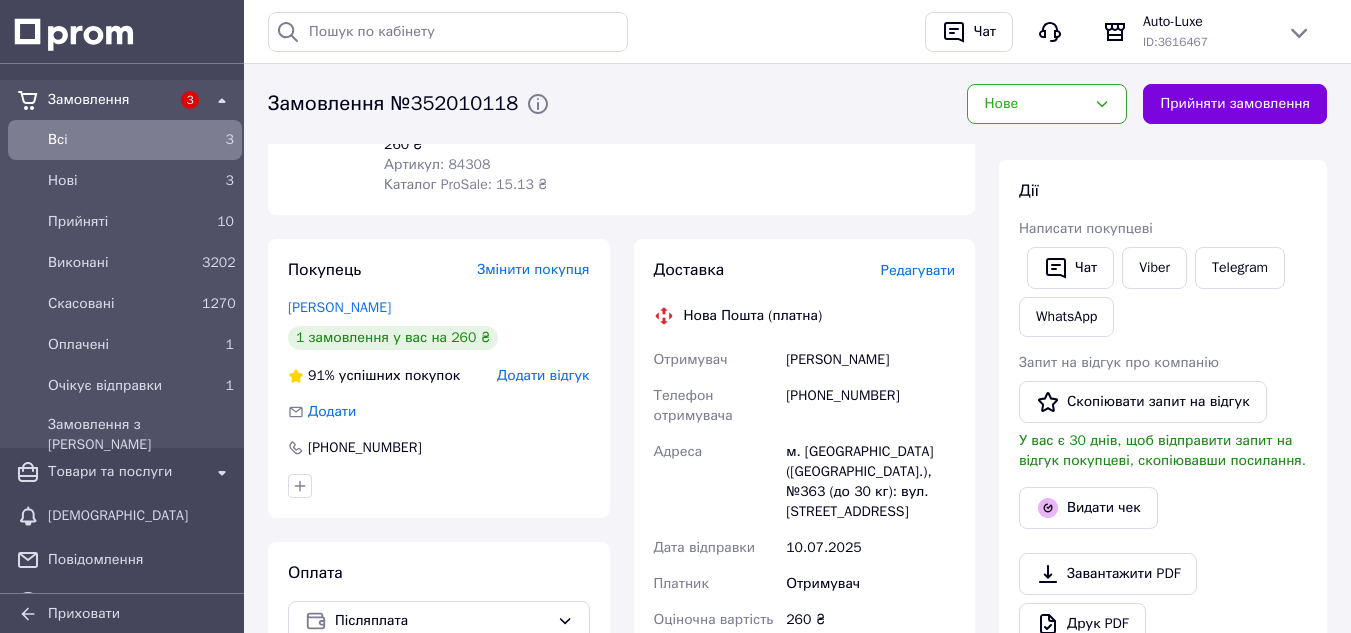 click on "Редагувати" at bounding box center (918, 270) 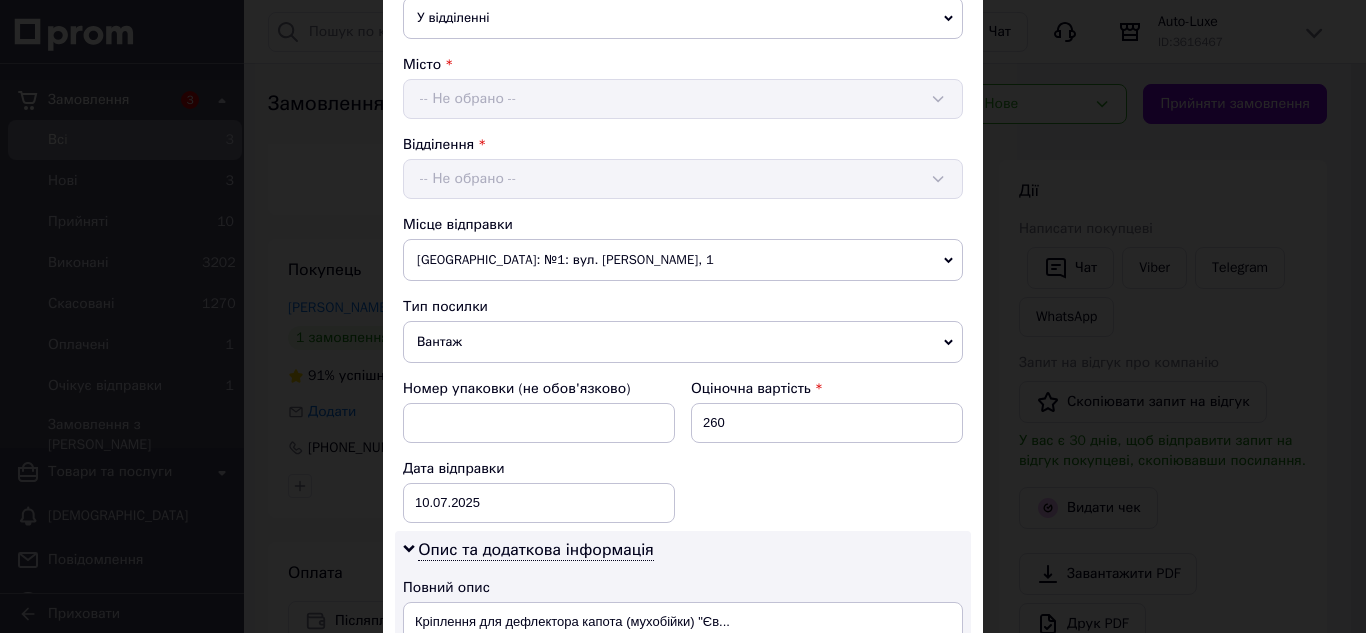 scroll, scrollTop: 700, scrollLeft: 0, axis: vertical 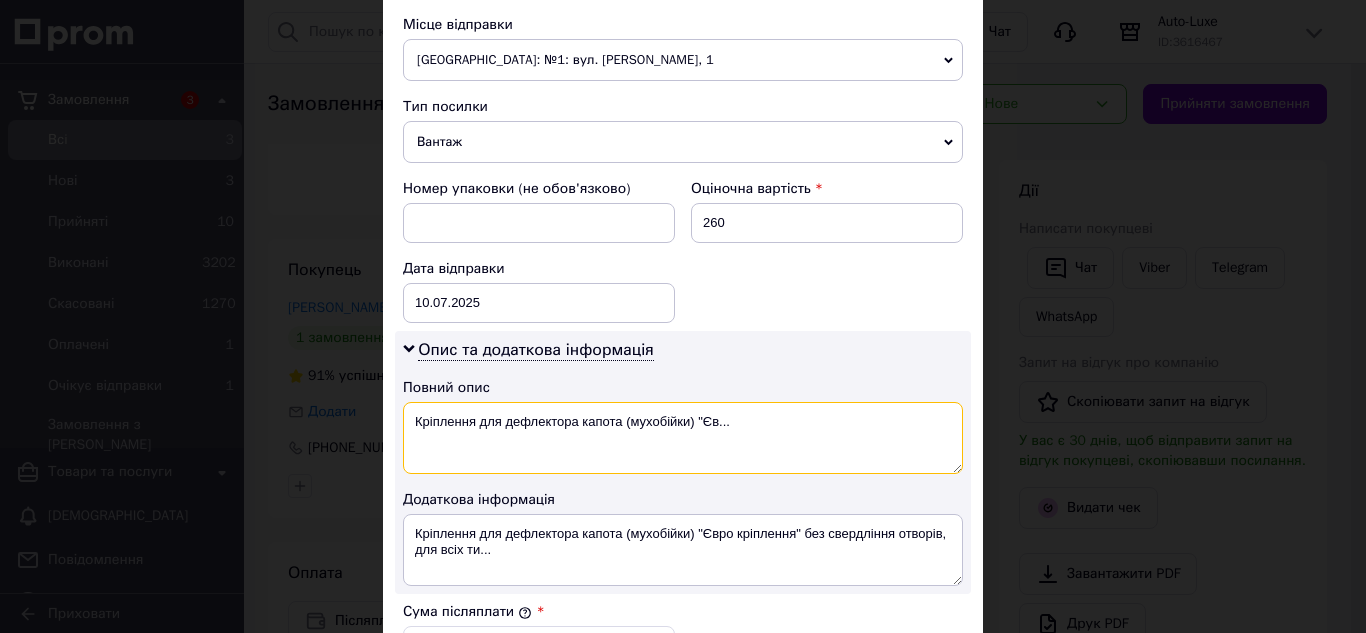 click on "Кріплення для дефлектора капота (мухобійки) "Єв..." at bounding box center [683, 438] 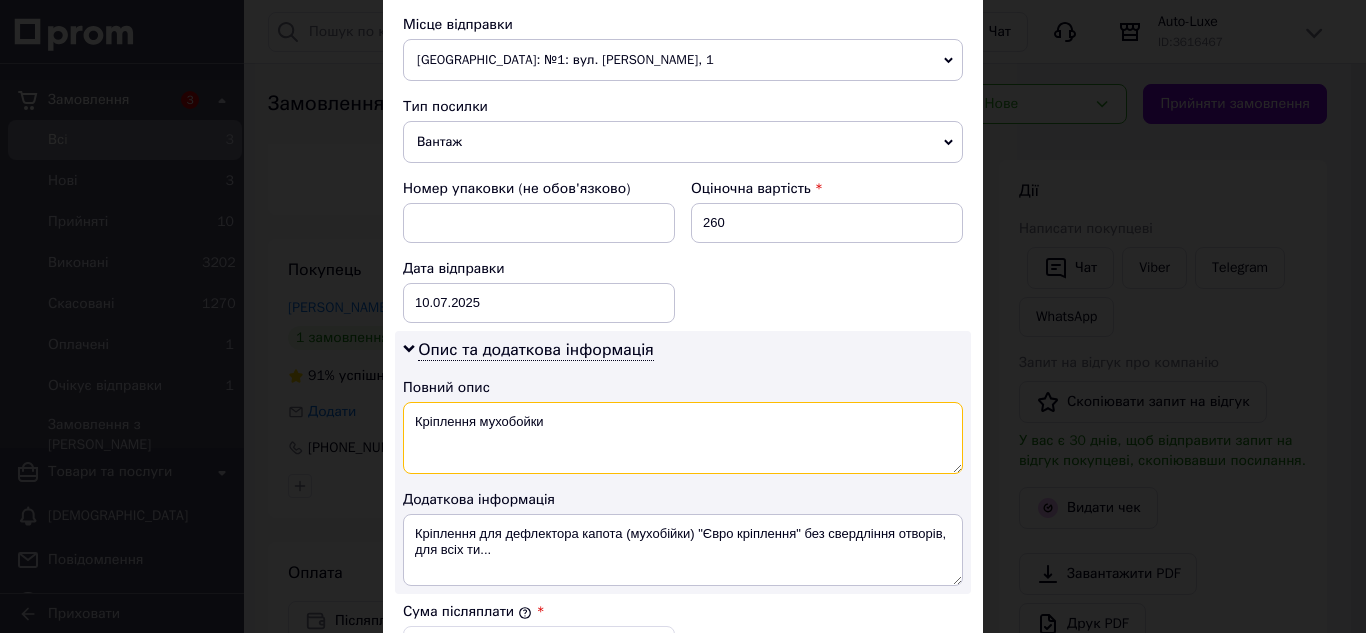 click on "Кріплення мухобойки" at bounding box center [683, 438] 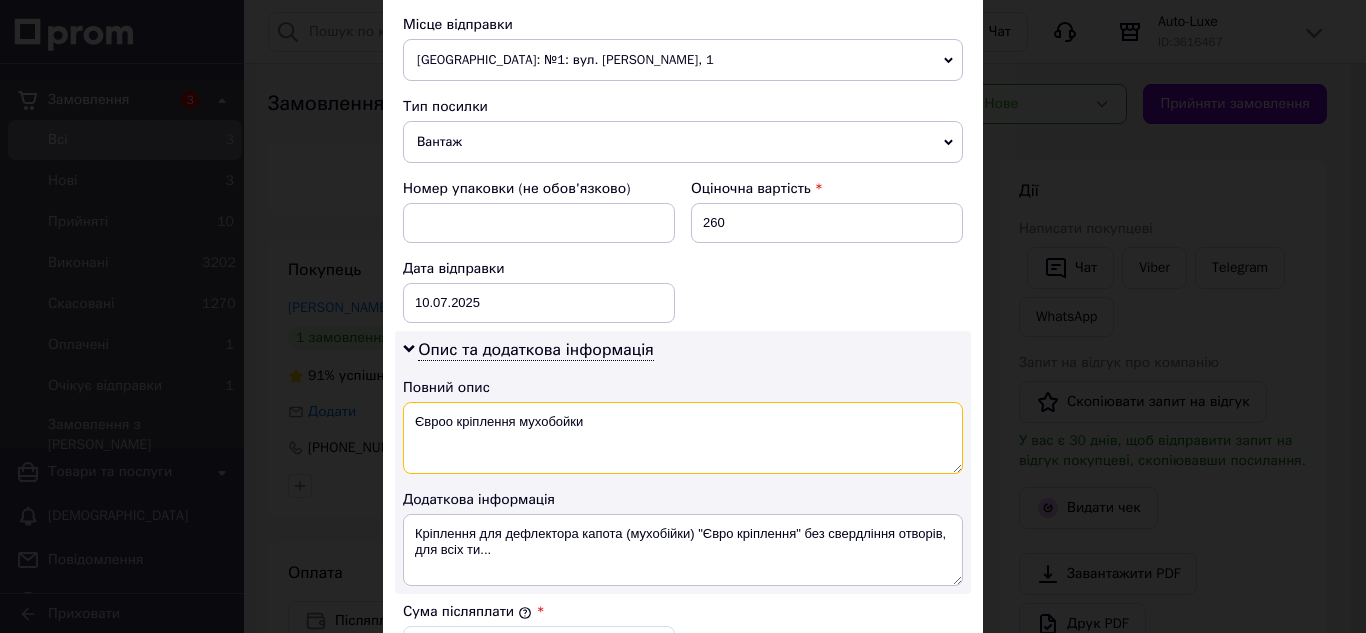 click on "Євроо кріплення мухобойки" at bounding box center (683, 438) 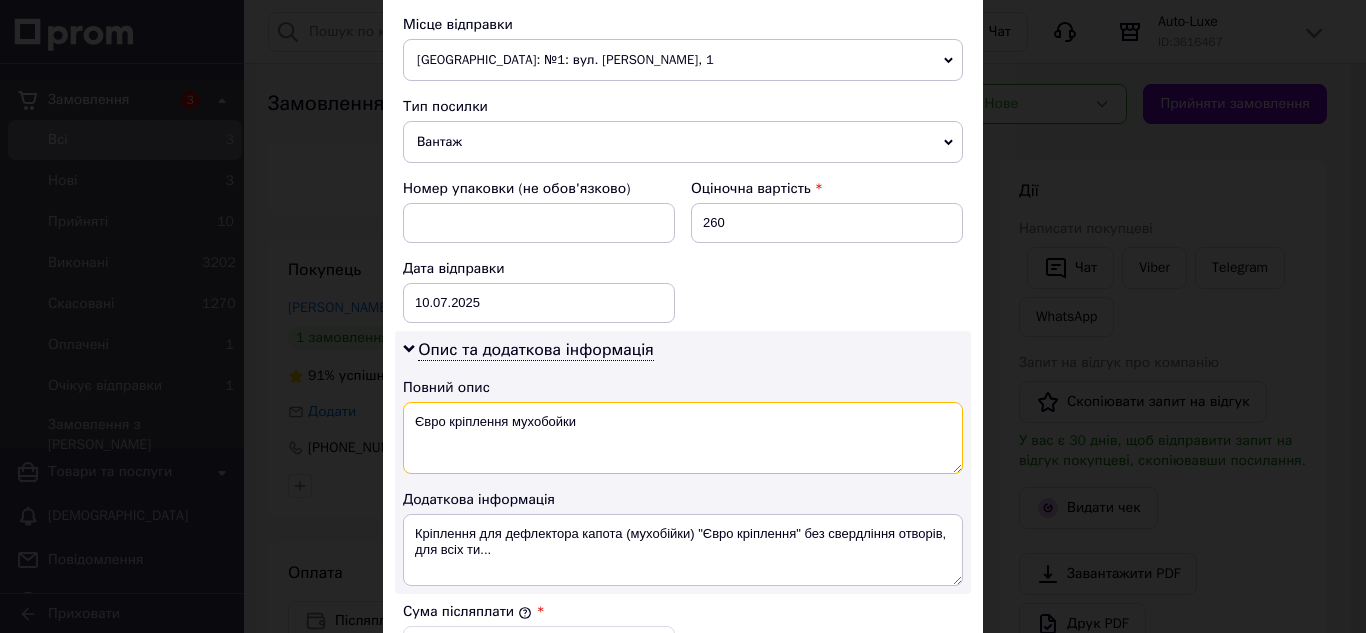 click on "Євро кріплення мухобойки" at bounding box center (683, 438) 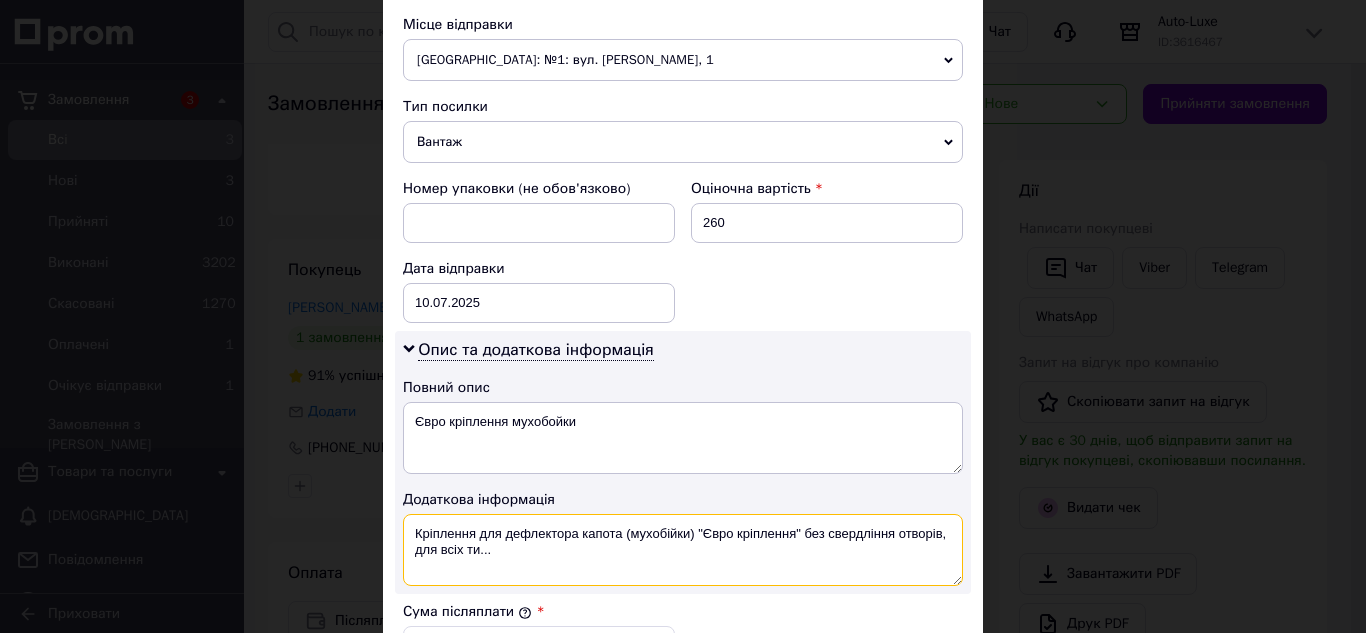 click on "Кріплення для дефлектора капота (мухобійки) "Євро кріплення" без свердління отворів, для всіх ти..." at bounding box center [683, 550] 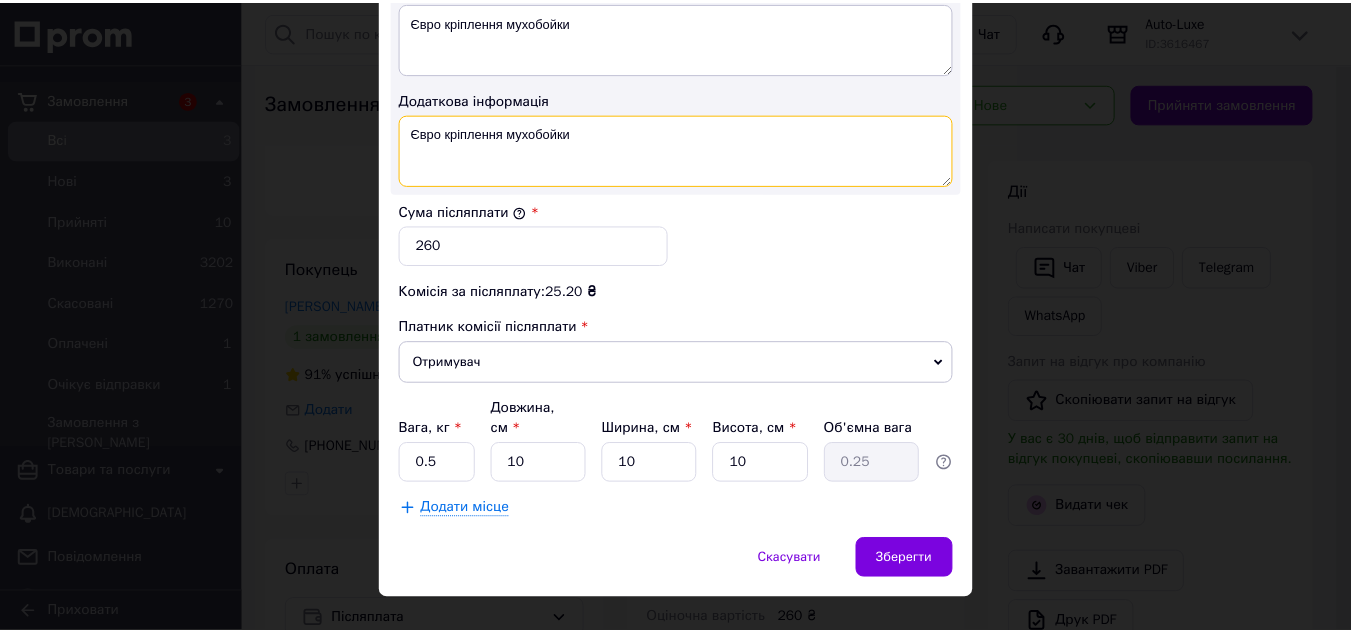 scroll, scrollTop: 1117, scrollLeft: 0, axis: vertical 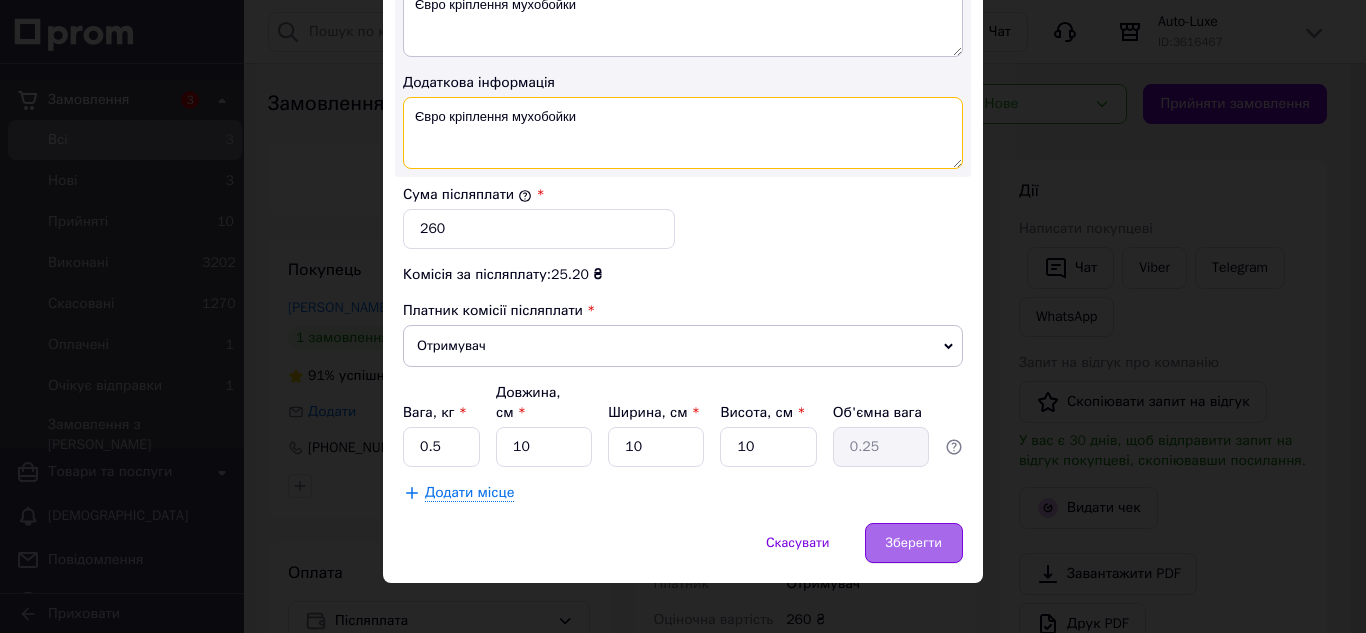 type on "Євро кріплення мухобойки" 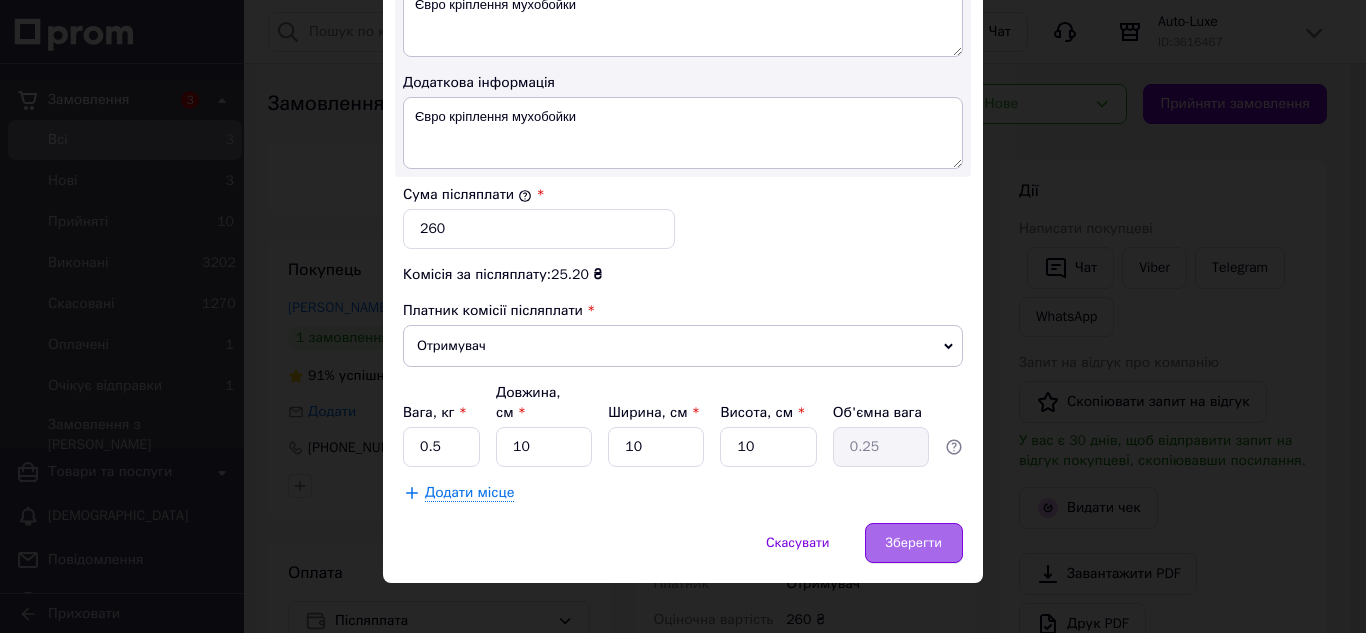 click on "Зберегти" at bounding box center (914, 543) 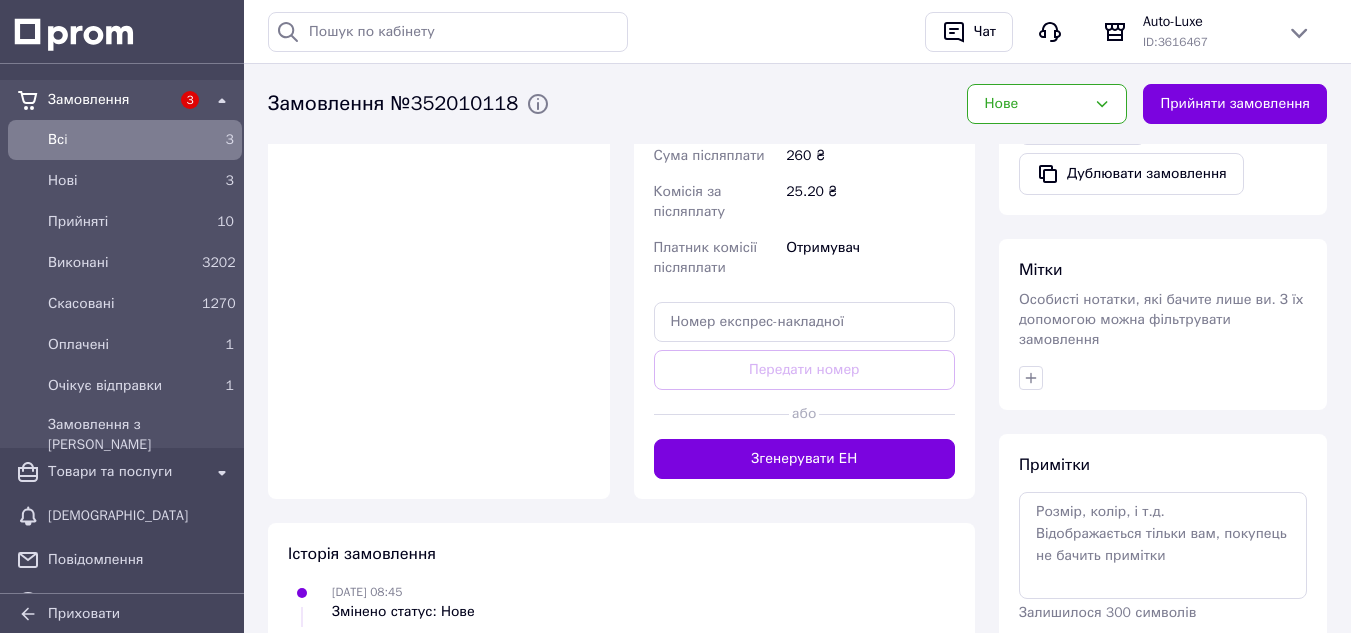 scroll, scrollTop: 900, scrollLeft: 0, axis: vertical 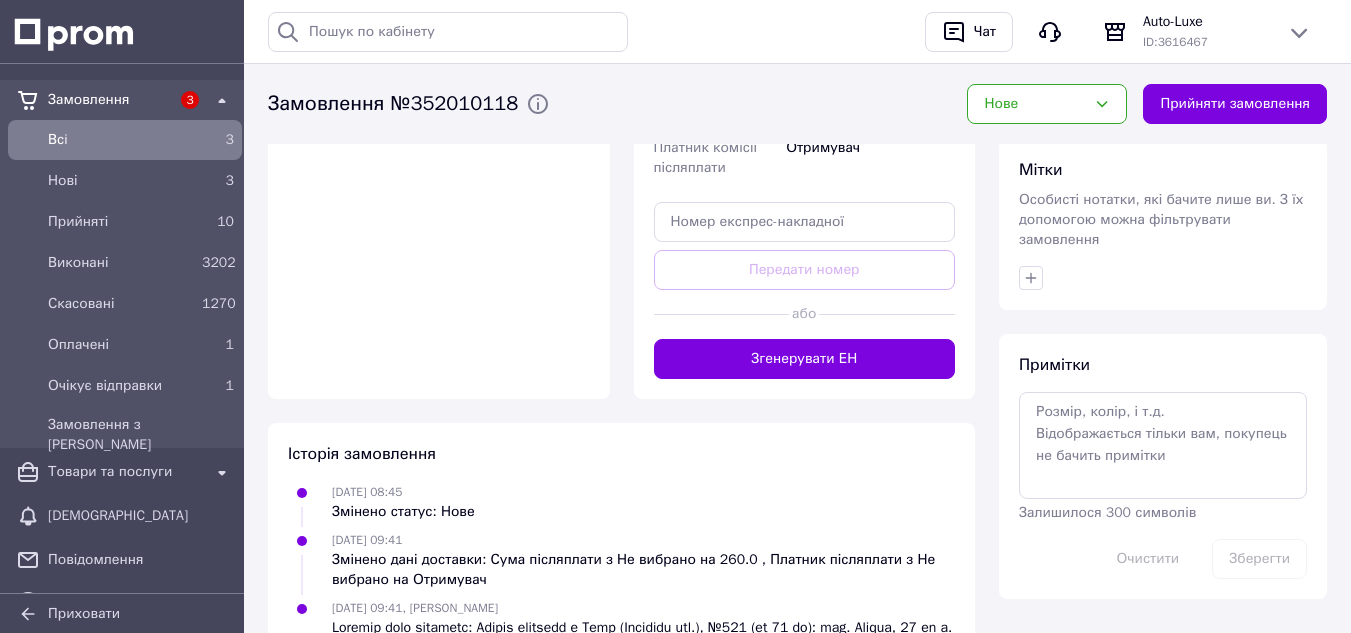 click on "Згенерувати ЕН" at bounding box center (805, 359) 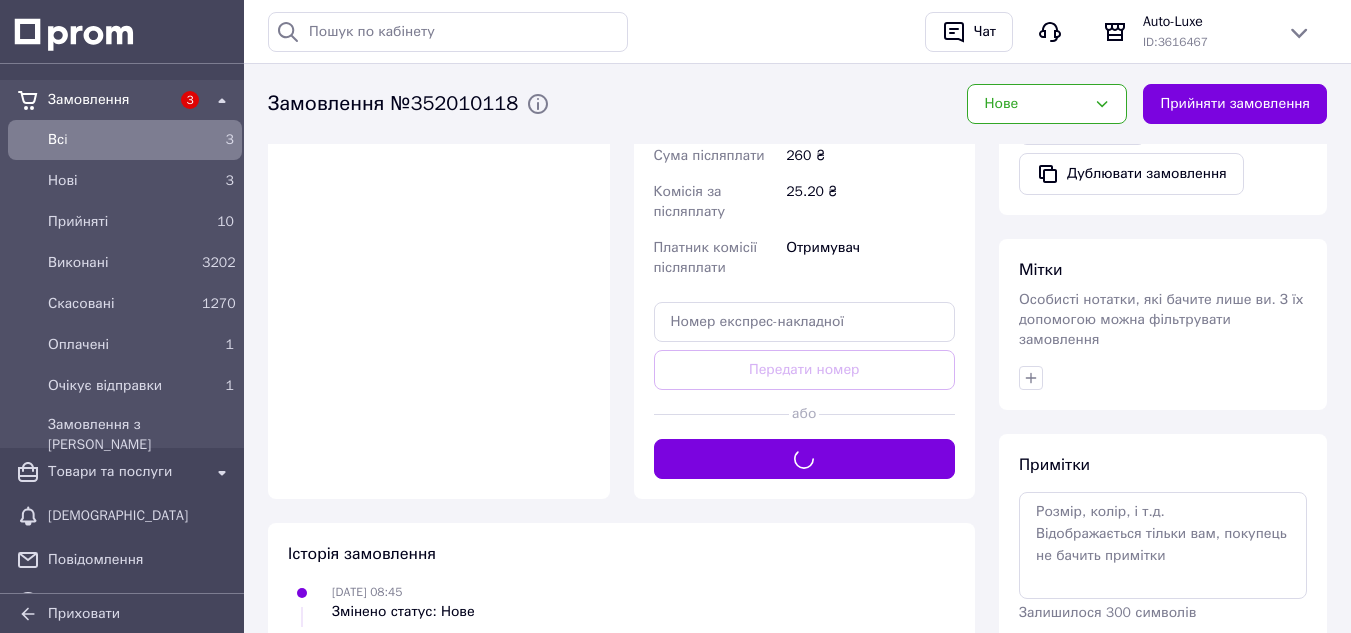 scroll, scrollTop: 600, scrollLeft: 0, axis: vertical 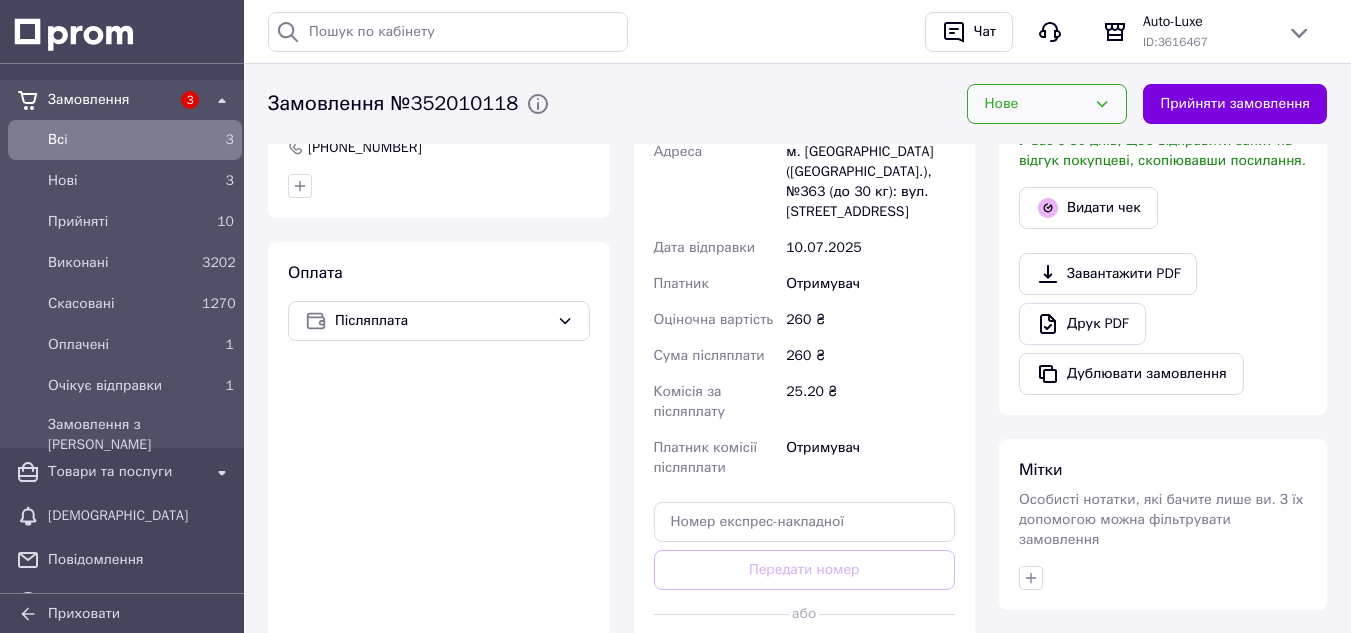 click on "Нове" at bounding box center [1035, 104] 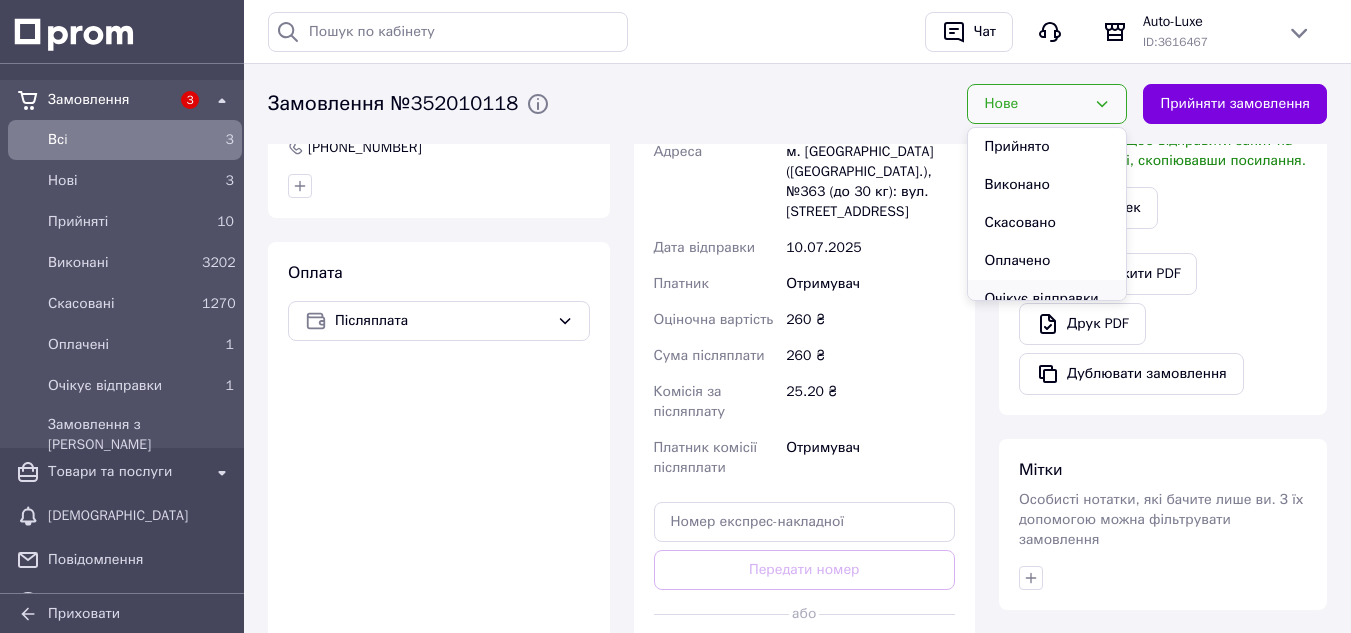 scroll, scrollTop: 18, scrollLeft: 0, axis: vertical 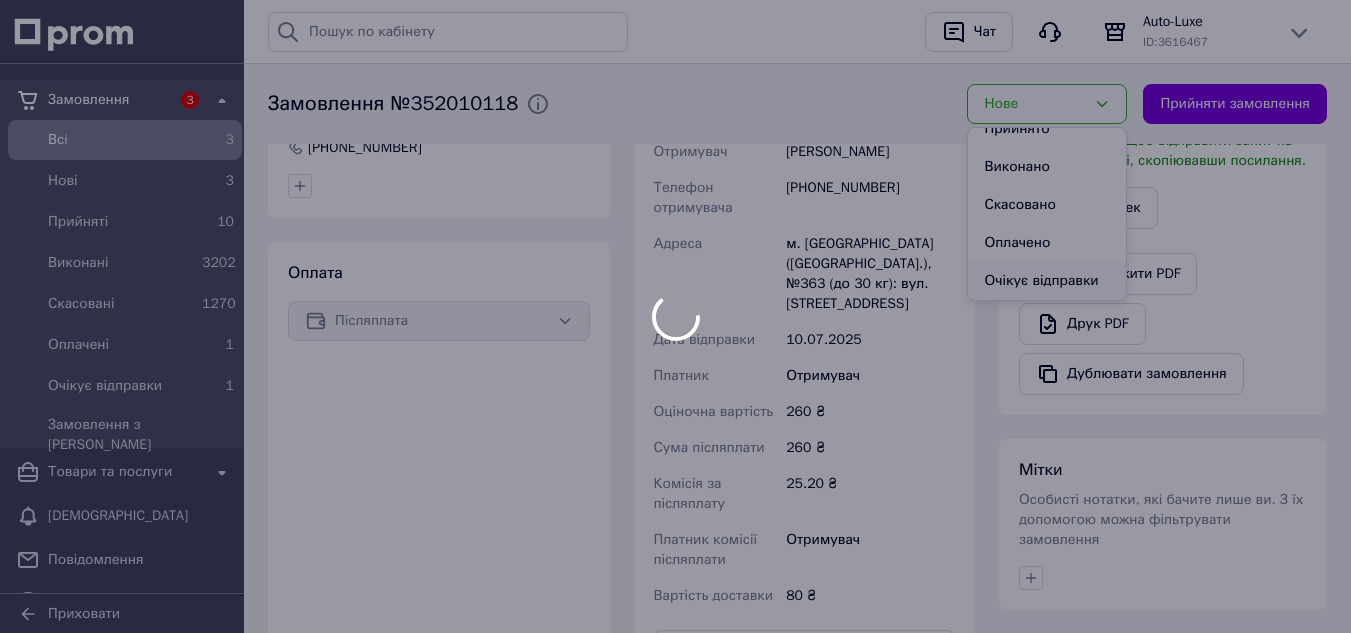click at bounding box center (675, 316) 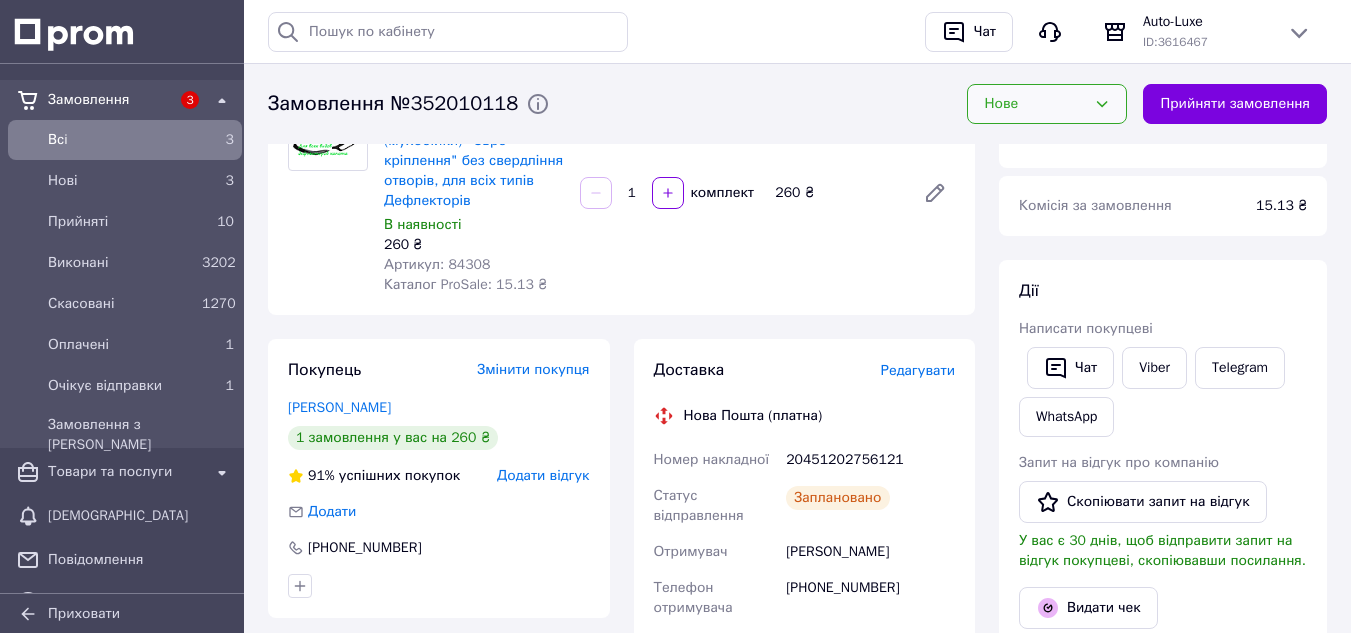 scroll, scrollTop: 0, scrollLeft: 0, axis: both 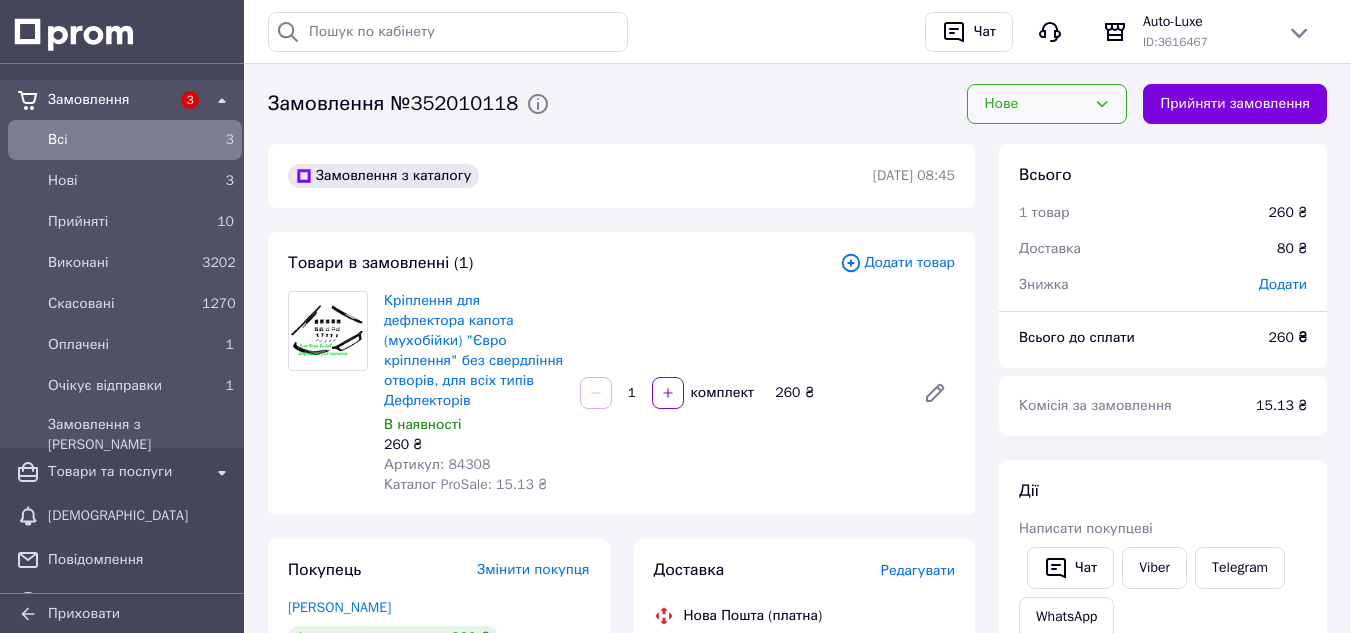 click on "Артикул: 84308" at bounding box center (437, 464) 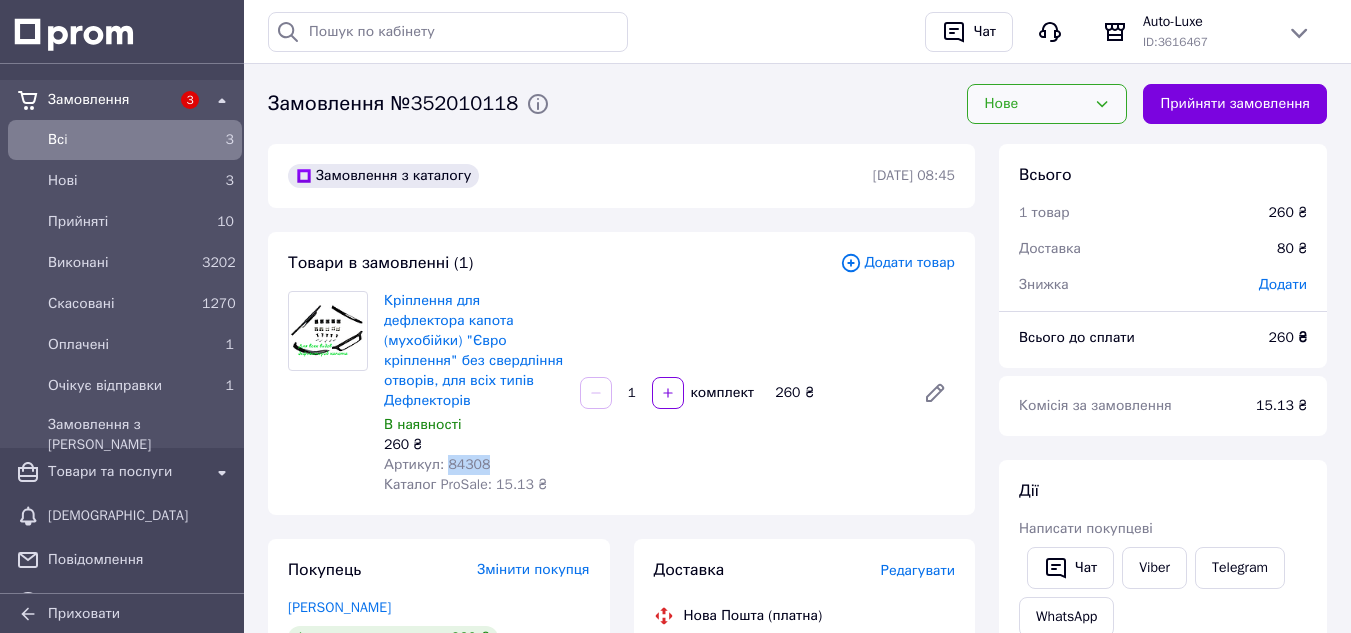 click on "Артикул: 84308" at bounding box center [437, 464] 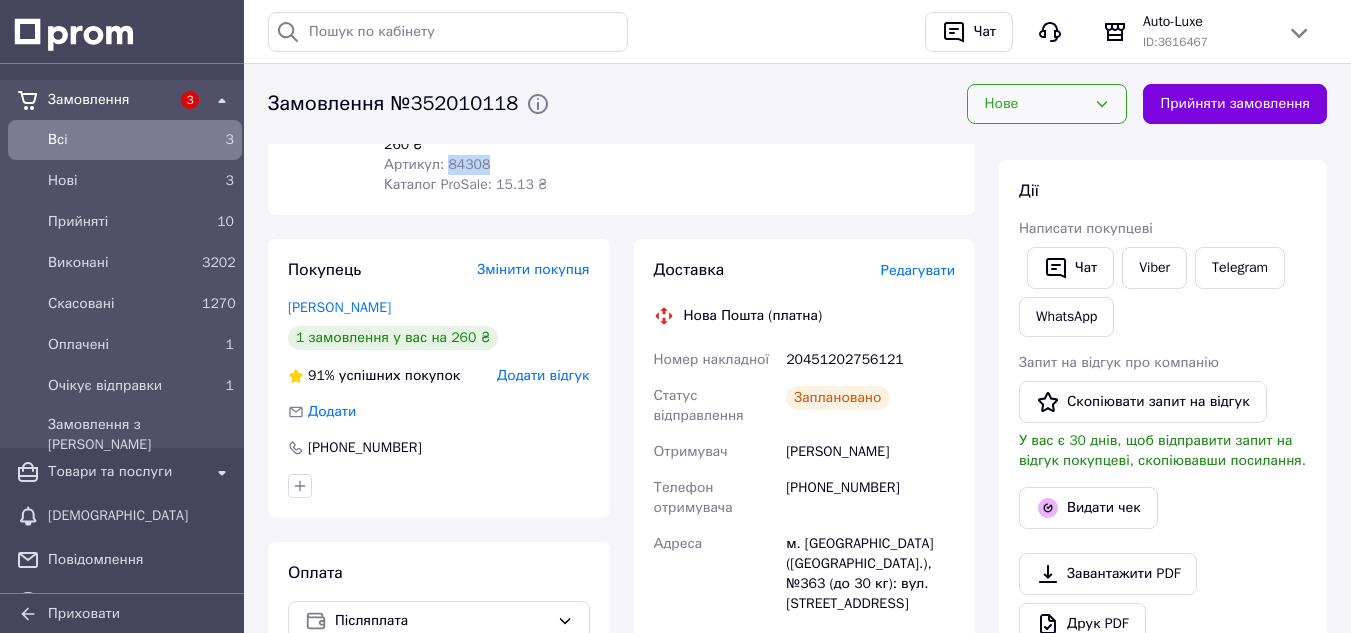 scroll, scrollTop: 100, scrollLeft: 0, axis: vertical 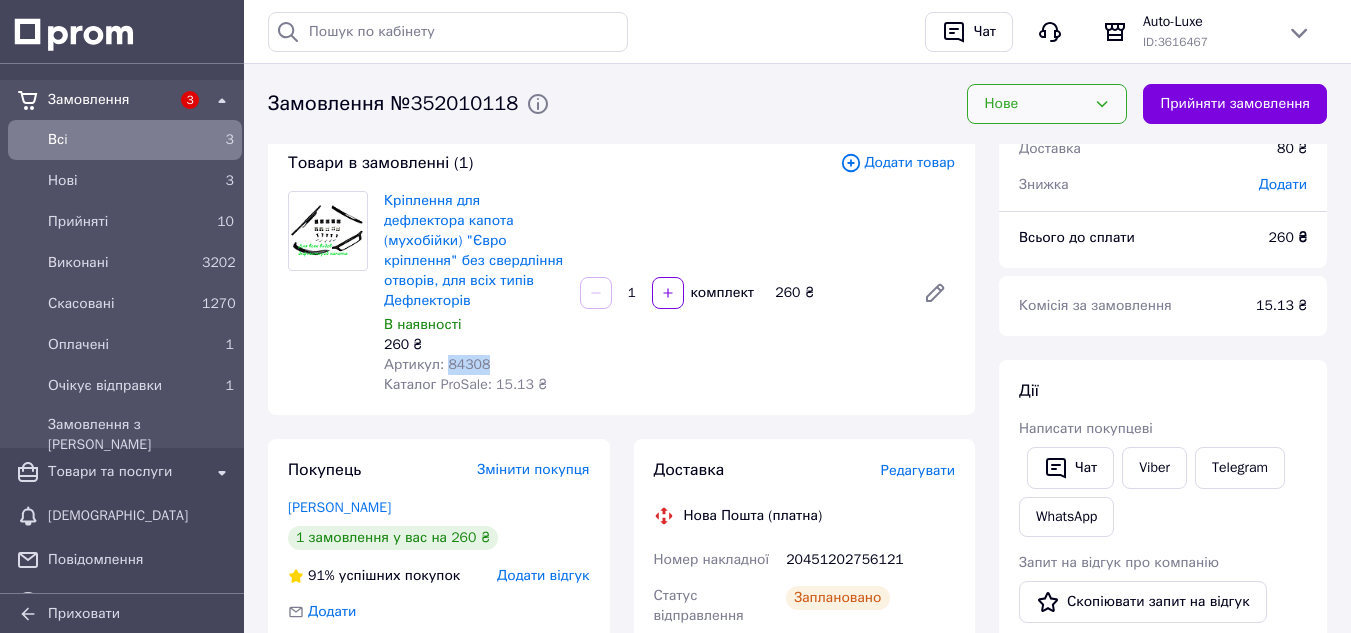 copy on "84308" 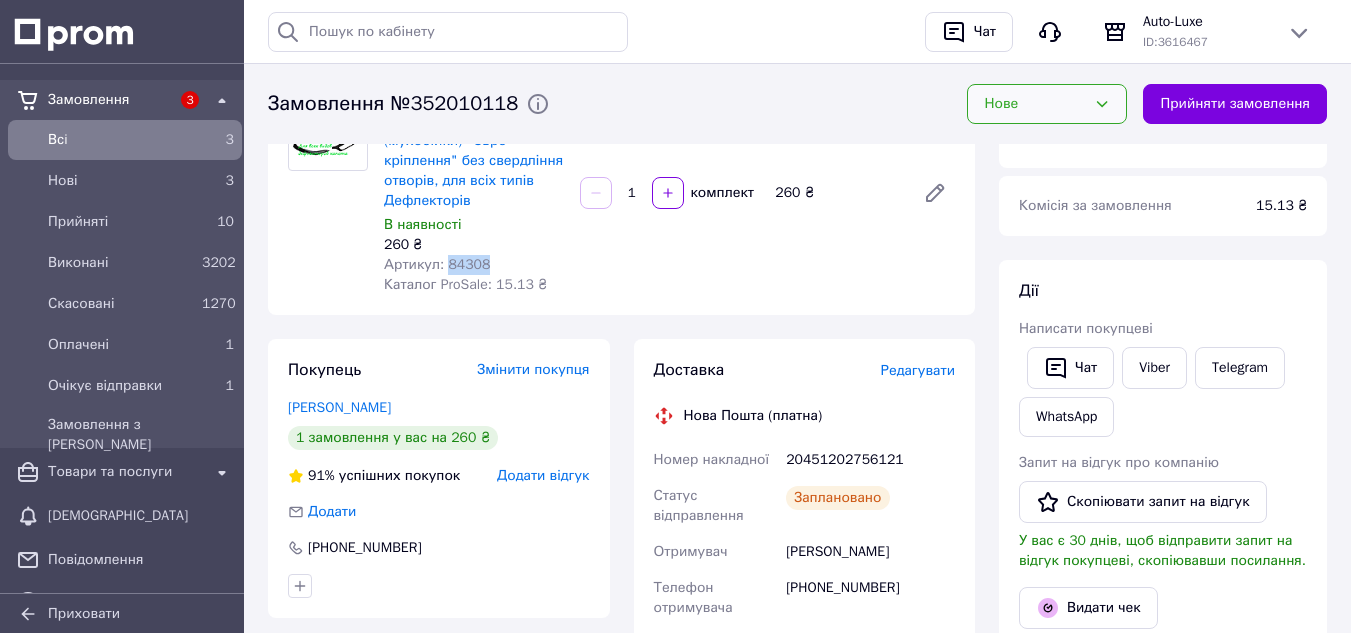 scroll, scrollTop: 100, scrollLeft: 0, axis: vertical 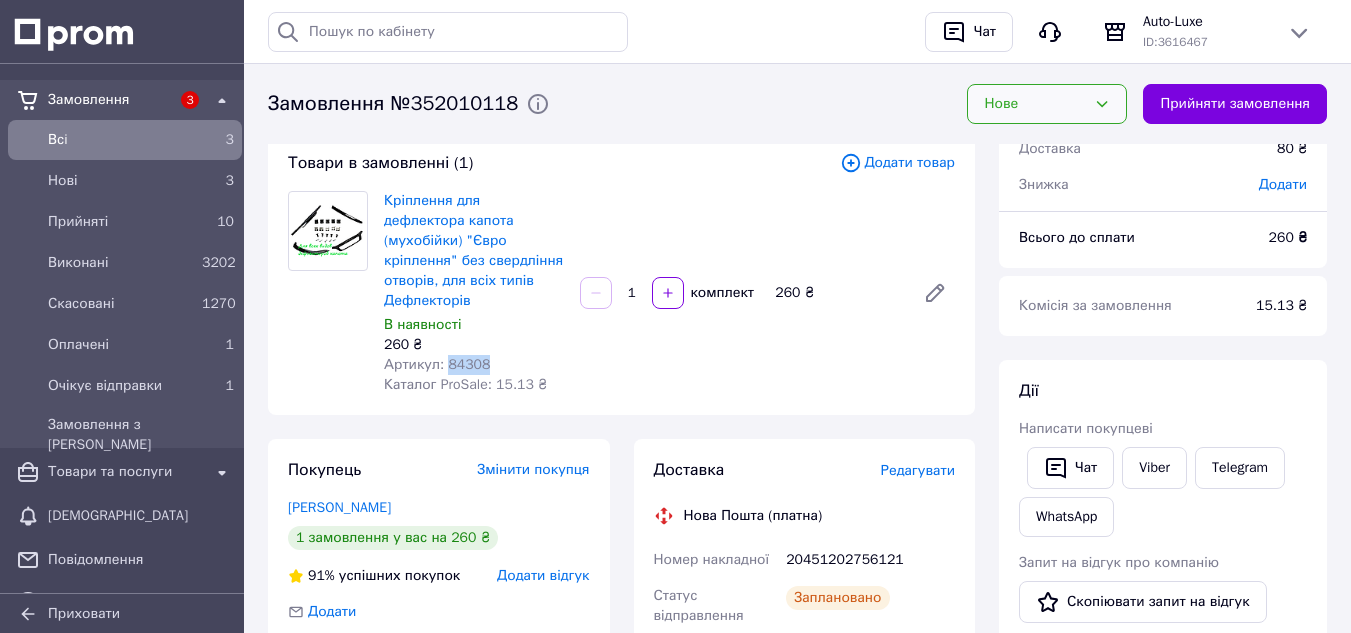 click on "Нове" at bounding box center (1047, 104) 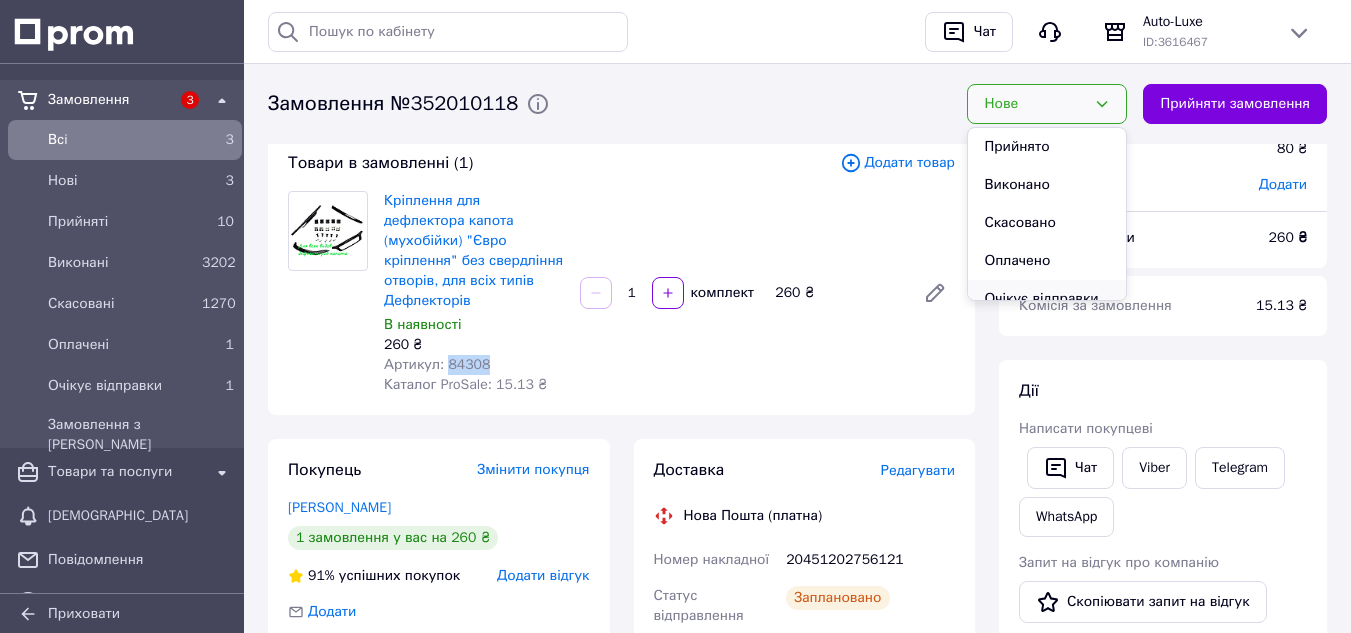 scroll, scrollTop: 18, scrollLeft: 0, axis: vertical 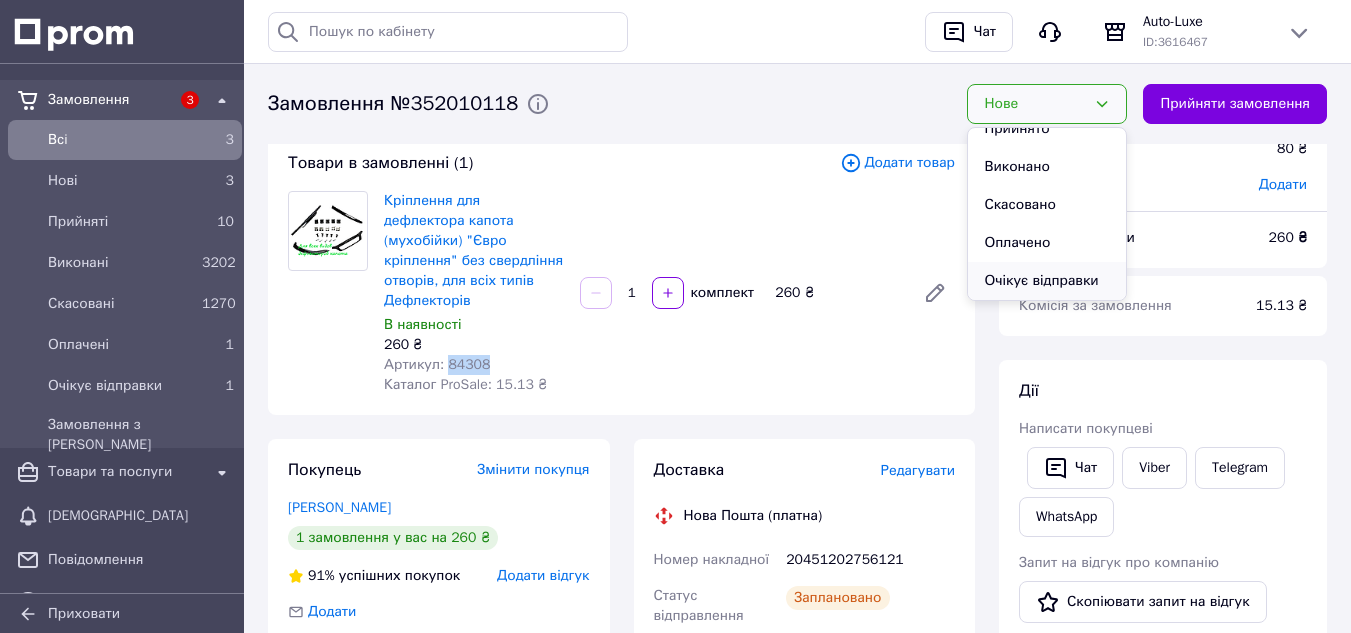 click on "Очікує відправки" at bounding box center (1047, 281) 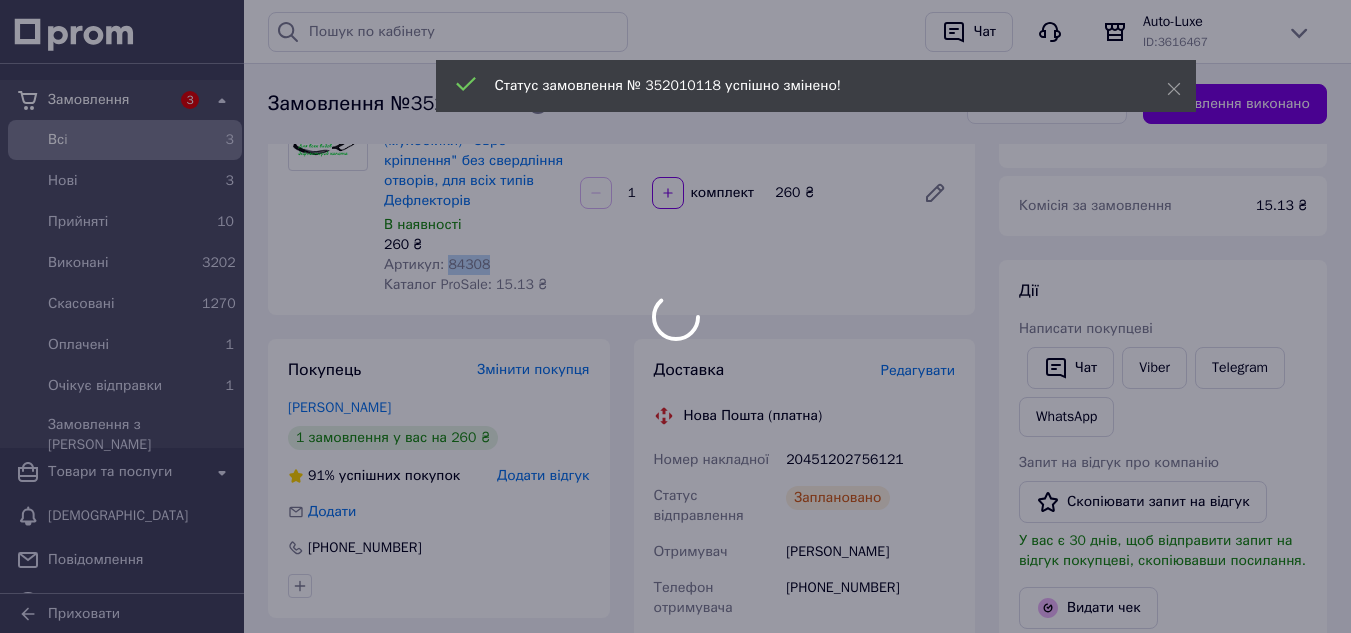 scroll, scrollTop: 100, scrollLeft: 0, axis: vertical 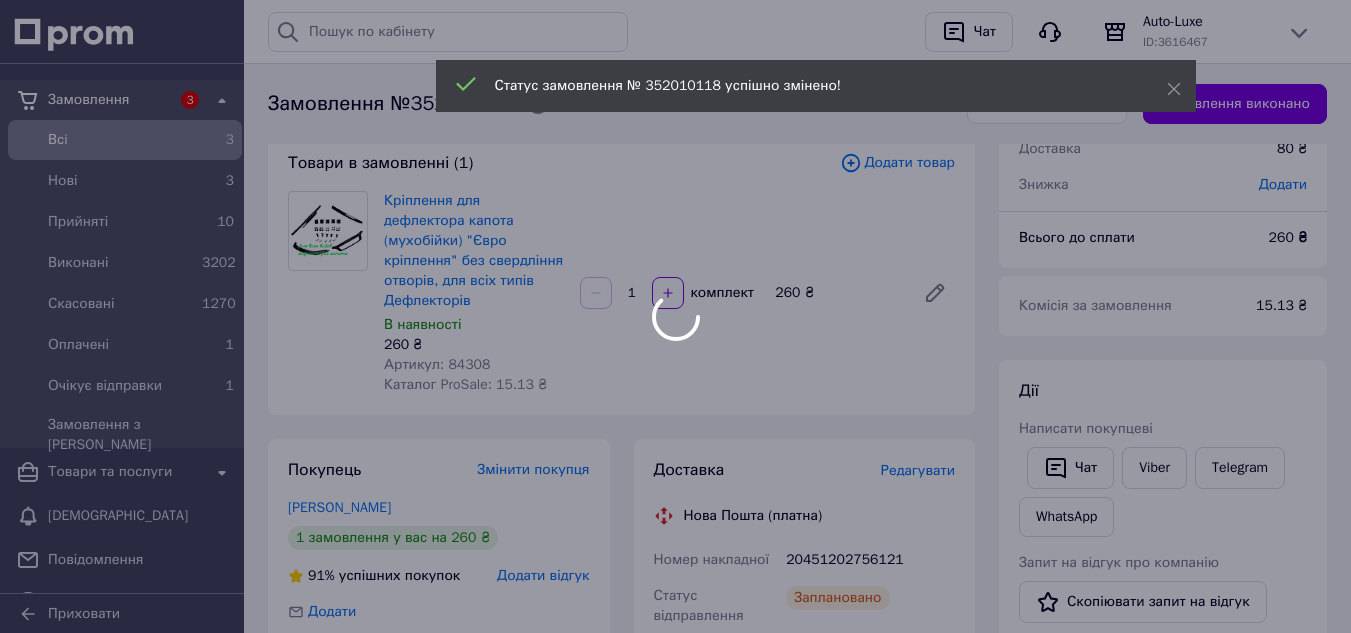 click at bounding box center [675, 316] 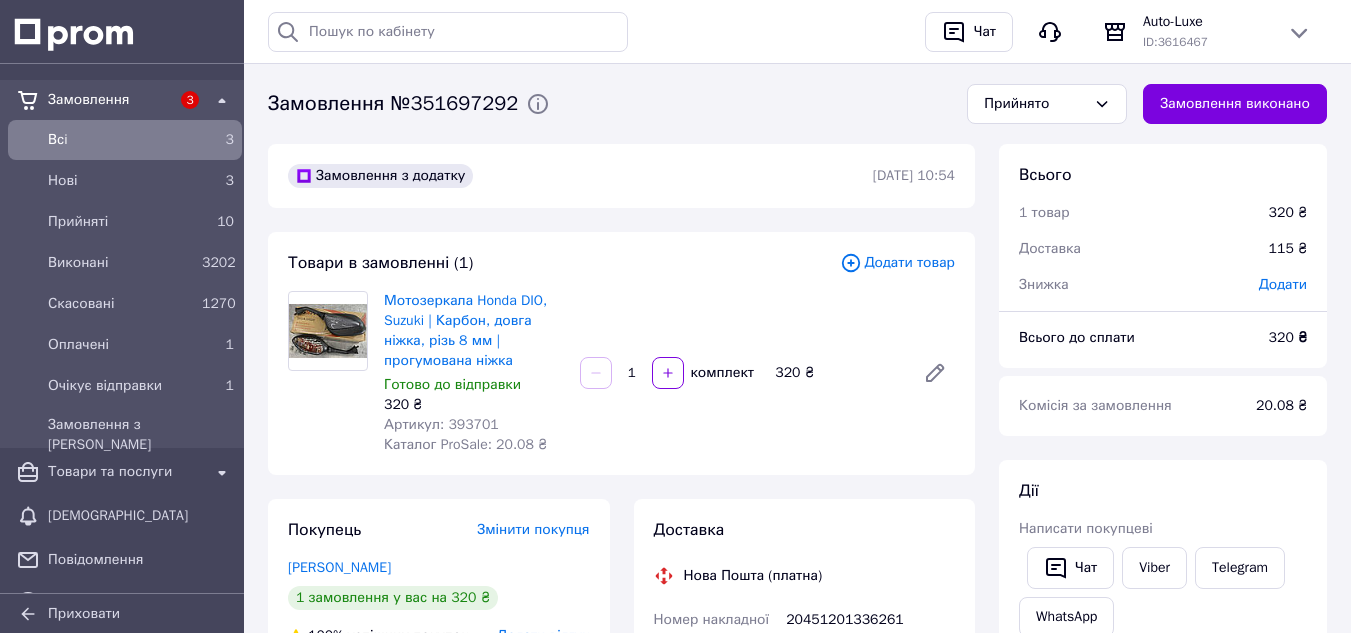 scroll, scrollTop: 100, scrollLeft: 0, axis: vertical 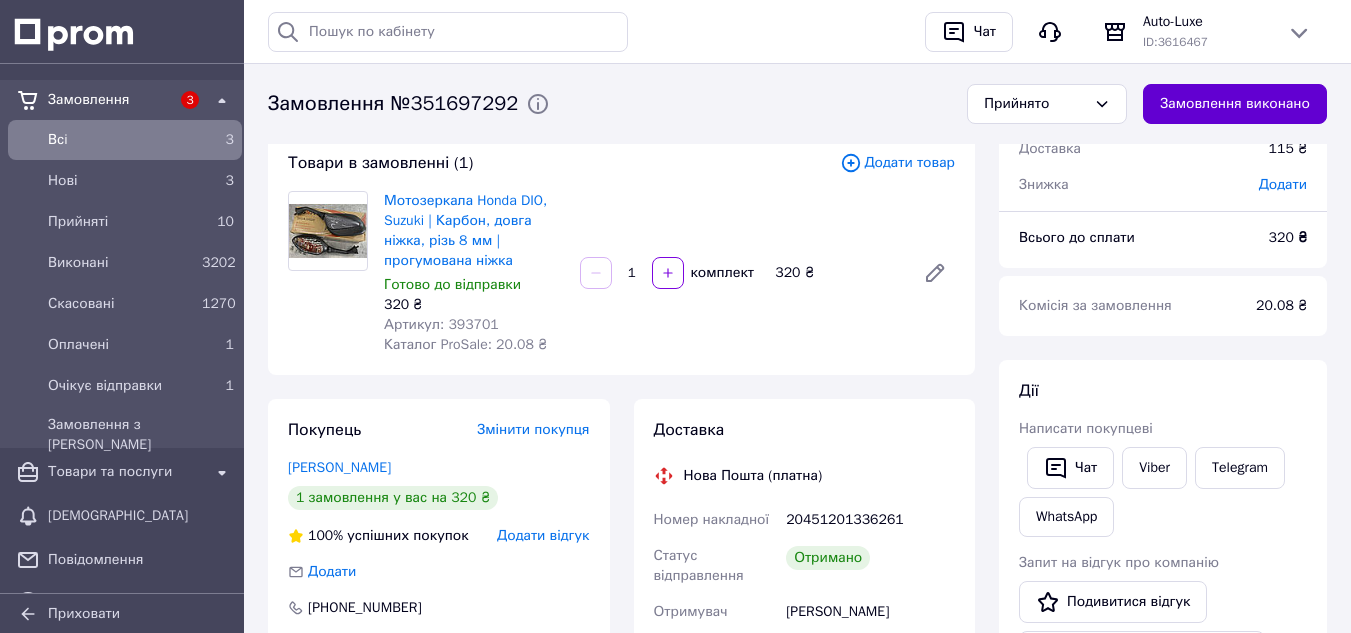 click on "Замовлення виконано" at bounding box center [1235, 104] 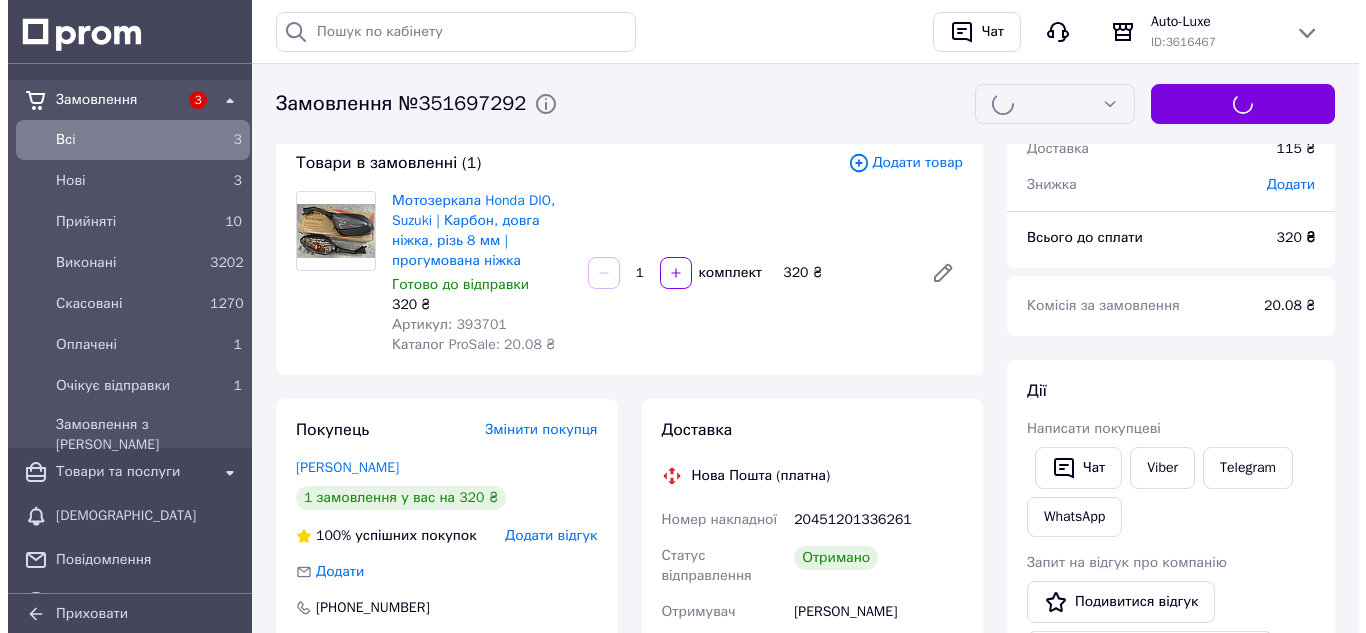 scroll, scrollTop: 300, scrollLeft: 0, axis: vertical 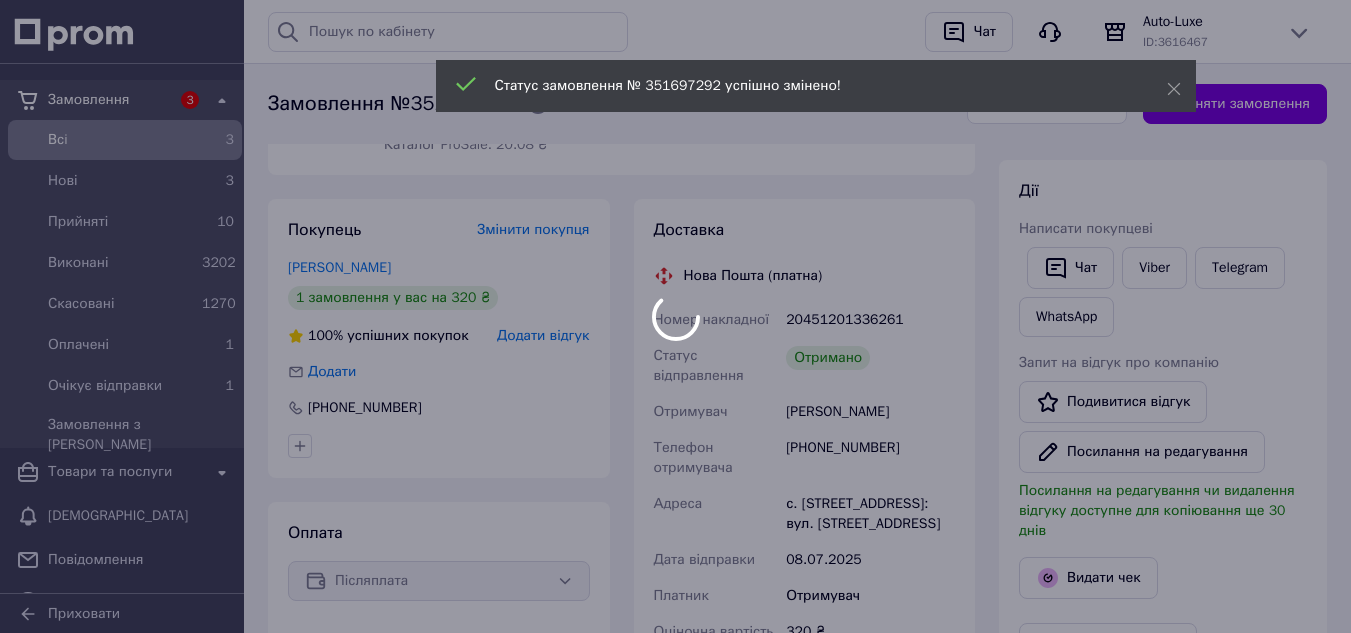 click at bounding box center [675, 316] 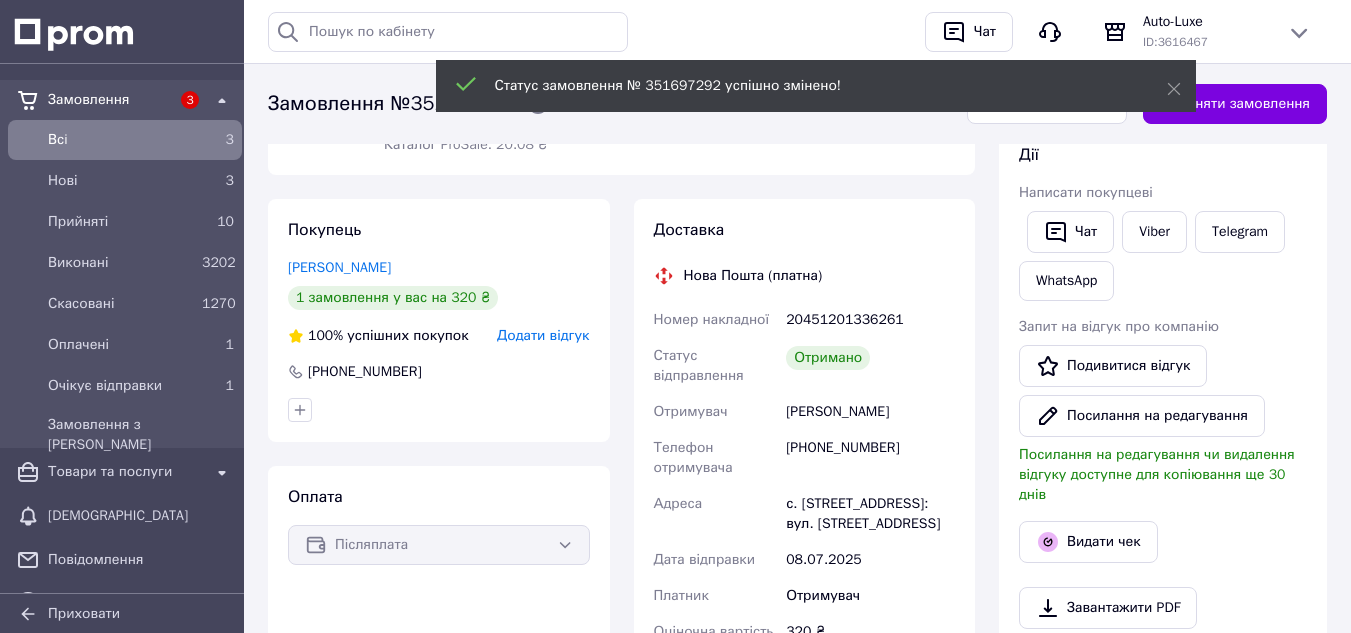 click on "Додати відгук" at bounding box center [543, 335] 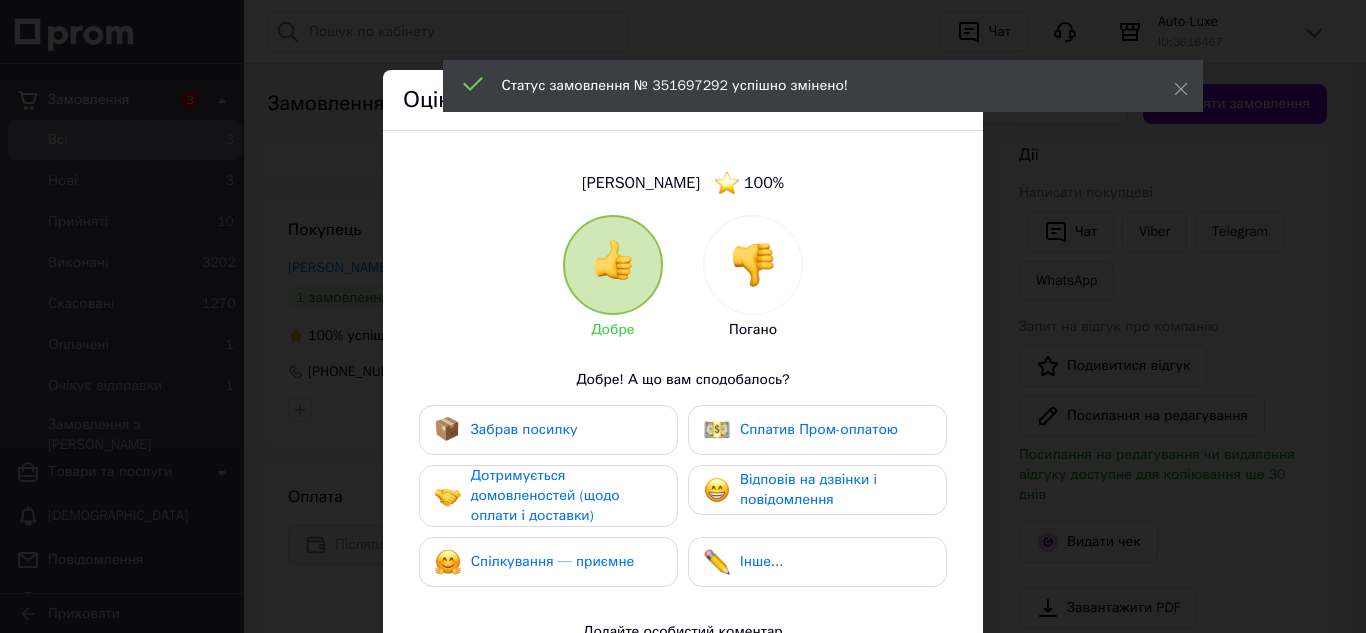 drag, startPoint x: 551, startPoint y: 434, endPoint x: 547, endPoint y: 500, distance: 66.1211 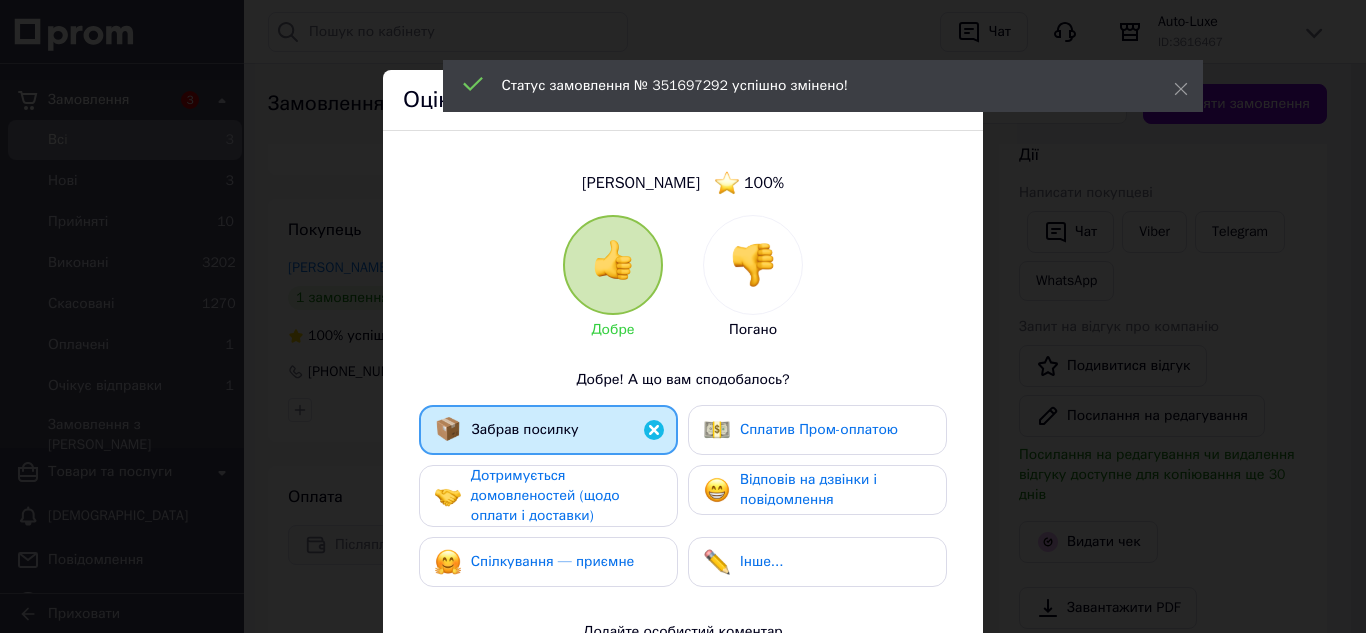 drag, startPoint x: 550, startPoint y: 510, endPoint x: 548, endPoint y: 522, distance: 12.165525 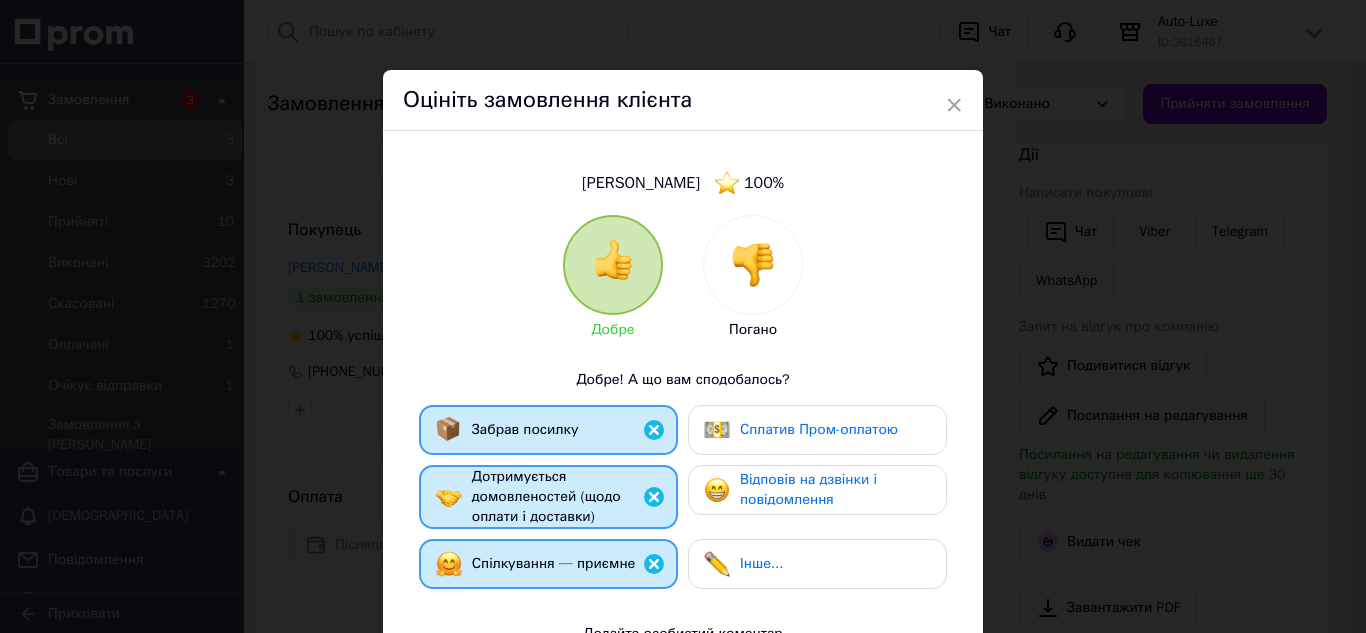 click on "Відповів на дзвінки і повідомлення" at bounding box center [808, 489] 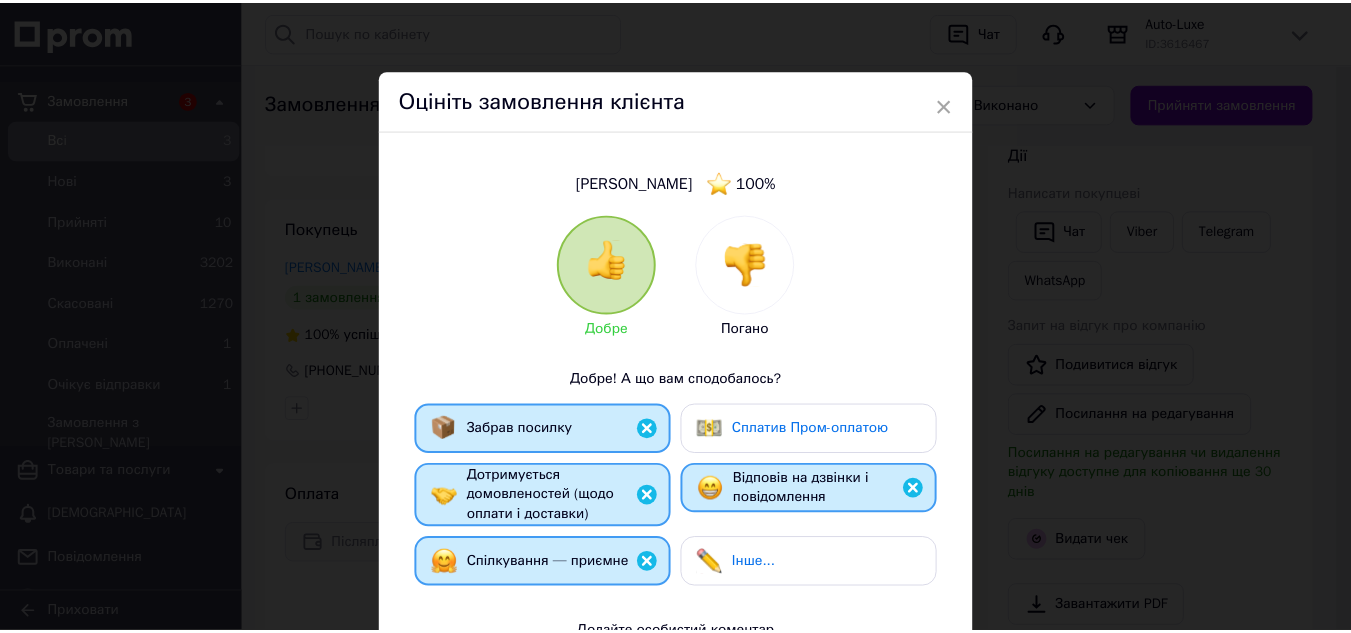scroll, scrollTop: 353, scrollLeft: 0, axis: vertical 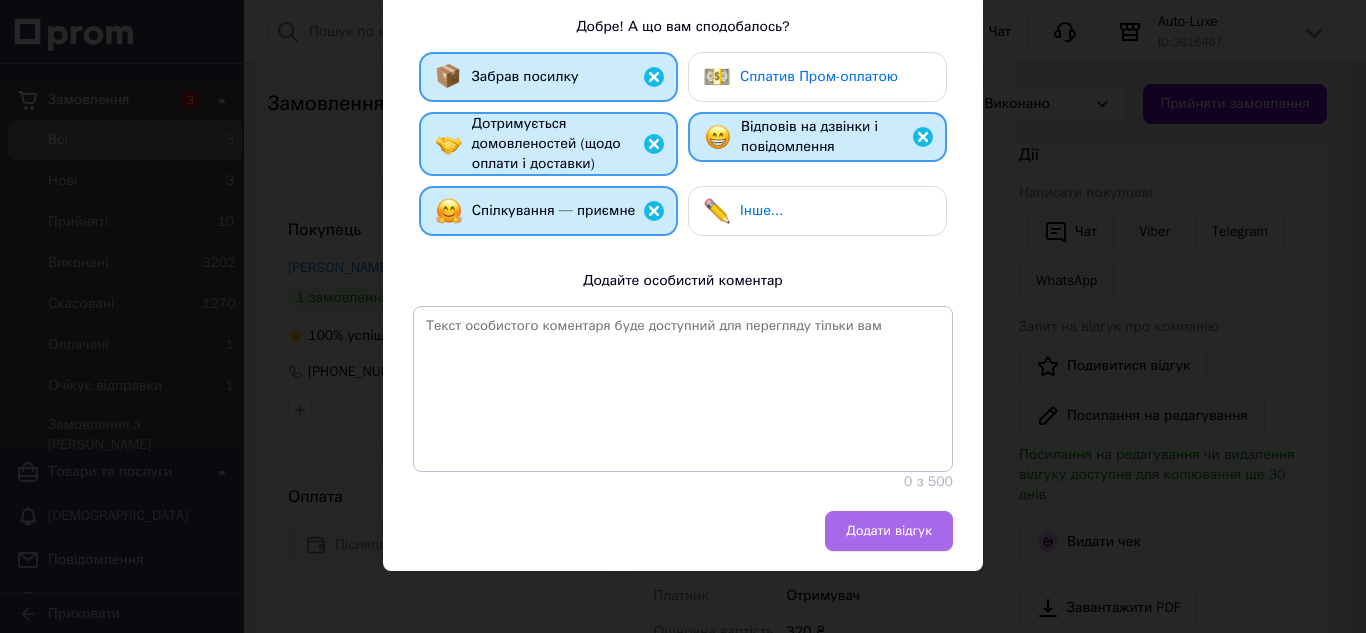 click on "Додати відгук" at bounding box center (889, 531) 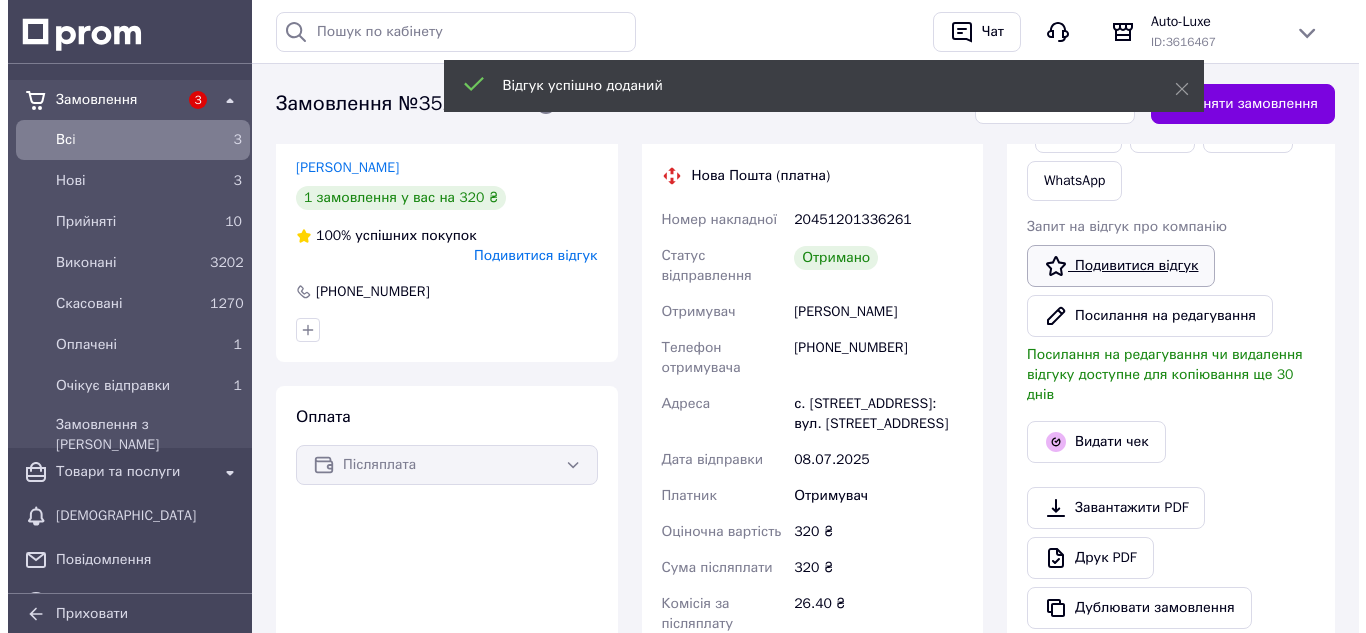 scroll, scrollTop: 500, scrollLeft: 0, axis: vertical 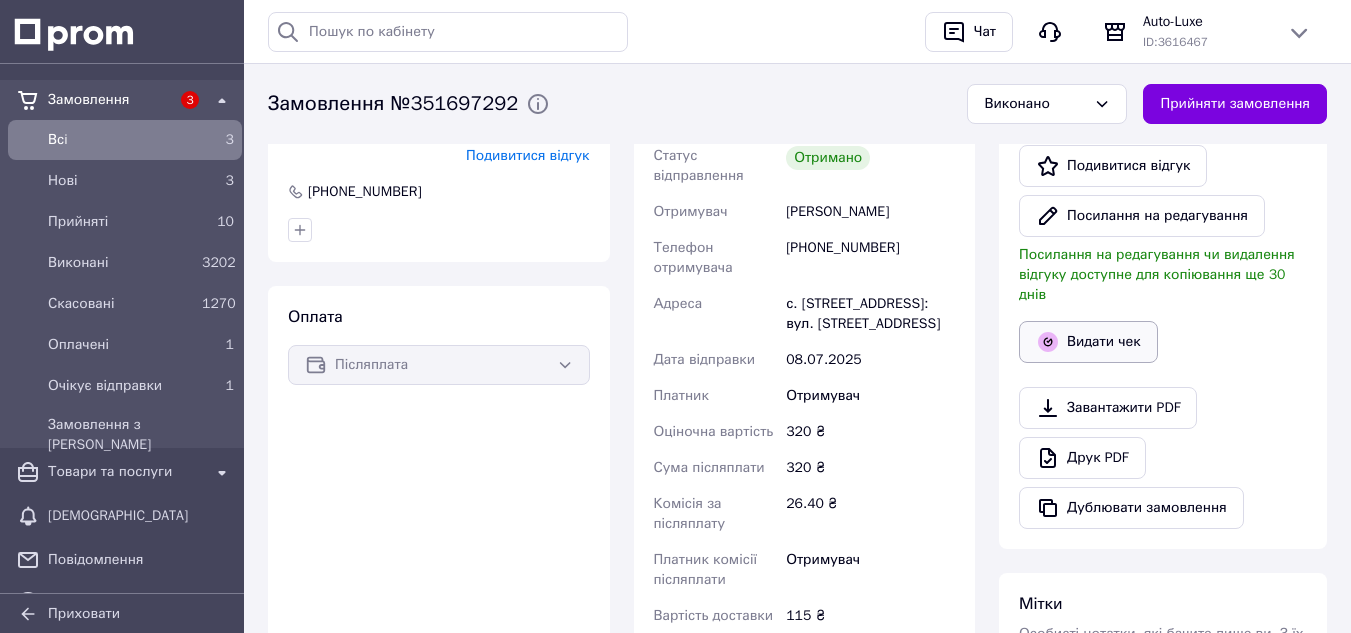 click on "Видати чек" at bounding box center [1088, 342] 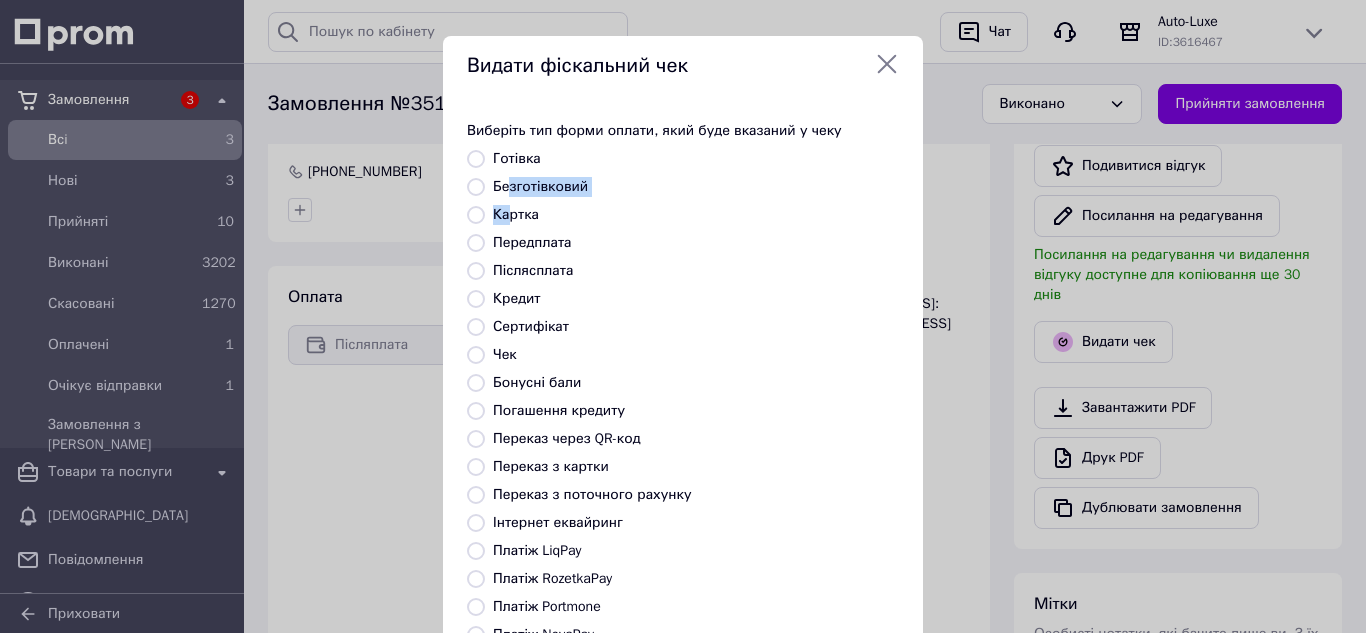 click on "Виберіть тип форми оплати, який буде вказаний у чеку Готівка Безготівковий Картка Передплата Післясплата Кредит Сертифікат Чек Бонусні бали Погашення кредиту Переказ через QR-код Переказ з картки Переказ з поточного рахунку Інтернет еквайринг Платіж LiqPay Платіж RozetkaPay Платіж Portmone Платіж NovaPay Або додайте посилання на фіскальний чек" at bounding box center [683, 427] 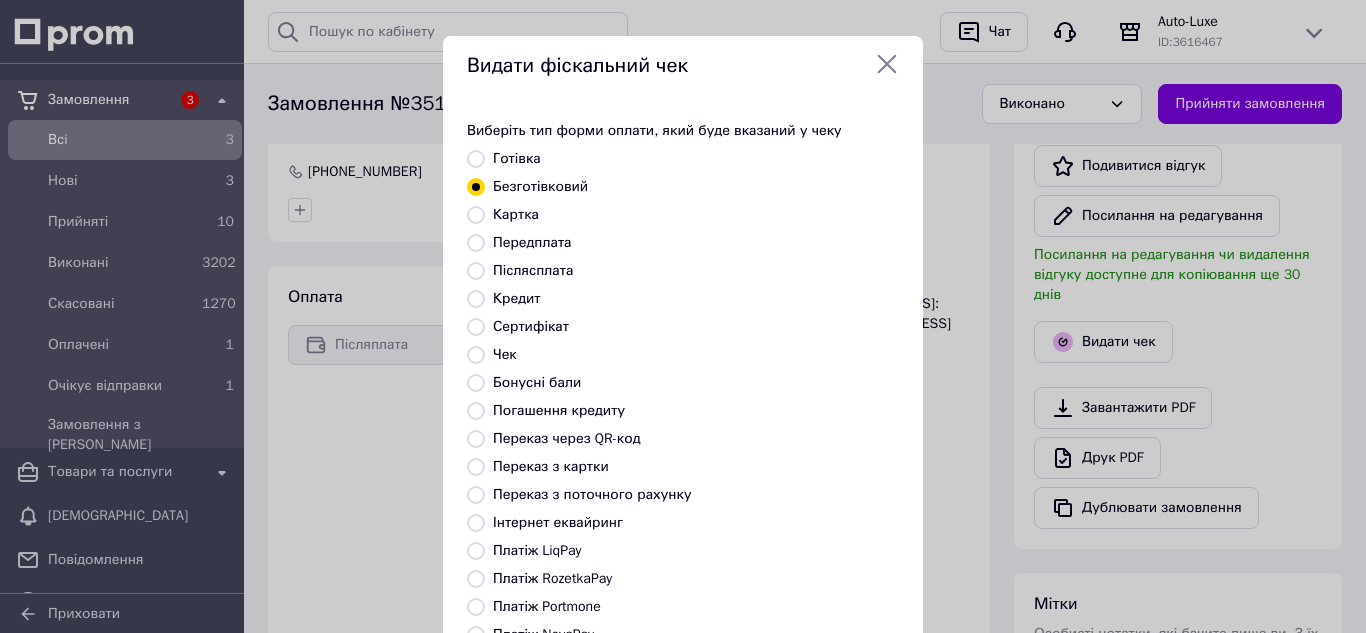 click on "Готівка" at bounding box center (696, 159) 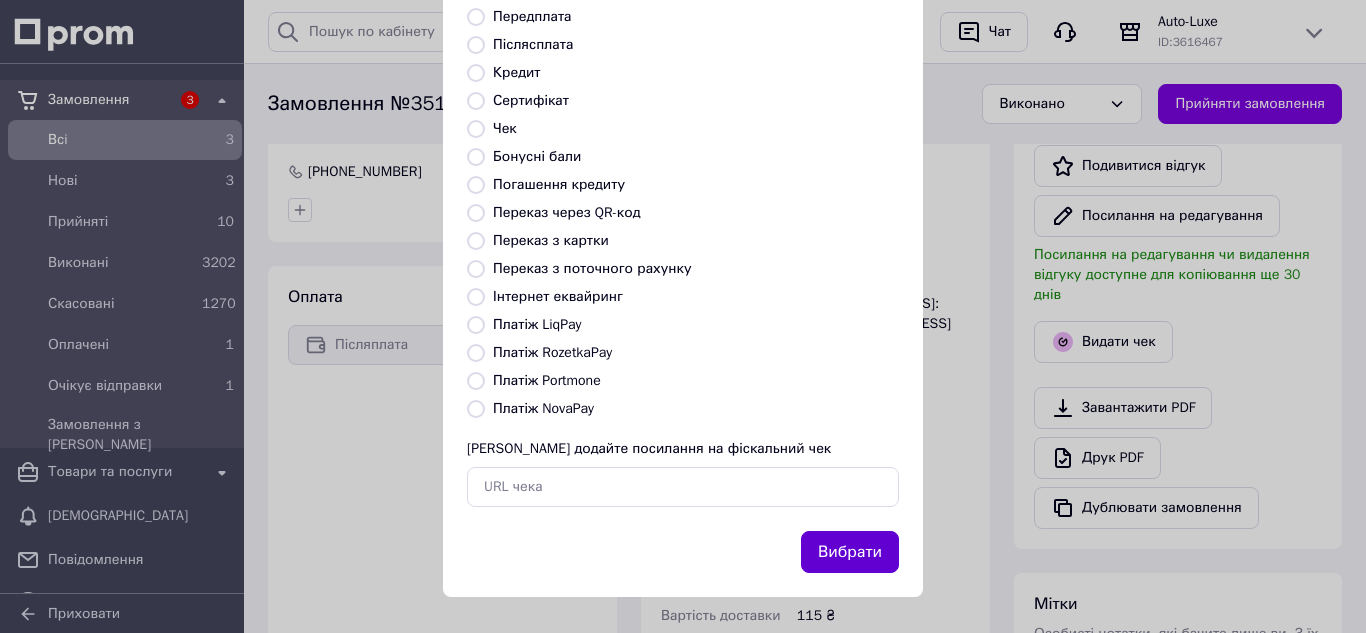 click on "Вибрати" at bounding box center (850, 552) 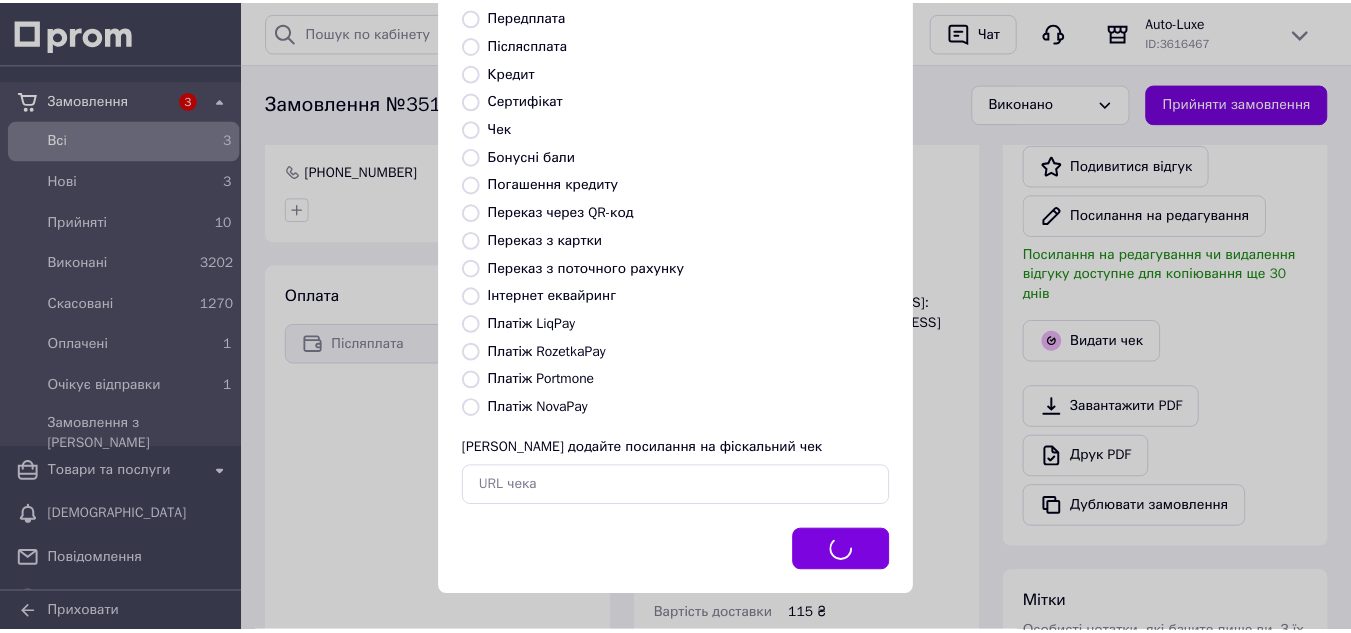 scroll, scrollTop: 0, scrollLeft: 0, axis: both 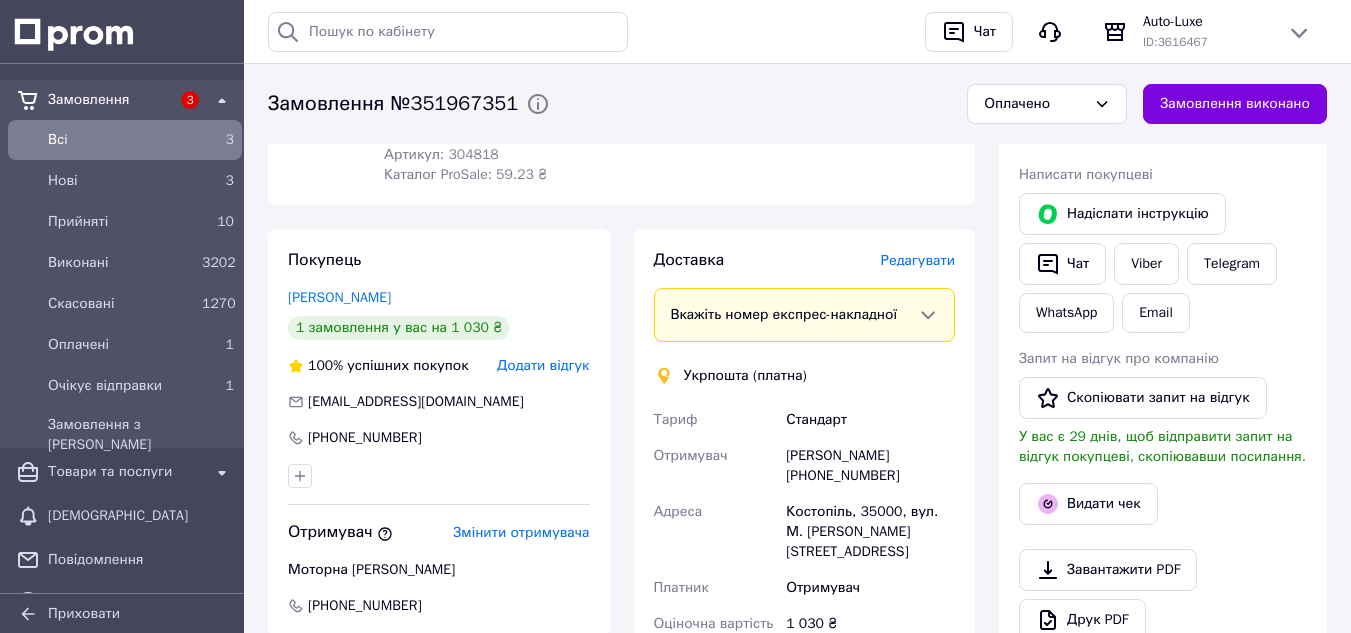drag, startPoint x: 810, startPoint y: 475, endPoint x: 899, endPoint y: 475, distance: 89 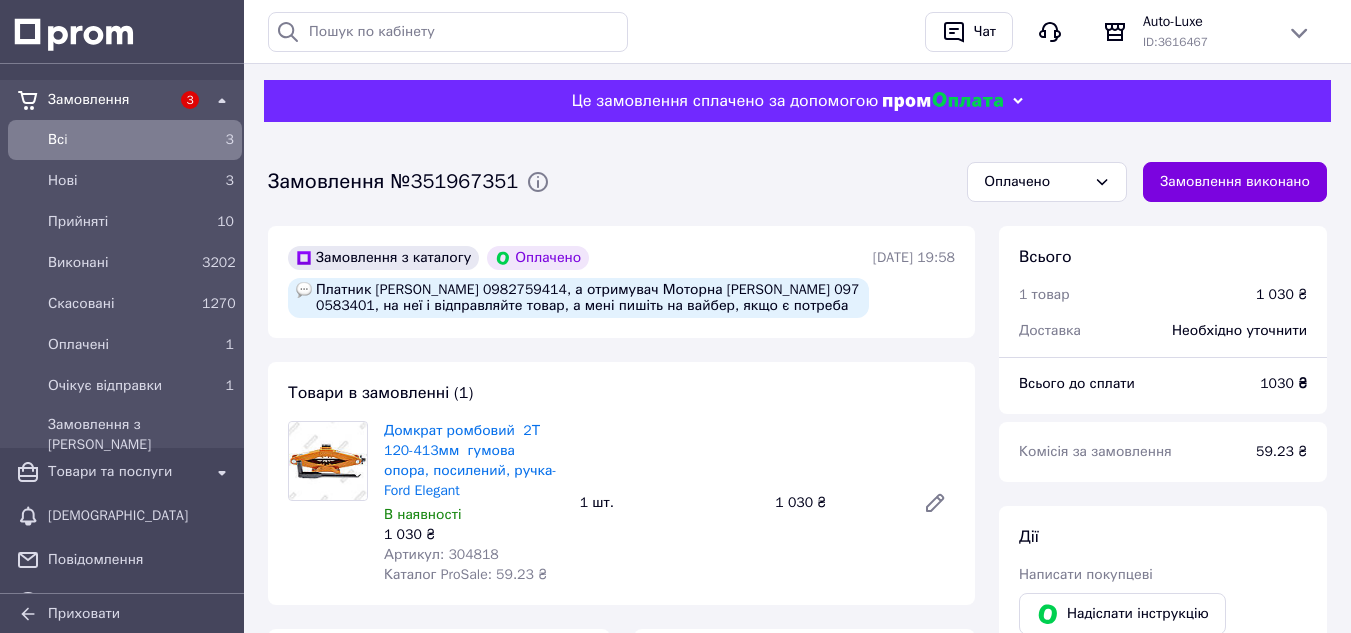 click on "Платник Моторний Віктор 0982759414, а отримувач Моторна Світлана 097 0583401, на неї і відправляйте товар, а мені пишіть на вайбер, якщо є потреба" at bounding box center (578, 298) 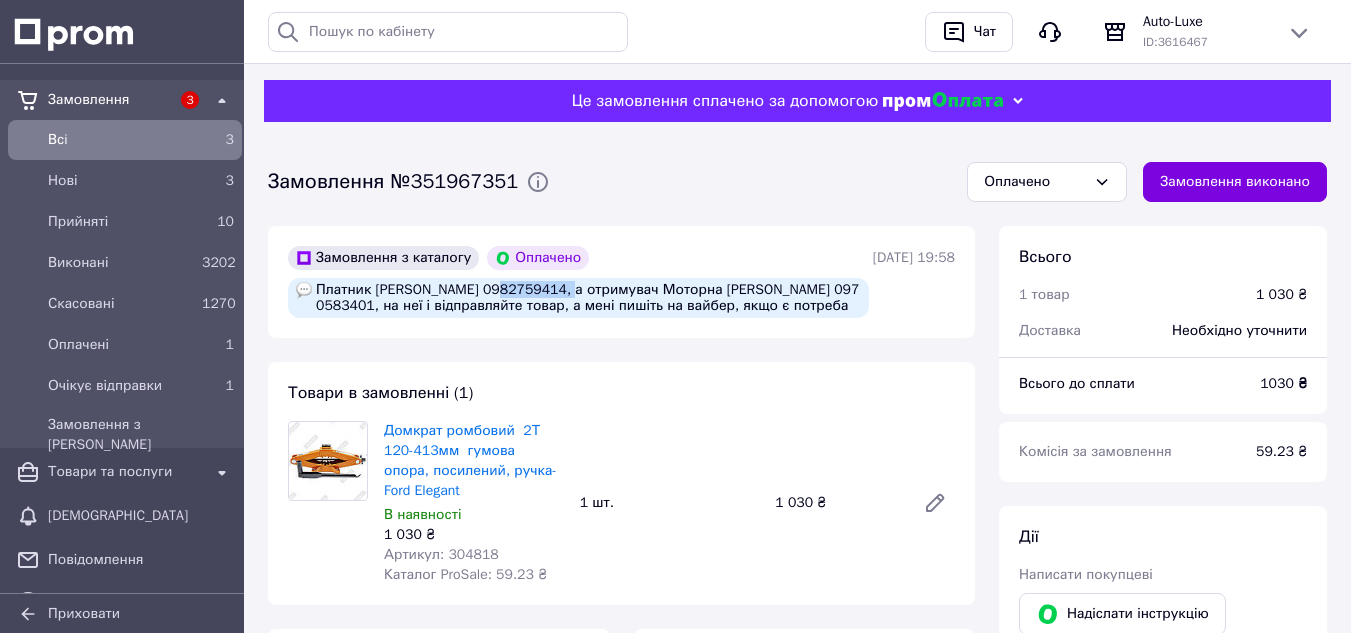 click on "Платник Моторний Віктор 0982759414, а отримувач Моторна Світлана 097 0583401, на неї і відправляйте товар, а мені пишіть на вайбер, якщо є потреба" at bounding box center (578, 298) 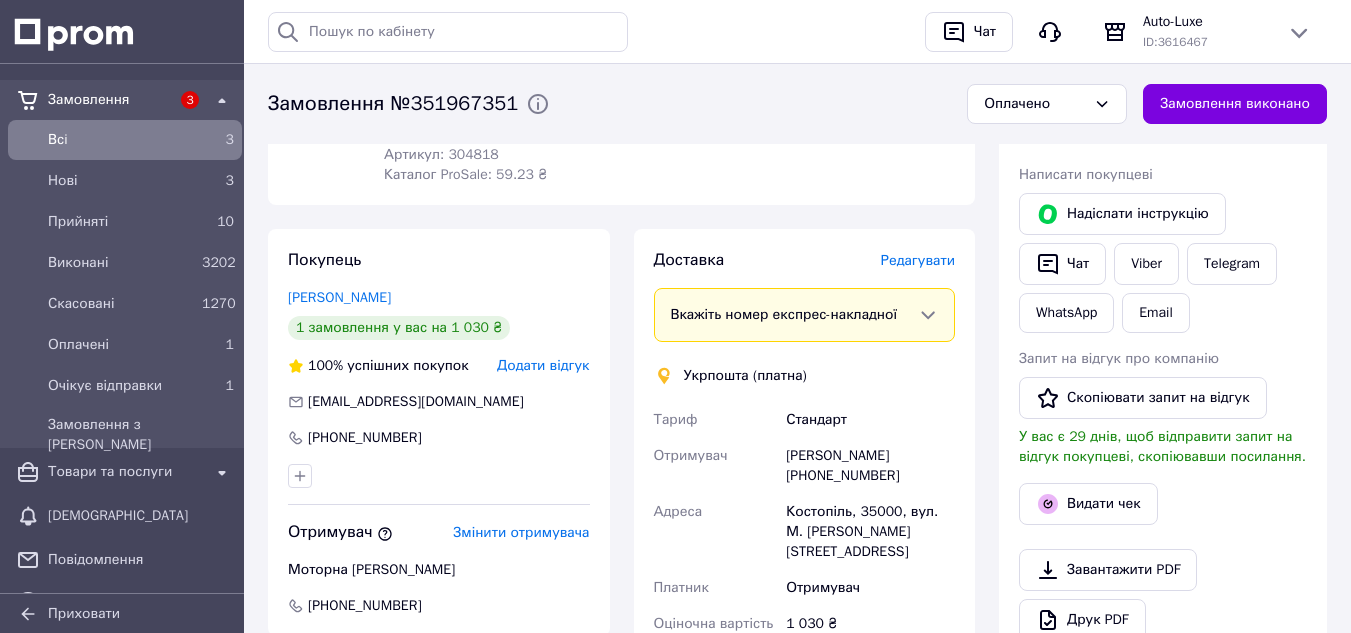 scroll, scrollTop: 500, scrollLeft: 0, axis: vertical 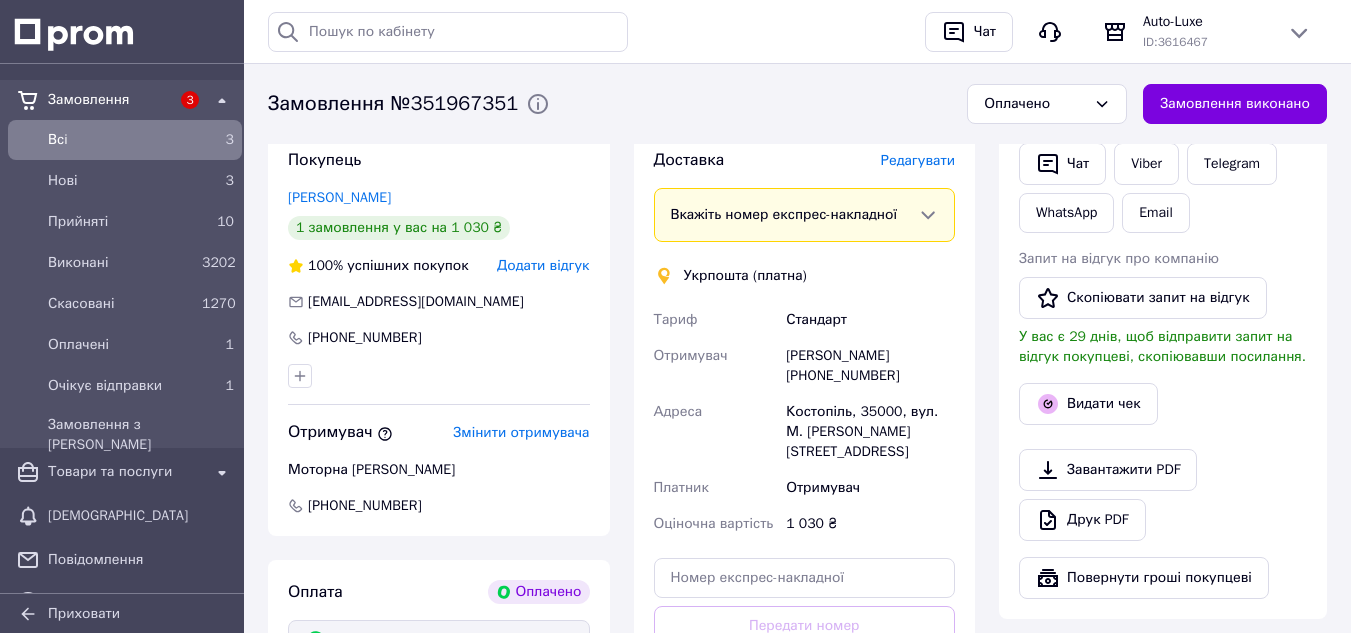 click on "Світлана Моторна +380970583401" at bounding box center (870, 366) 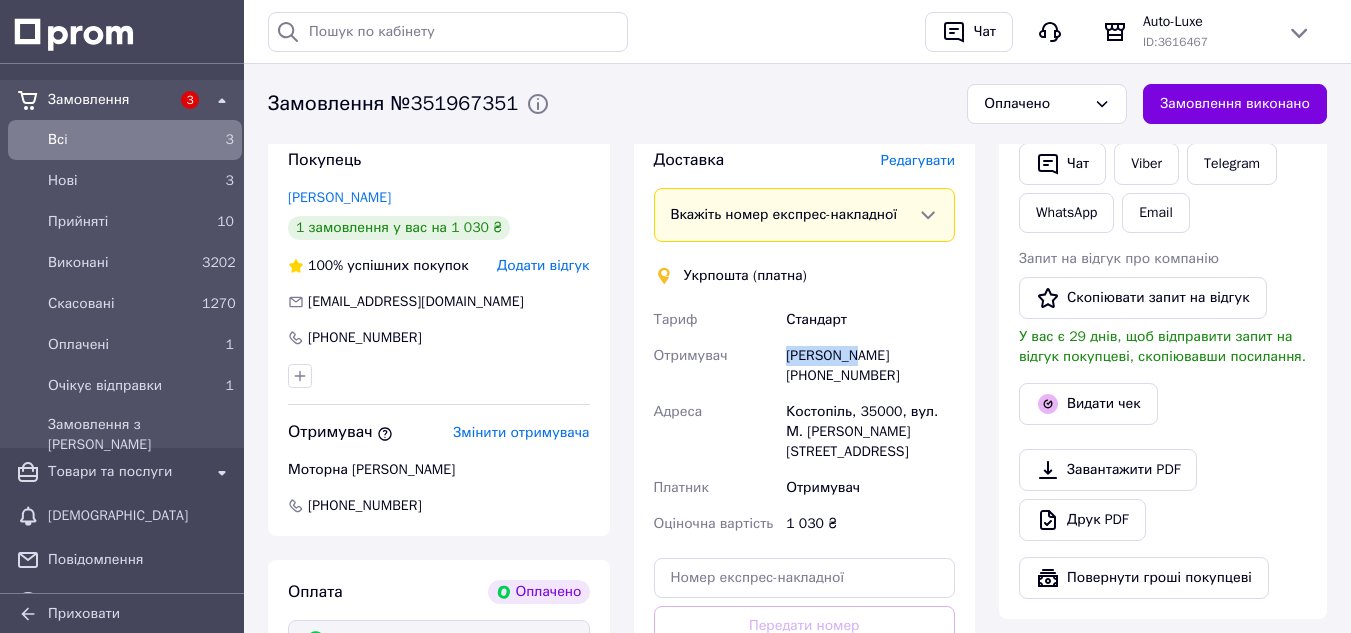 click on "Світлана Моторна +380970583401" at bounding box center (870, 366) 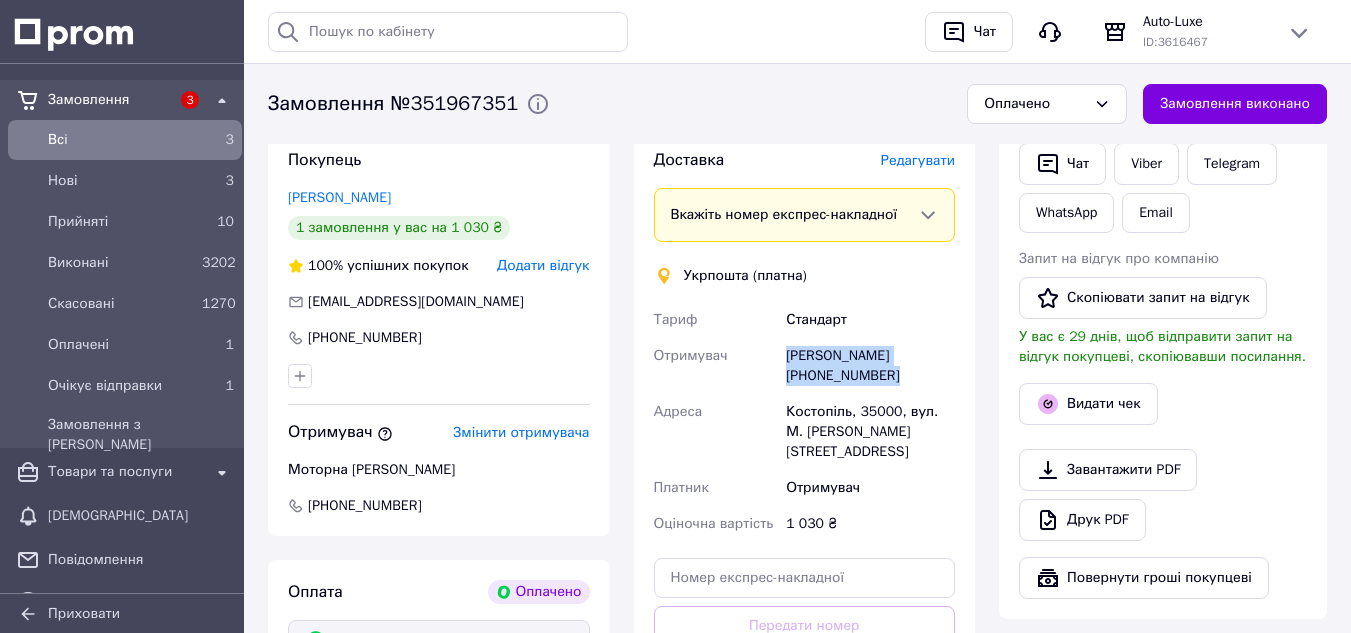 click on "Світлана Моторна +380970583401" at bounding box center (870, 366) 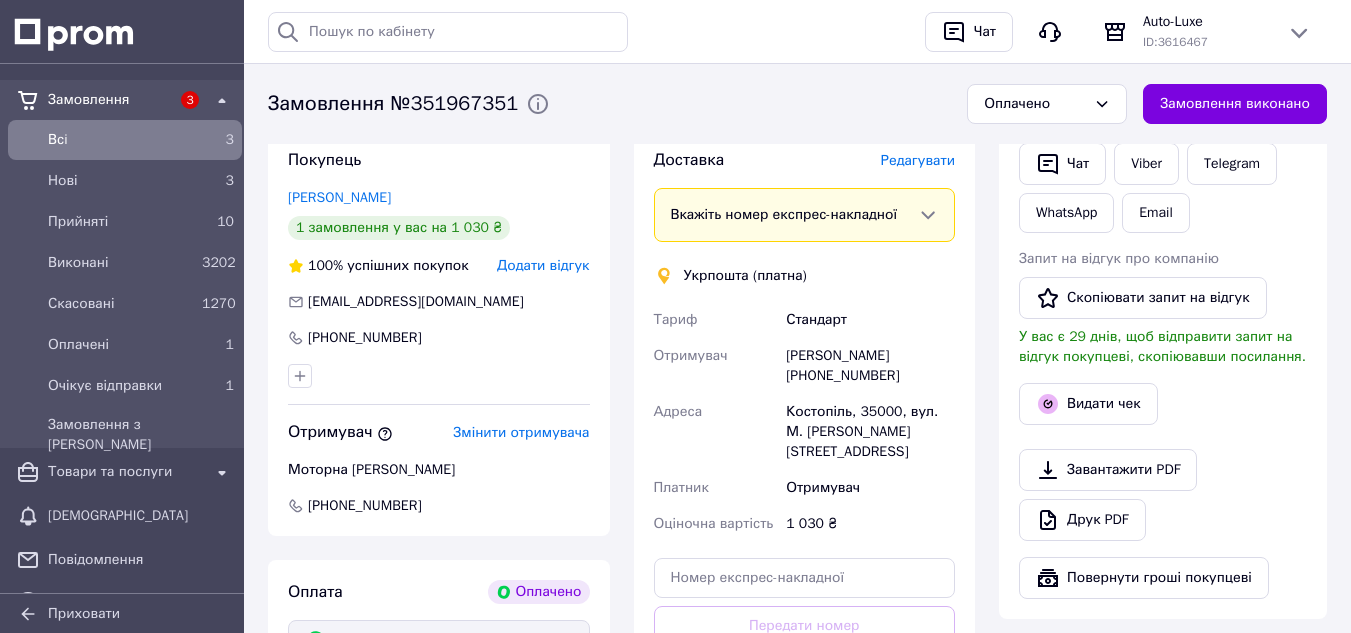 click on "Костопіль, 35000, вул. М. Грушевського, 34" at bounding box center (870, 432) 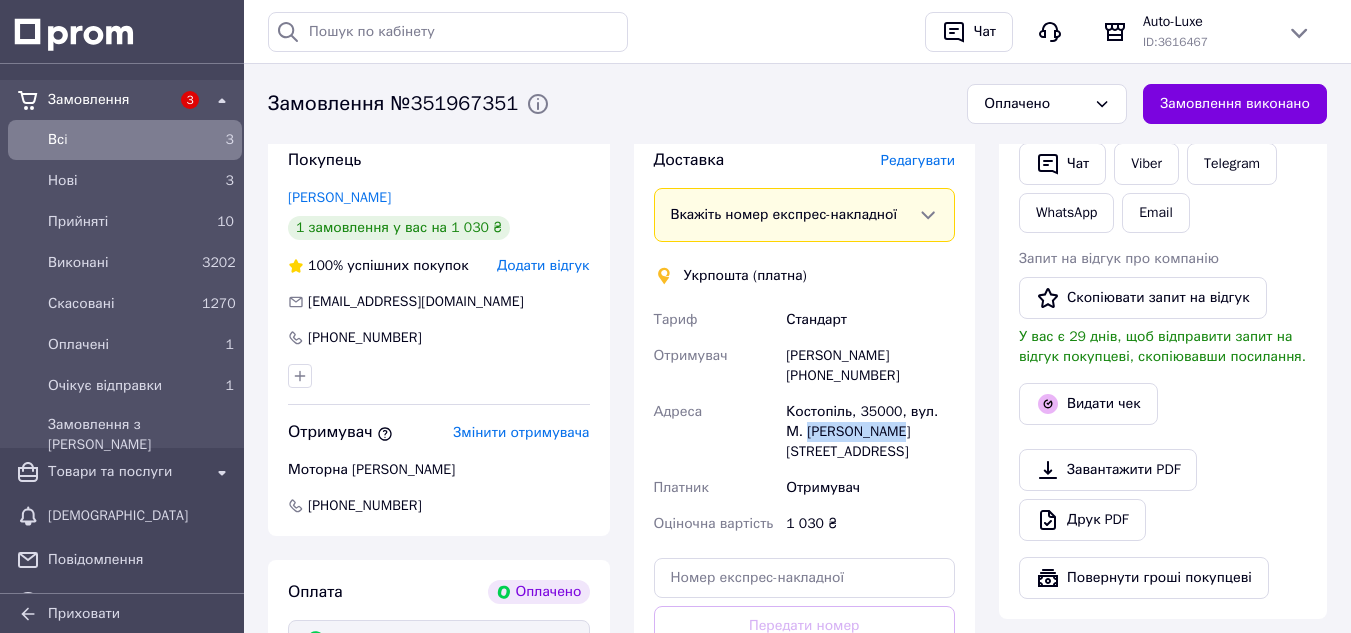 click on "Костопіль, 35000, вул. М. Грушевського, 34" at bounding box center (870, 432) 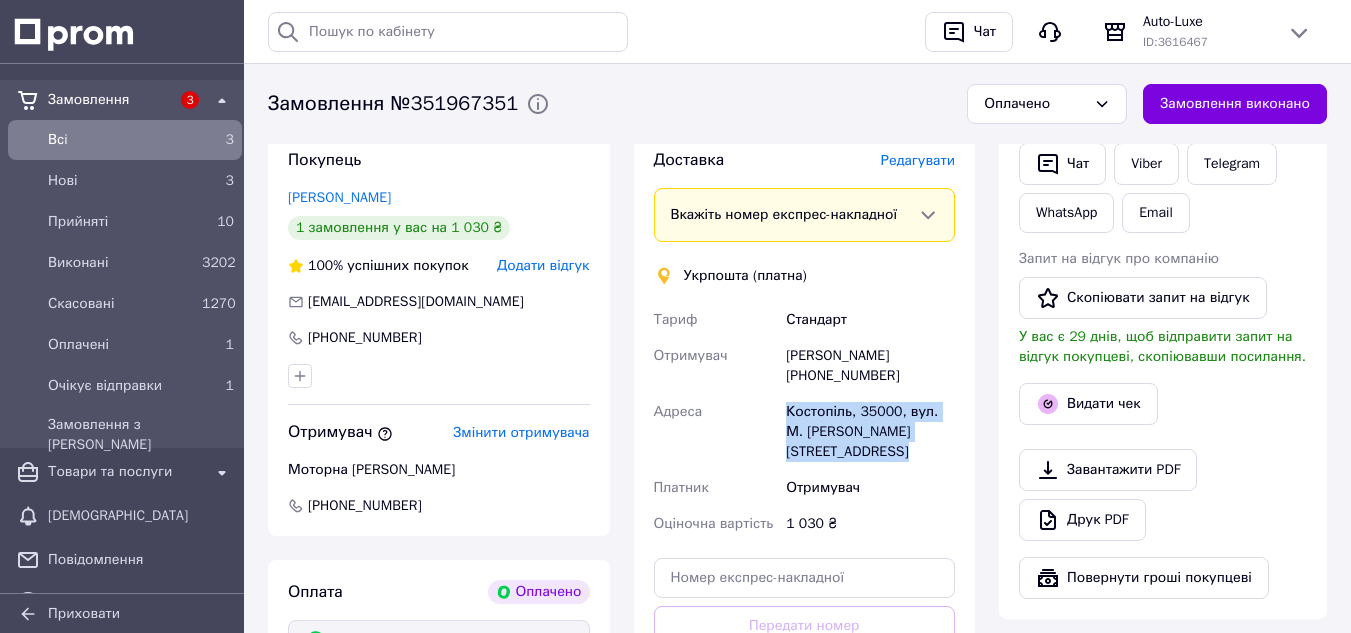 click on "Костопіль, 35000, вул. М. Грушевського, 34" at bounding box center [870, 432] 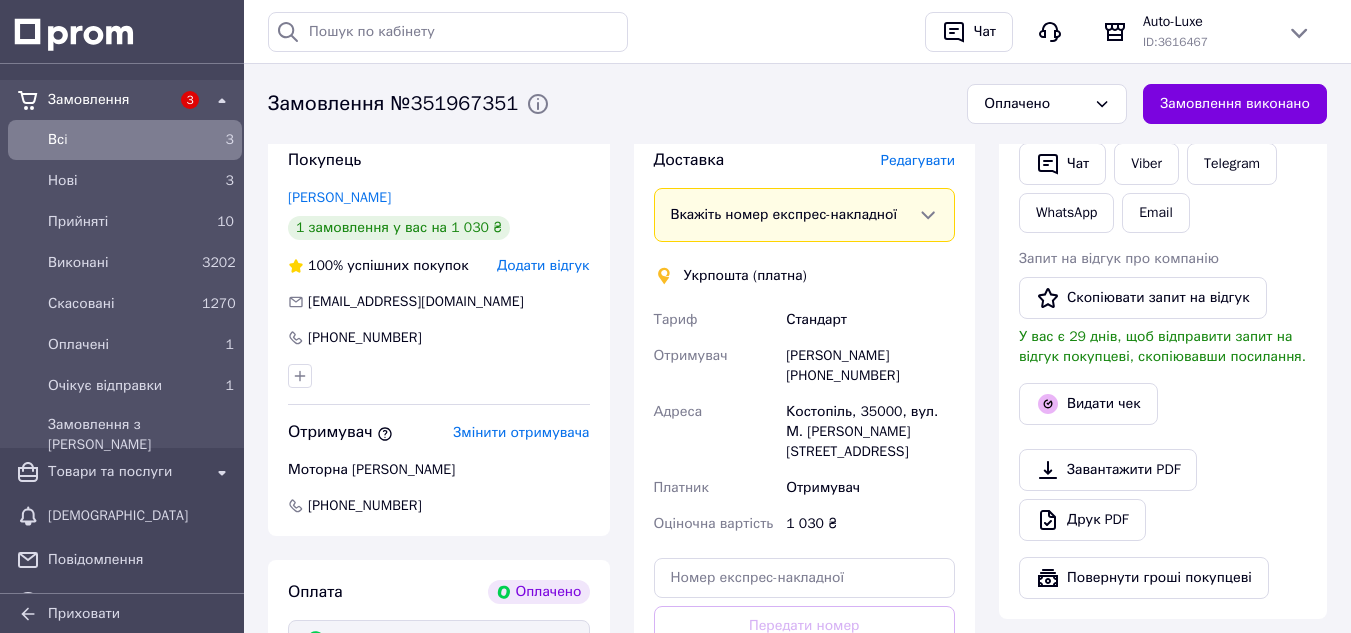 click on "Світлана Моторна +380970583401" at bounding box center [870, 366] 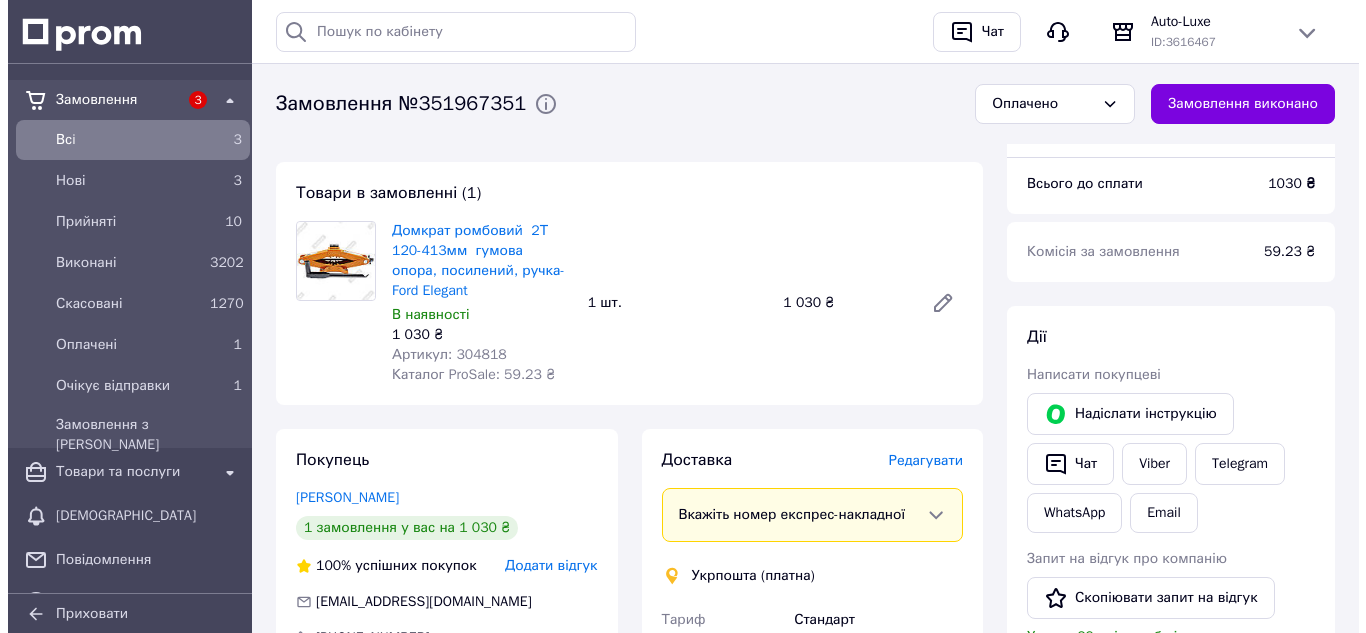 scroll, scrollTop: 500, scrollLeft: 0, axis: vertical 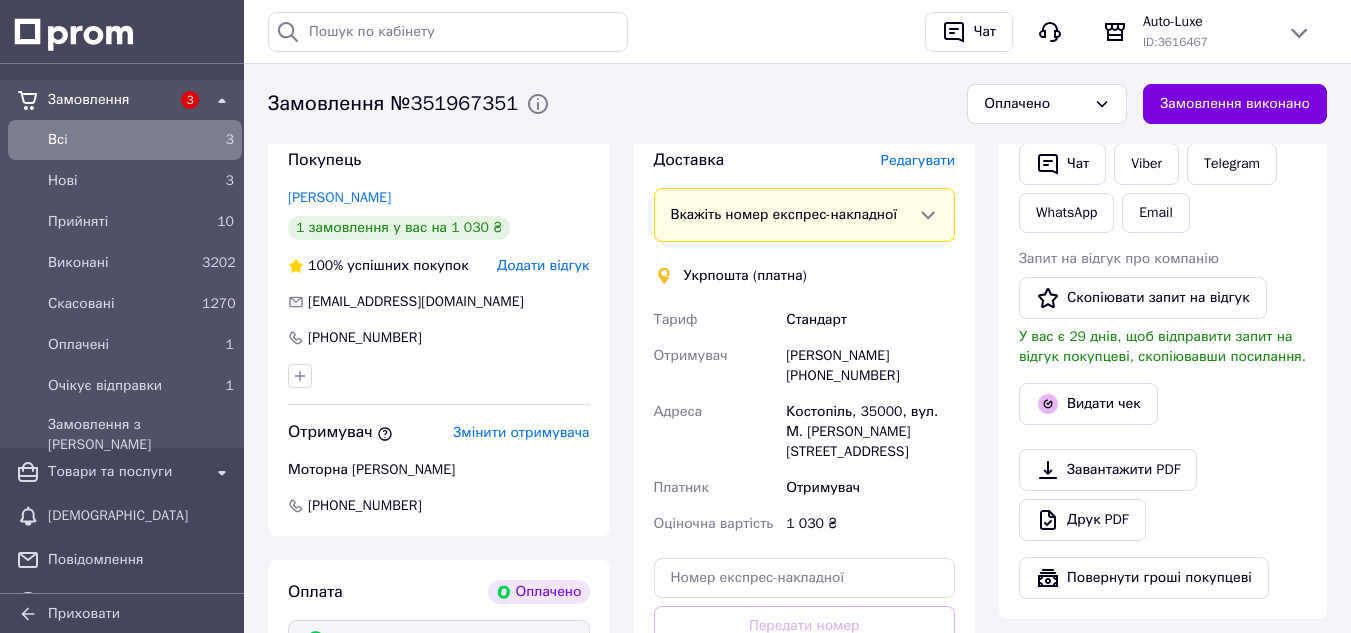 click on "Редагувати" at bounding box center (918, 160) 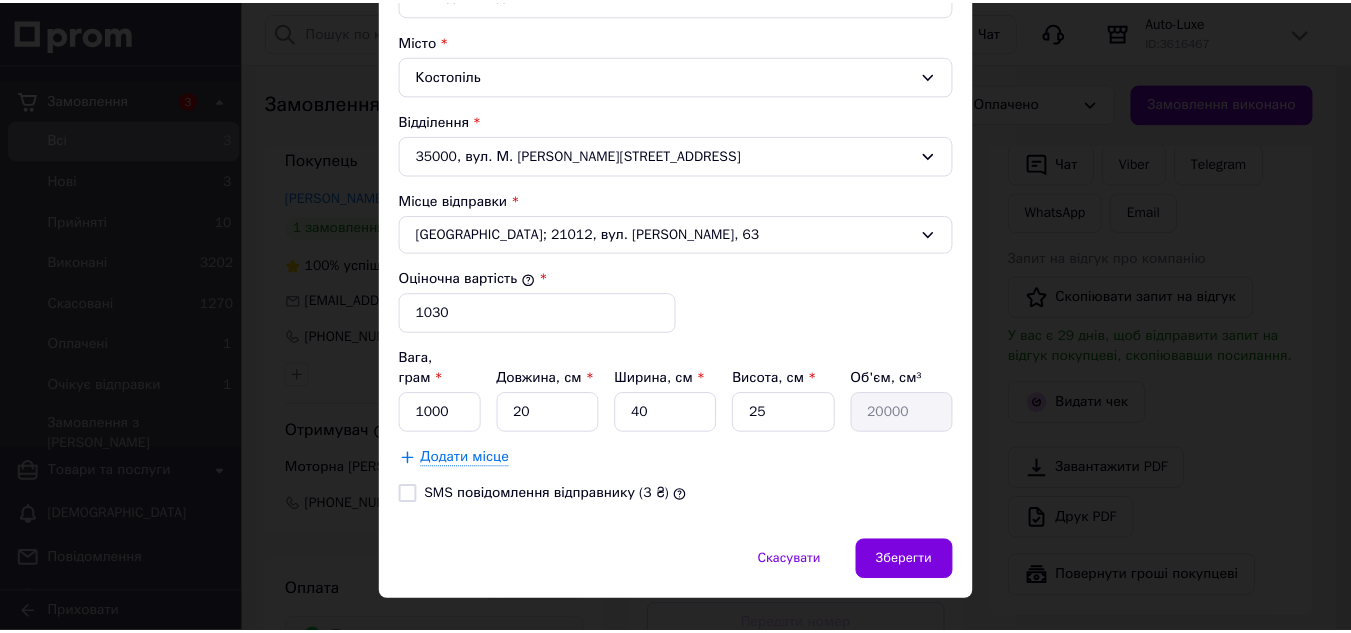 scroll, scrollTop: 618, scrollLeft: 0, axis: vertical 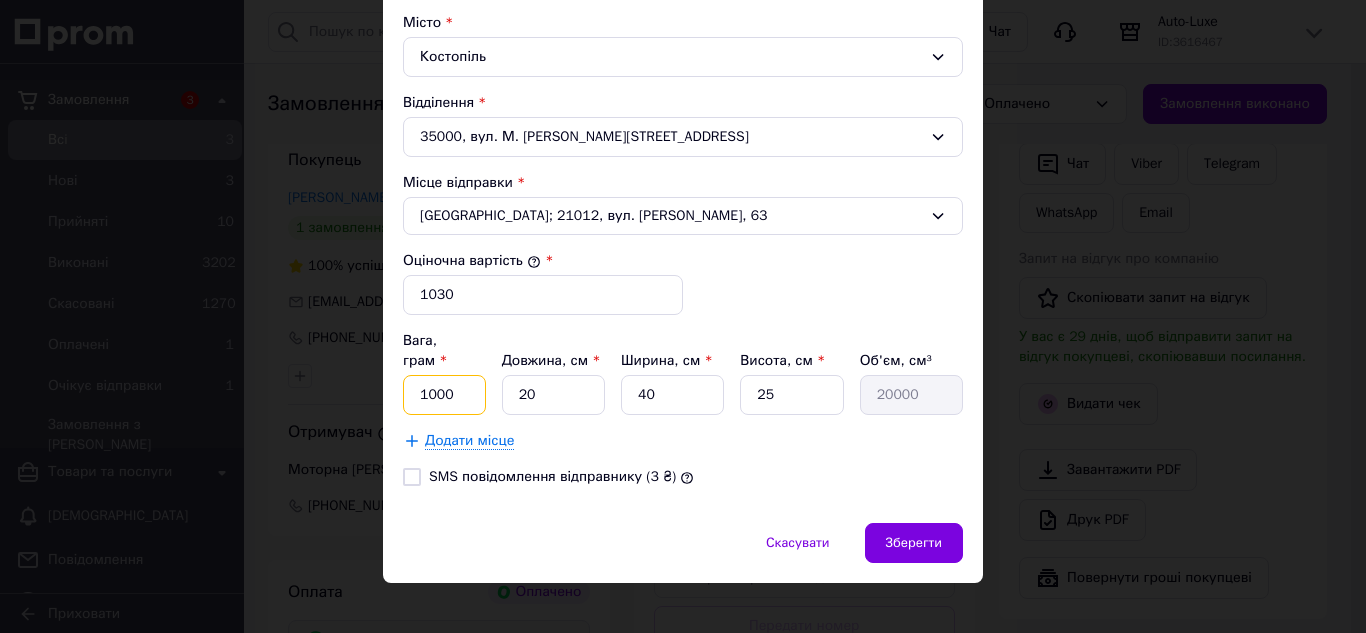 click on "1000" at bounding box center (444, 395) 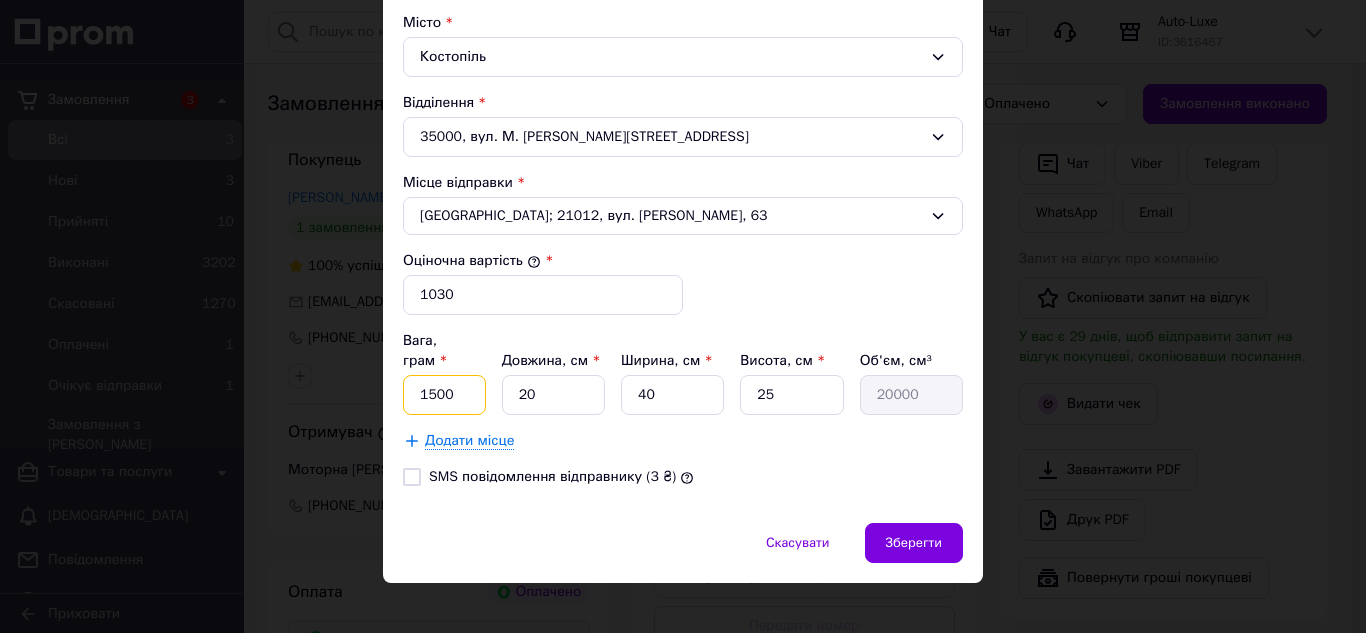 type on "1500" 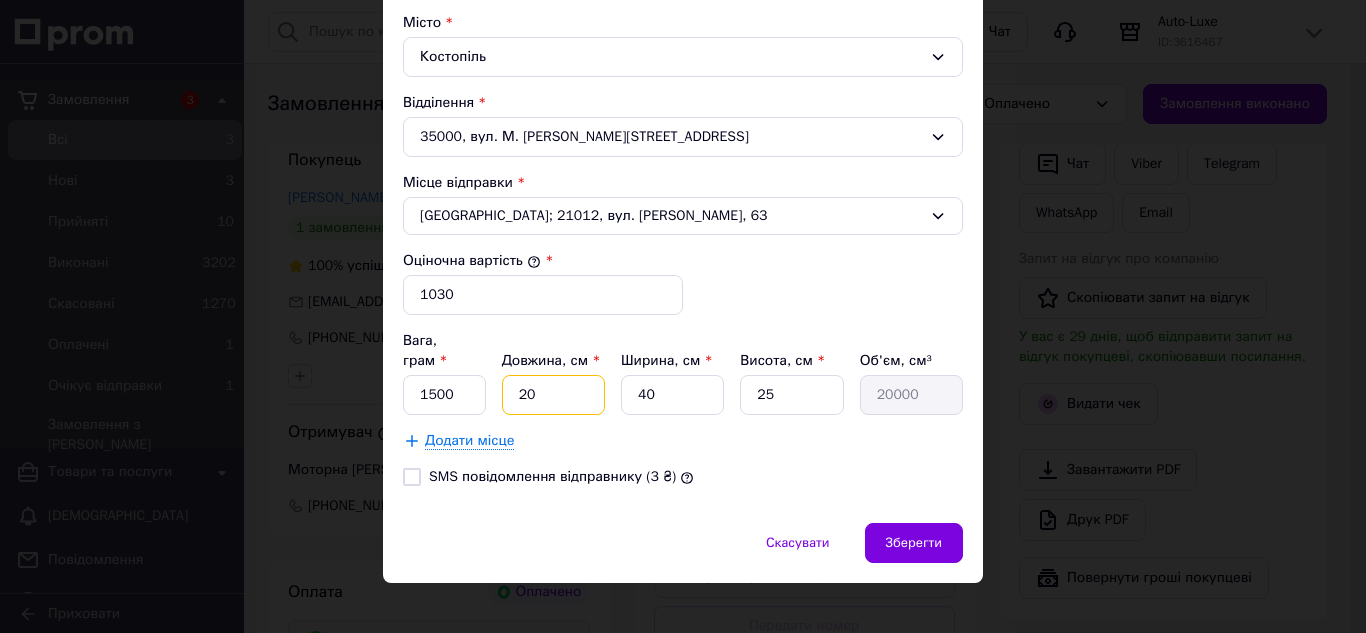click on "20" at bounding box center (553, 395) 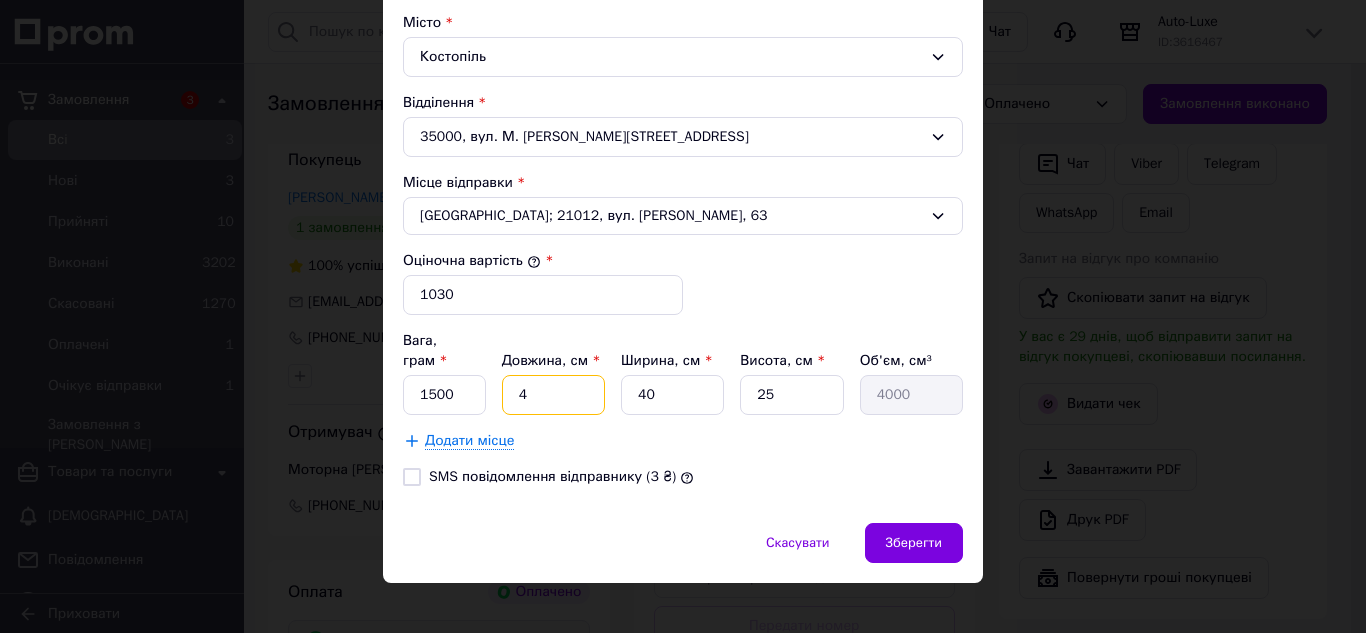 type on "40" 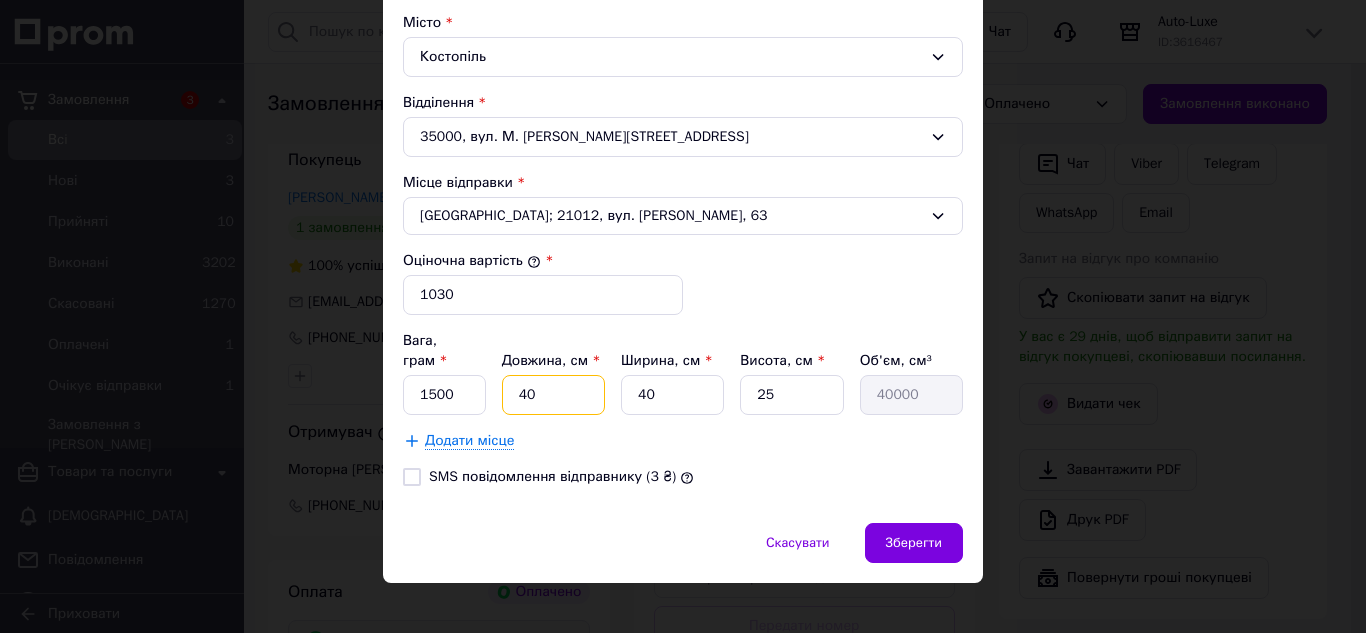 type on "40" 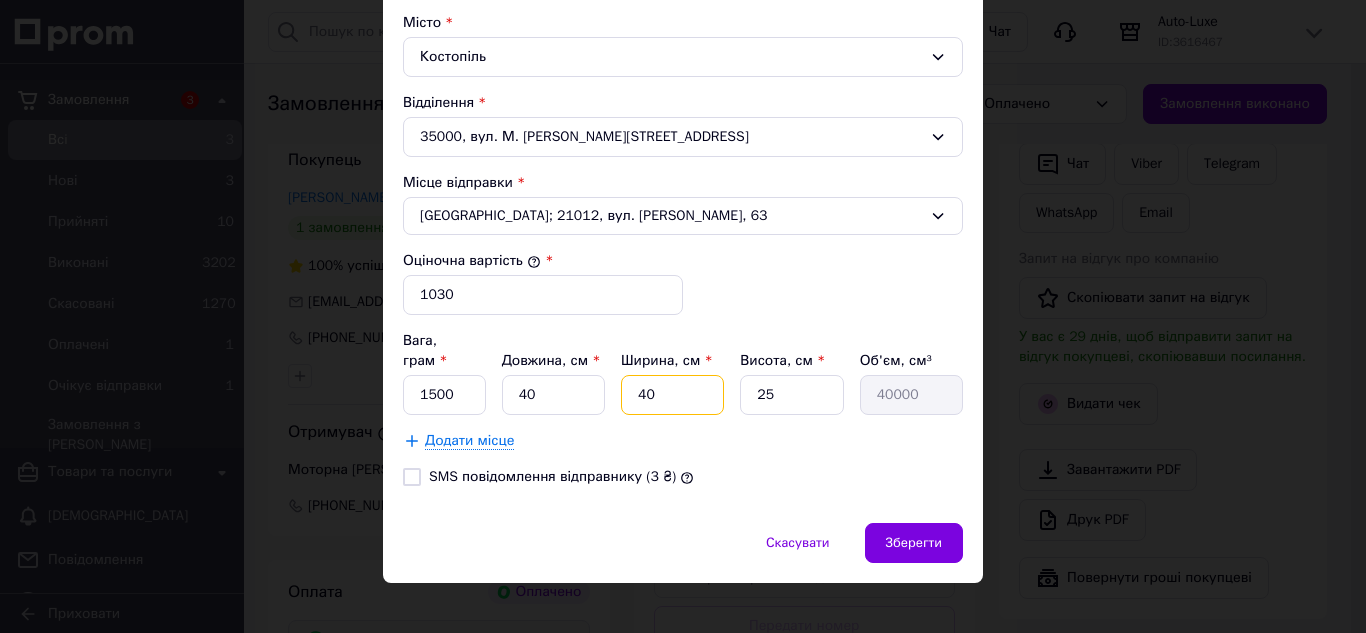 type on "2" 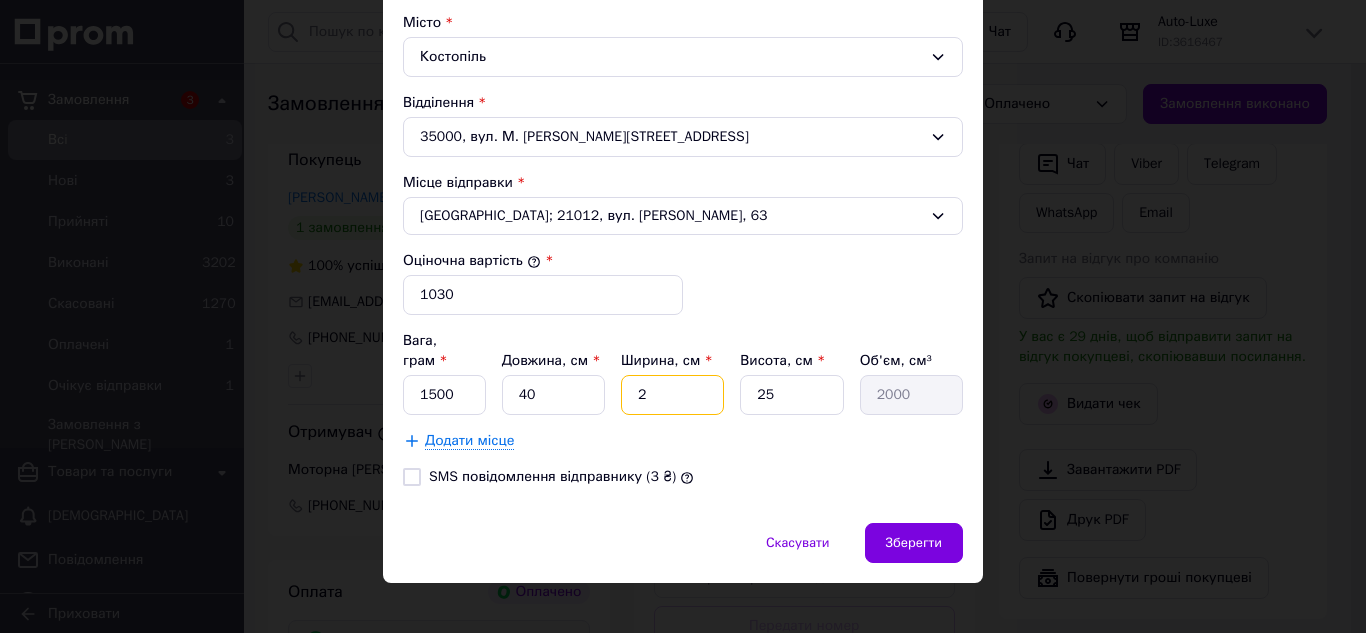 type on "20" 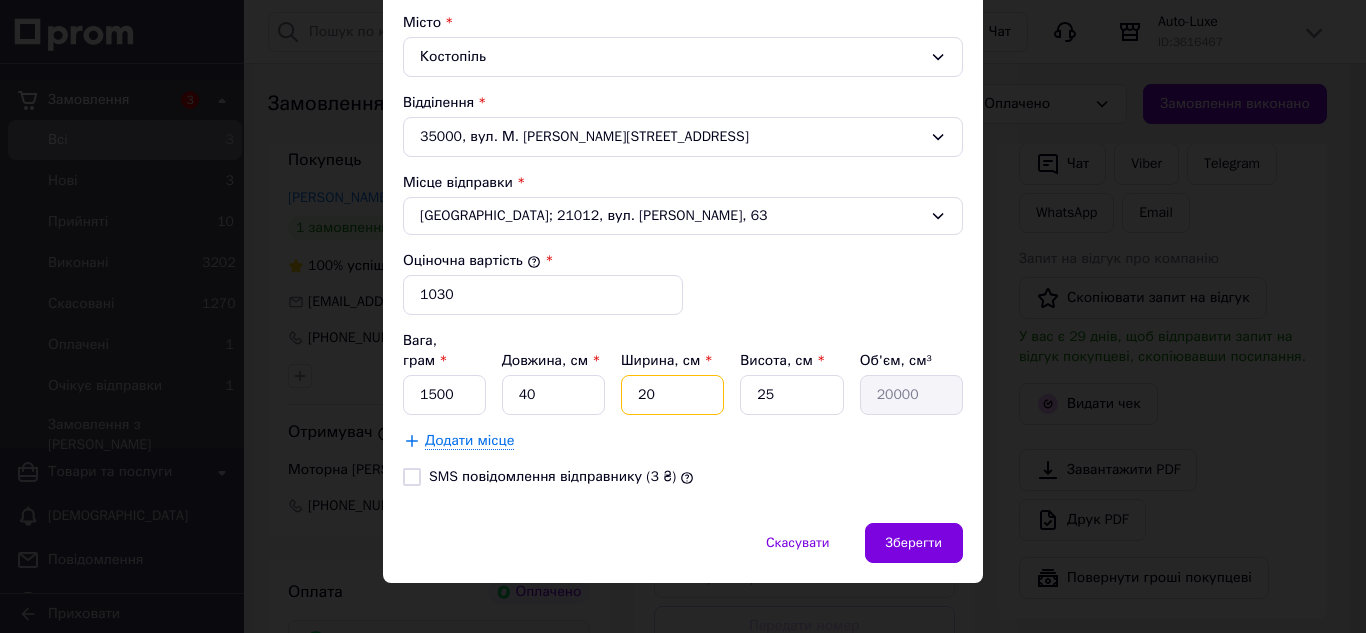 type on "20" 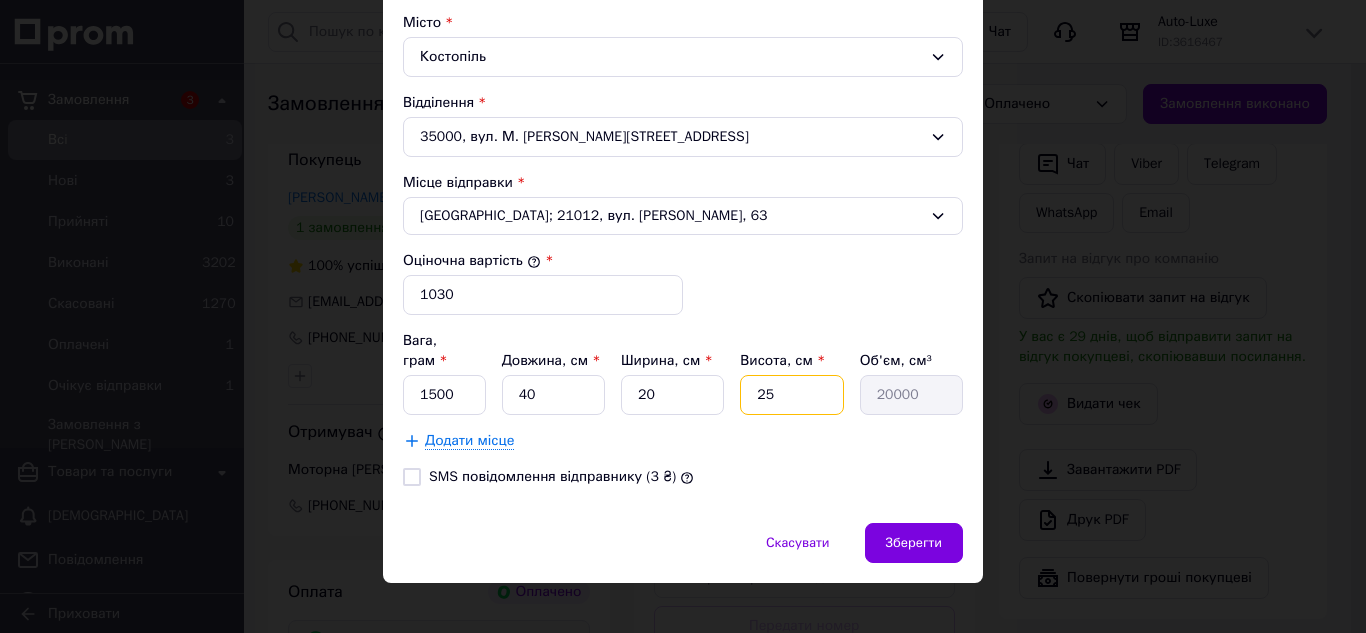 type on "1" 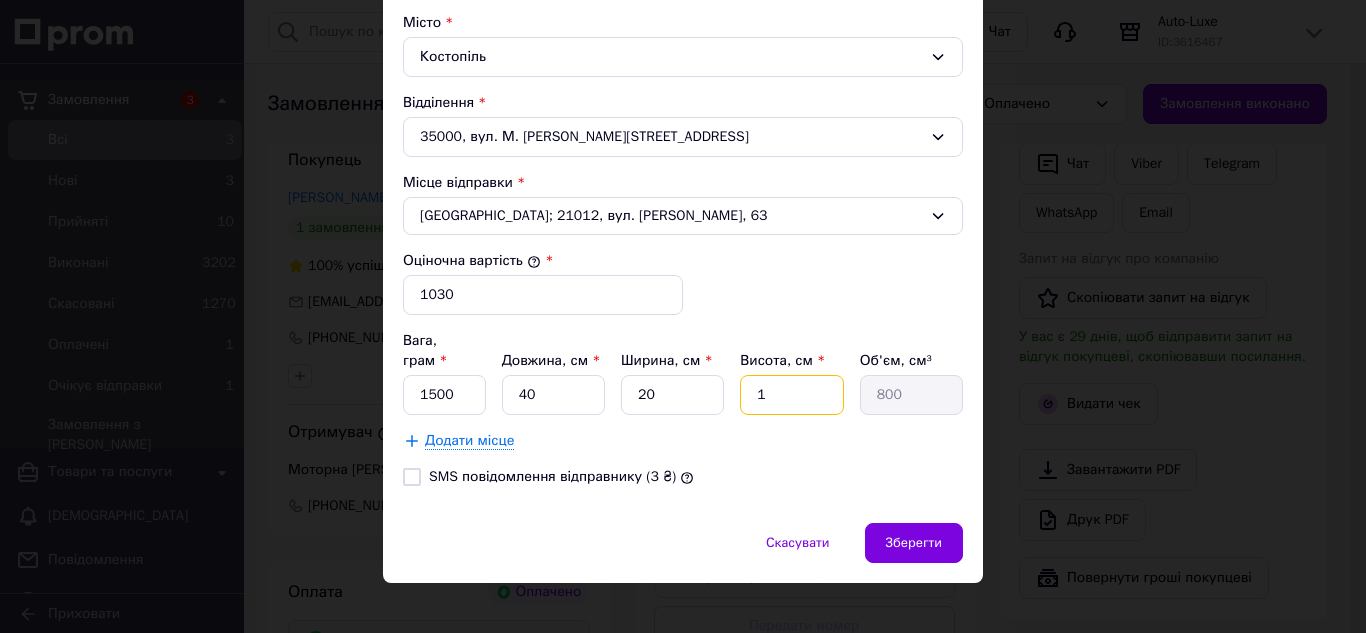 type on "15" 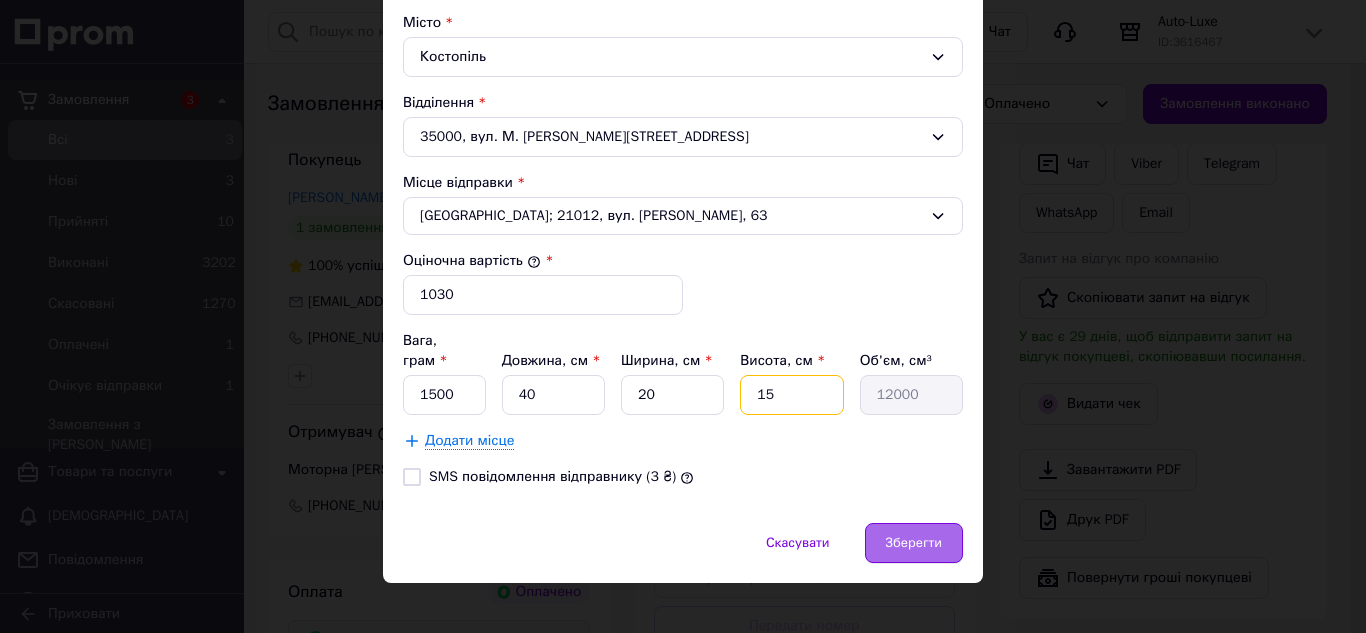 type on "15" 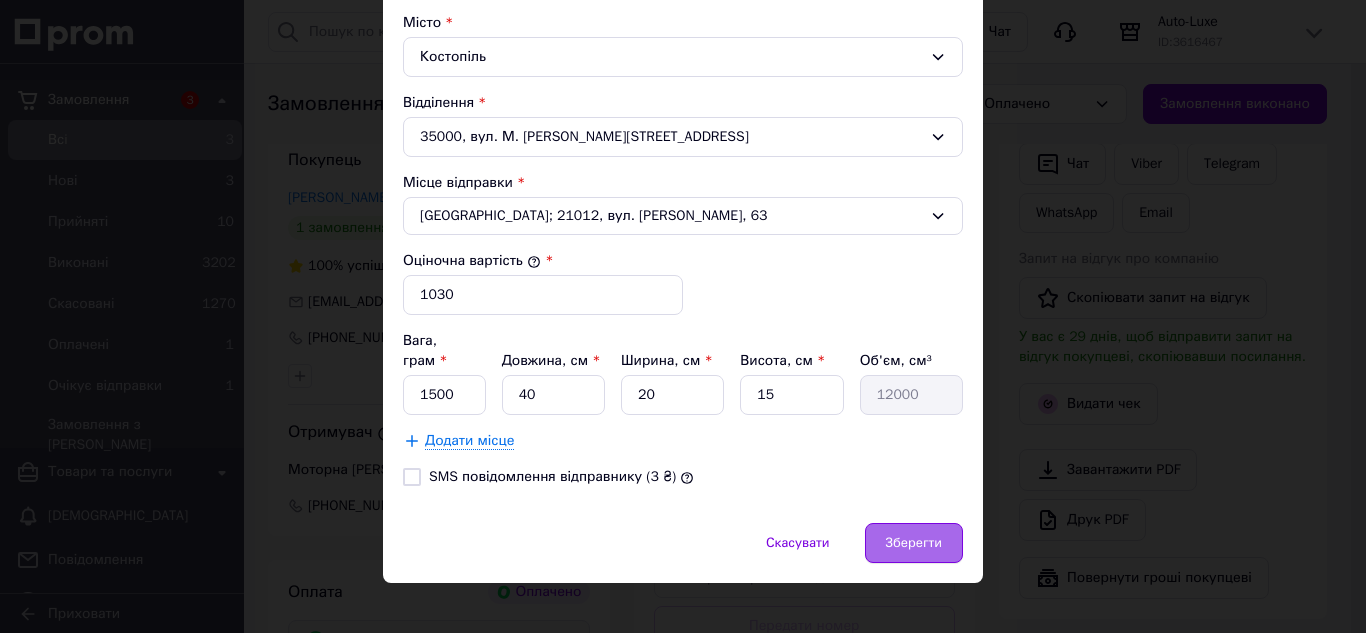 click on "Зберегти" at bounding box center (914, 543) 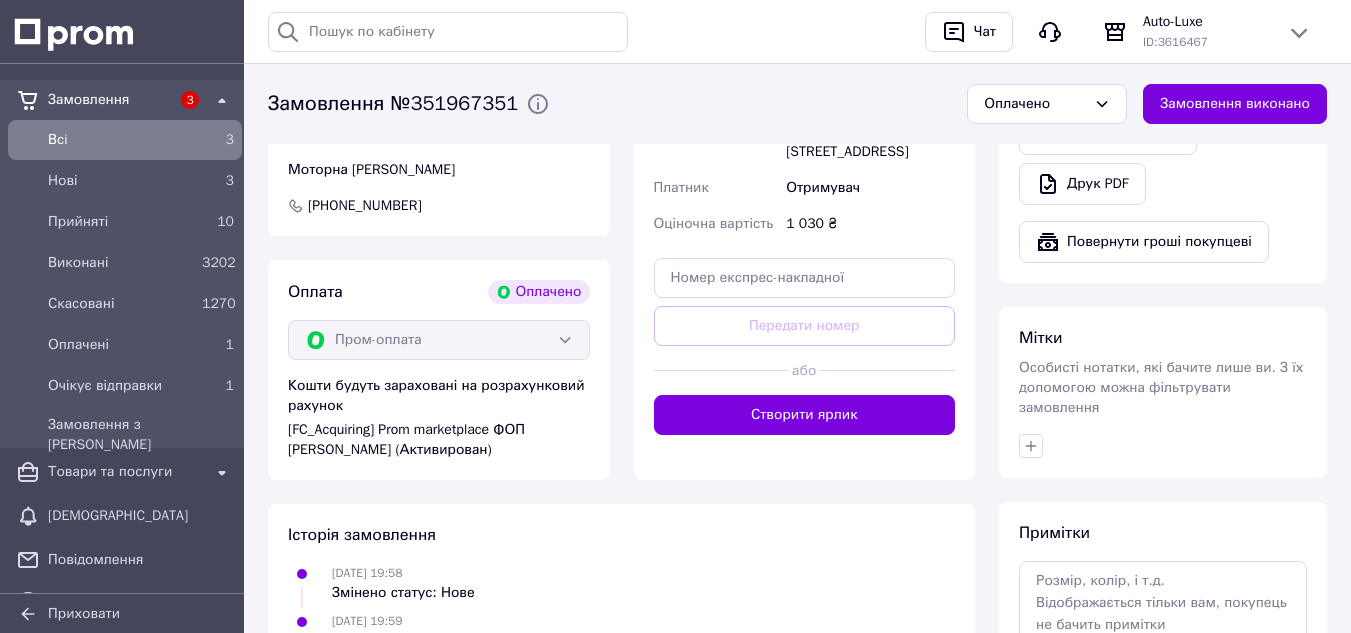 scroll, scrollTop: 900, scrollLeft: 0, axis: vertical 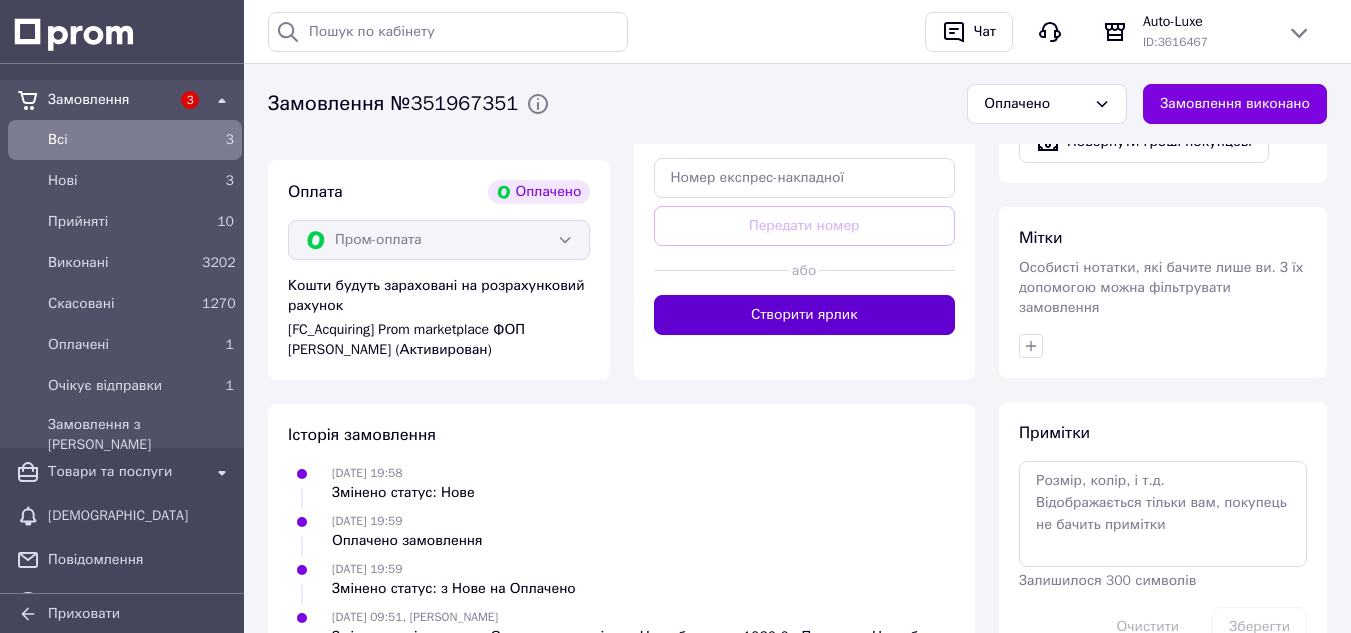 click on "Створити ярлик" at bounding box center [805, 315] 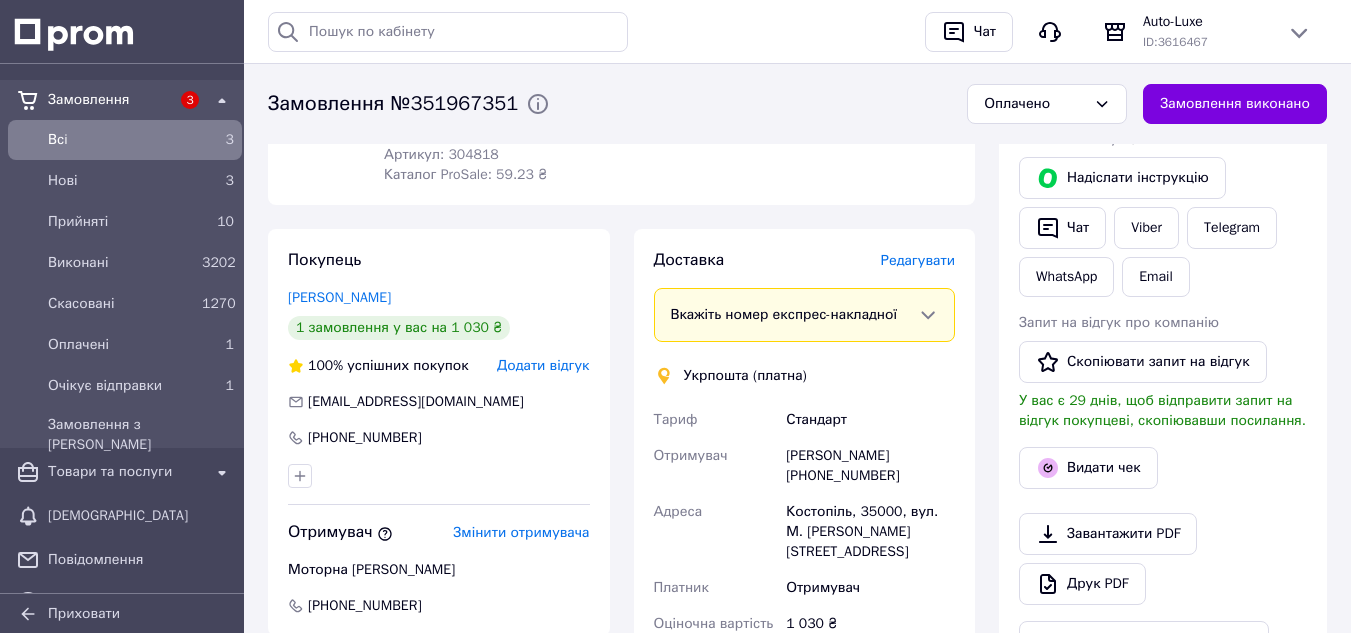 scroll, scrollTop: 100, scrollLeft: 0, axis: vertical 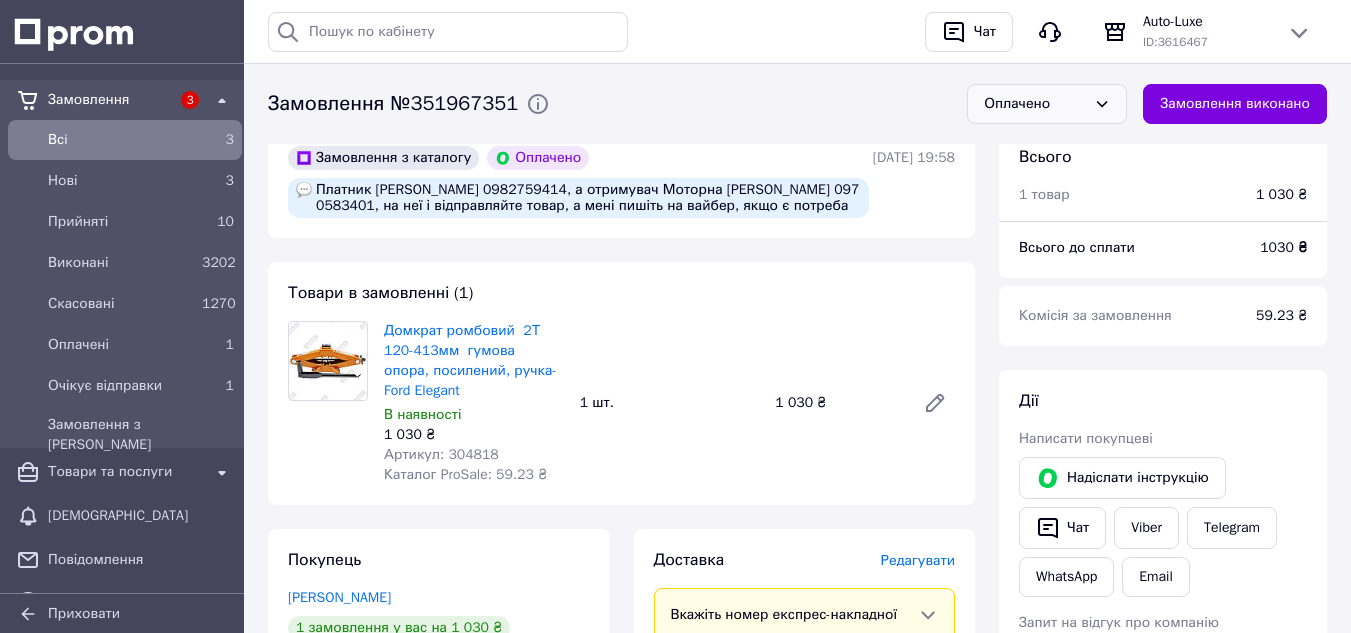 click on "Оплачено" at bounding box center (1035, 104) 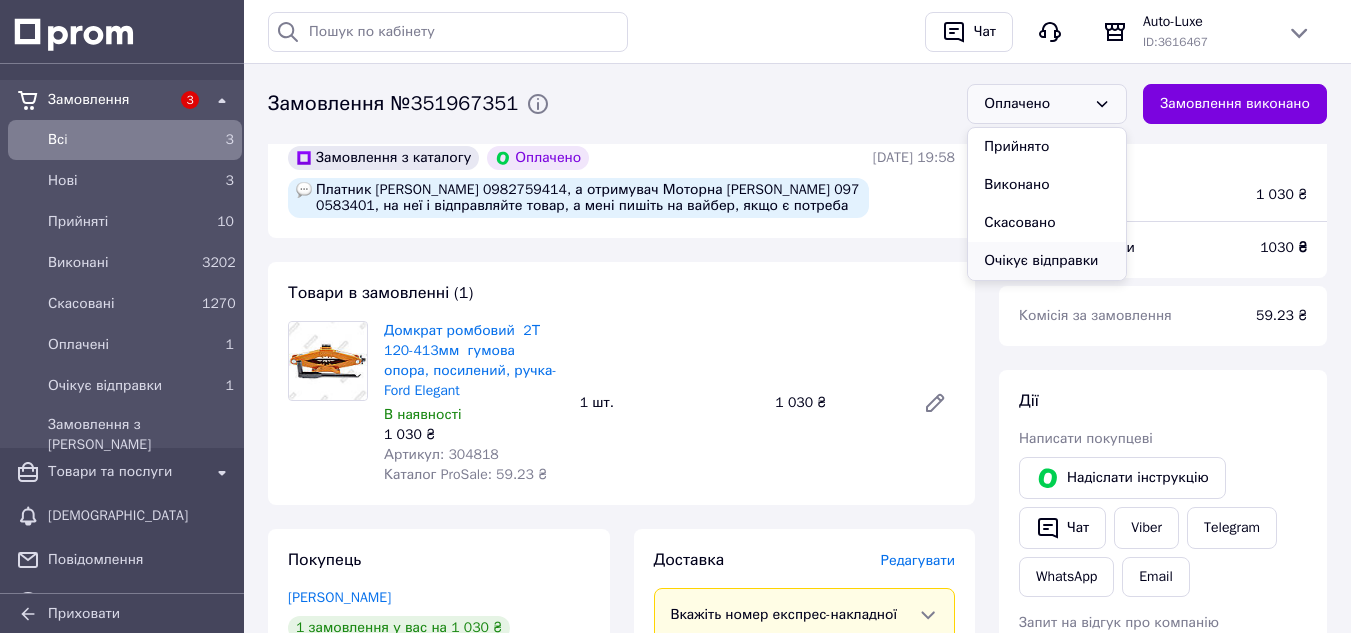 click on "Очікує відправки" at bounding box center (1047, 261) 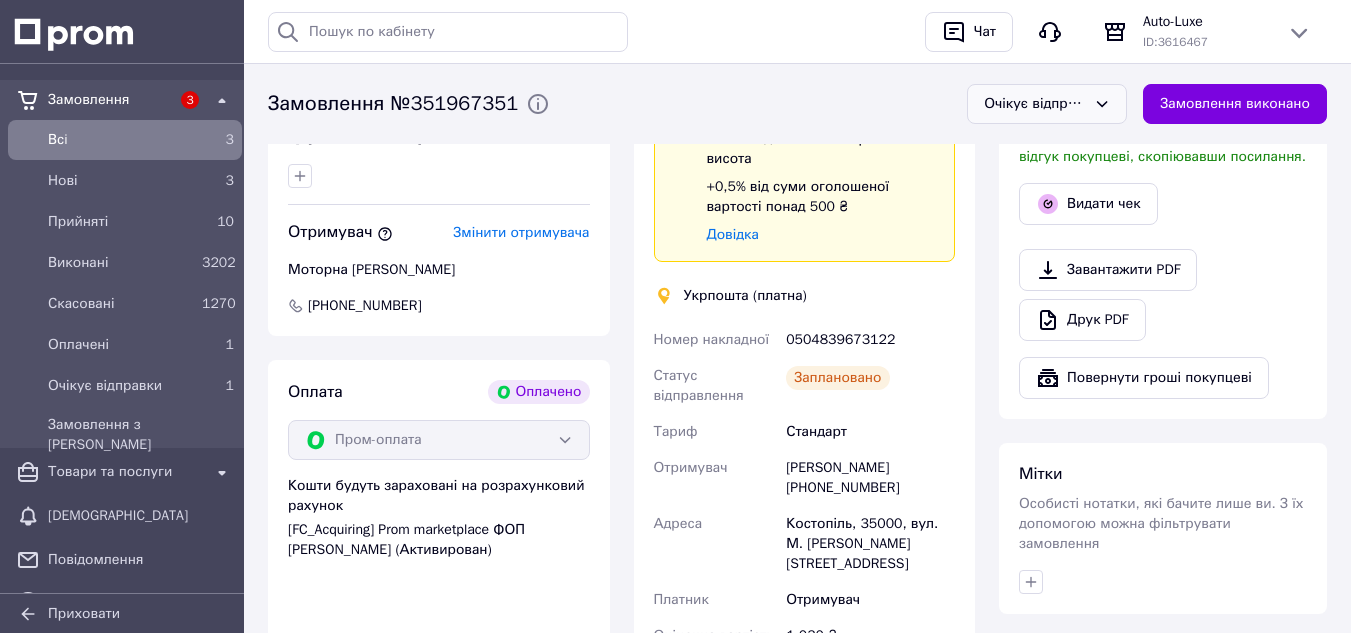 scroll, scrollTop: 300, scrollLeft: 0, axis: vertical 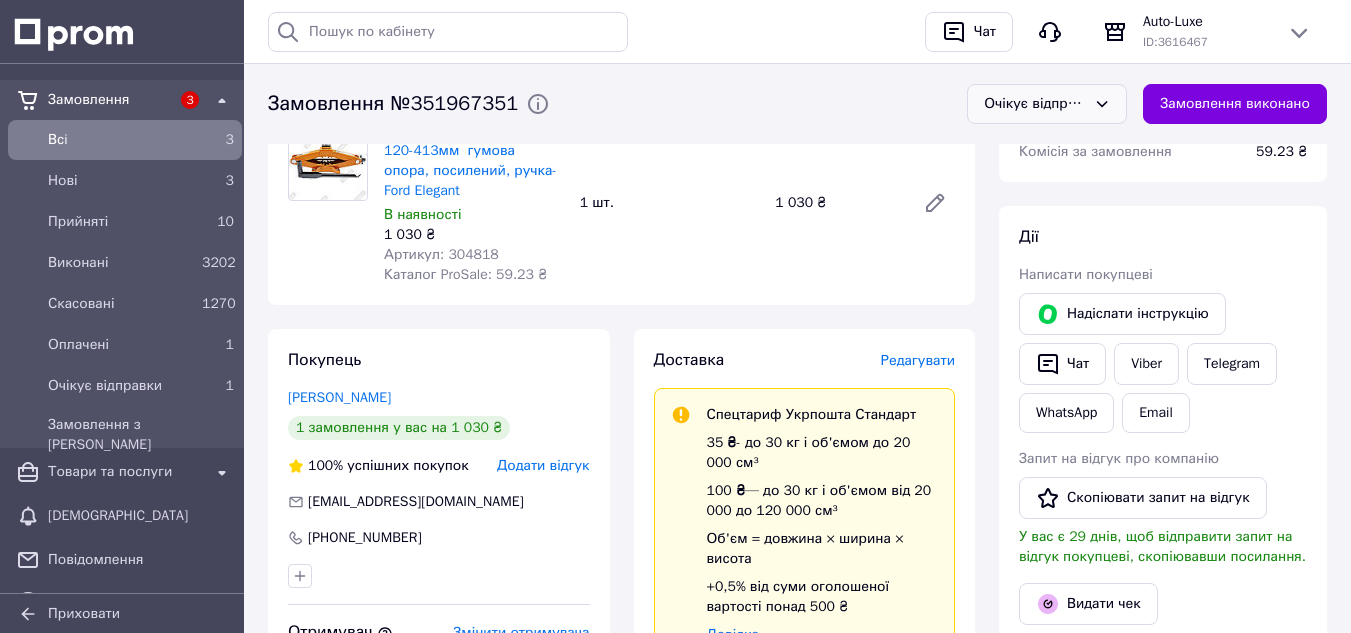 click on "Артикул: 304818" at bounding box center (441, 254) 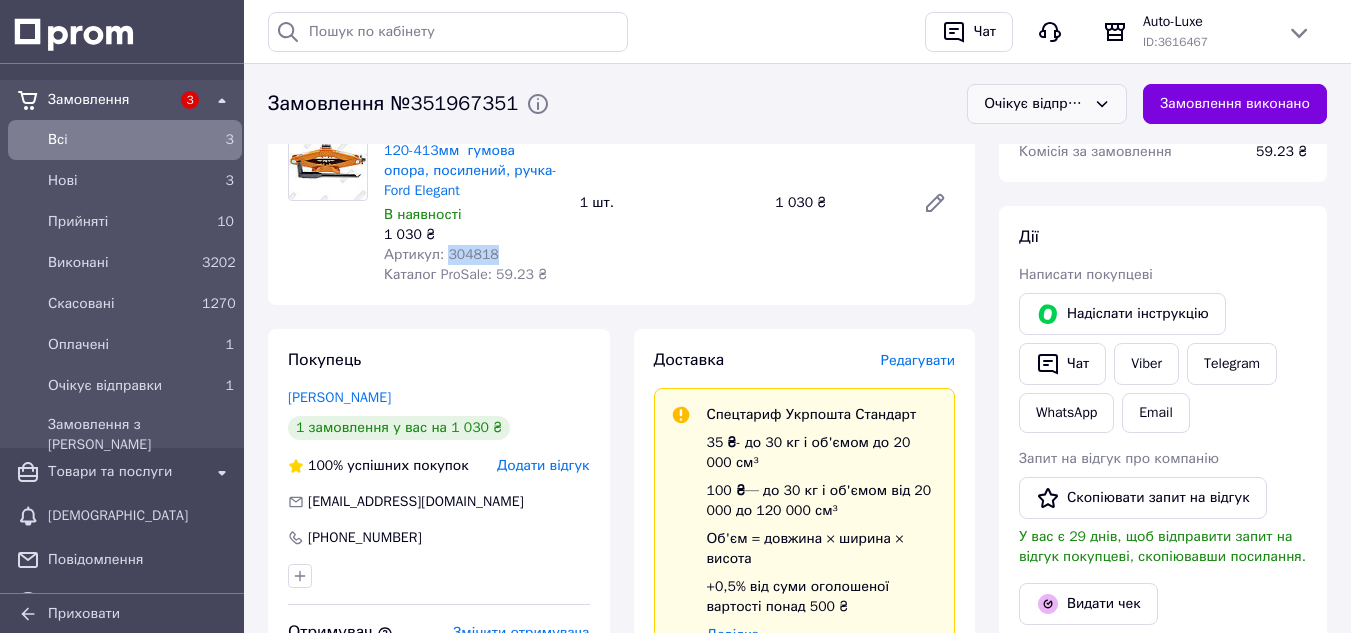 click on "Артикул: 304818" at bounding box center [441, 254] 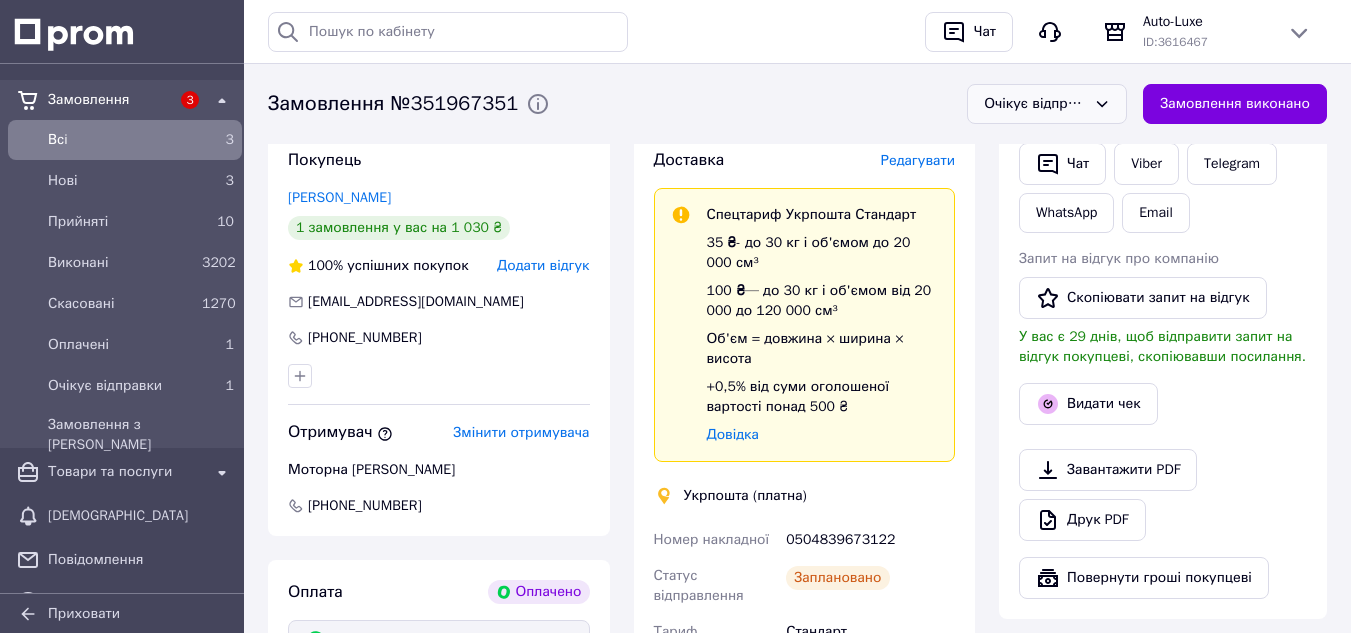 scroll, scrollTop: 700, scrollLeft: 0, axis: vertical 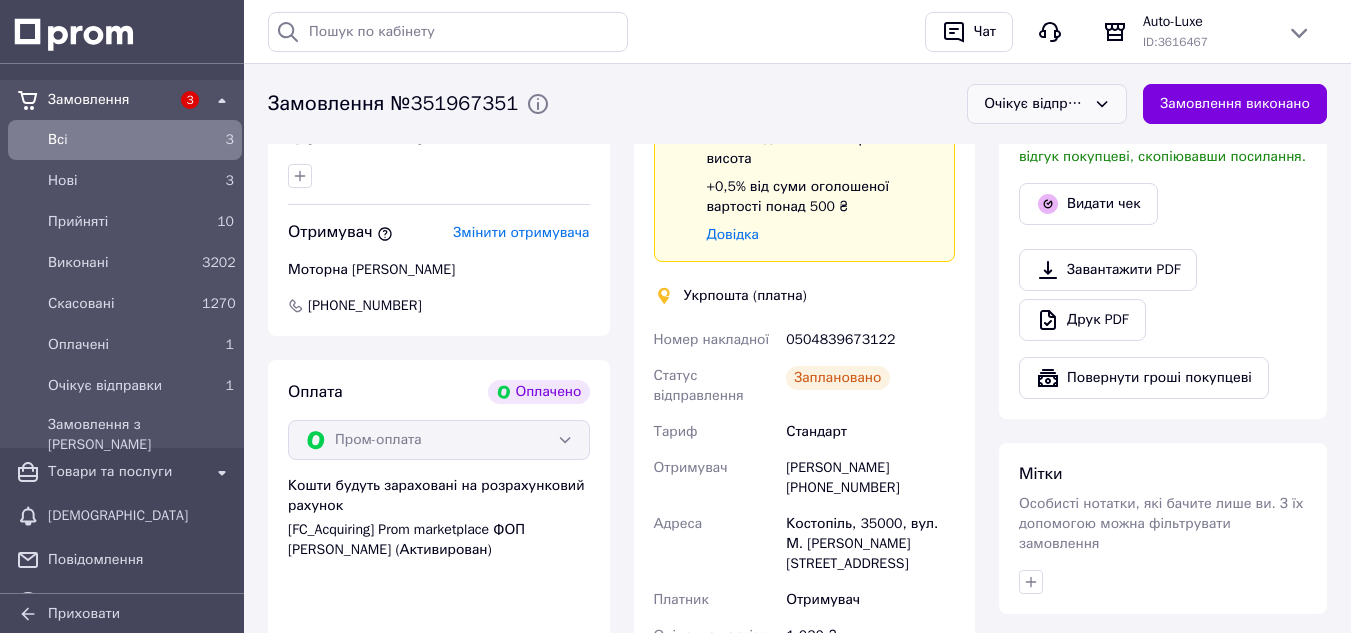 click on "0504839673122" at bounding box center [870, 340] 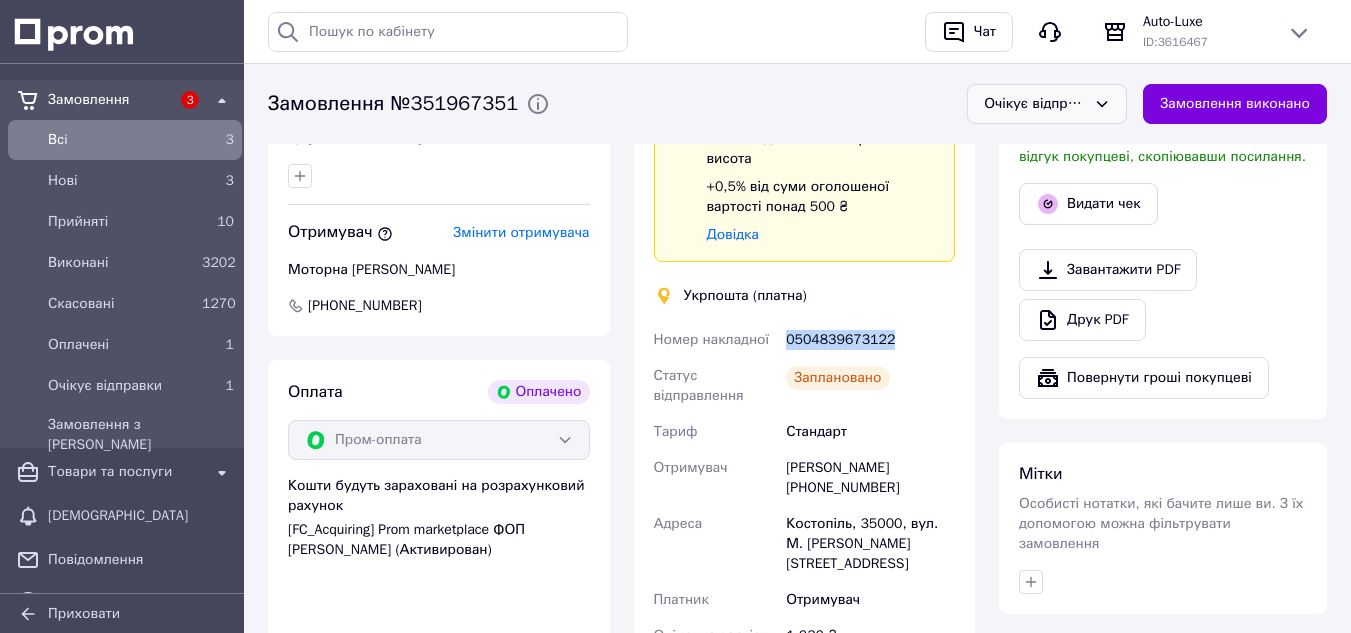 click on "0504839673122" at bounding box center (870, 340) 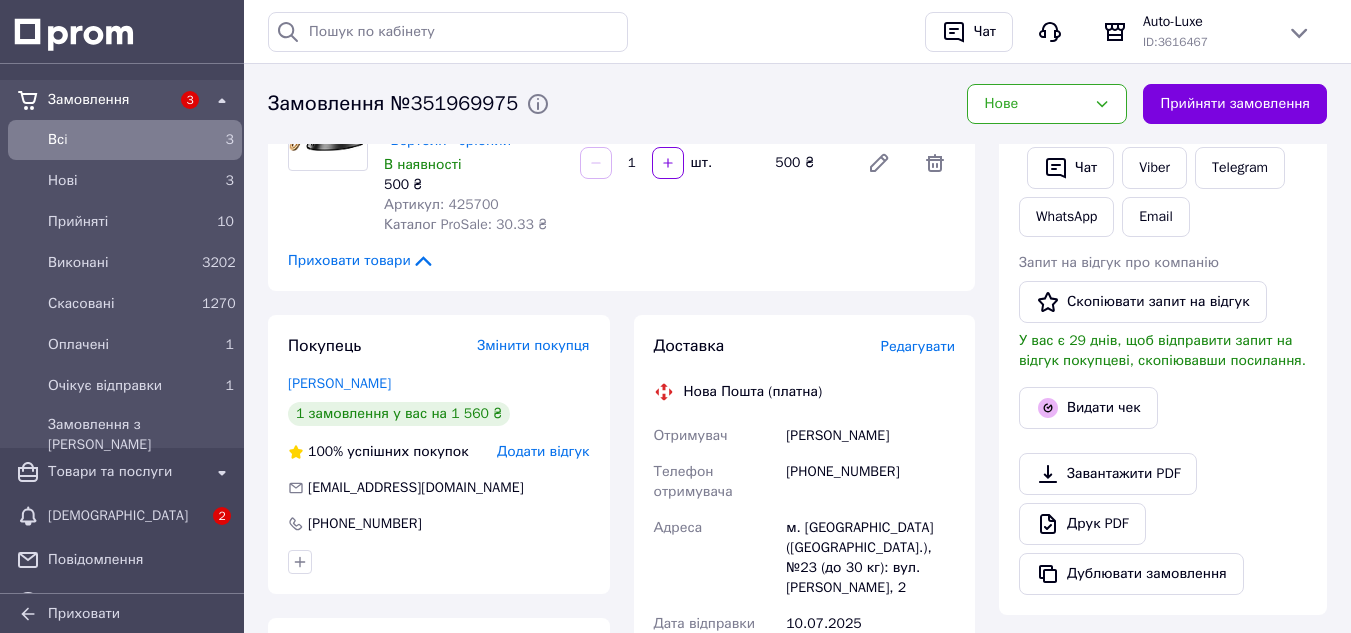 scroll, scrollTop: 500, scrollLeft: 0, axis: vertical 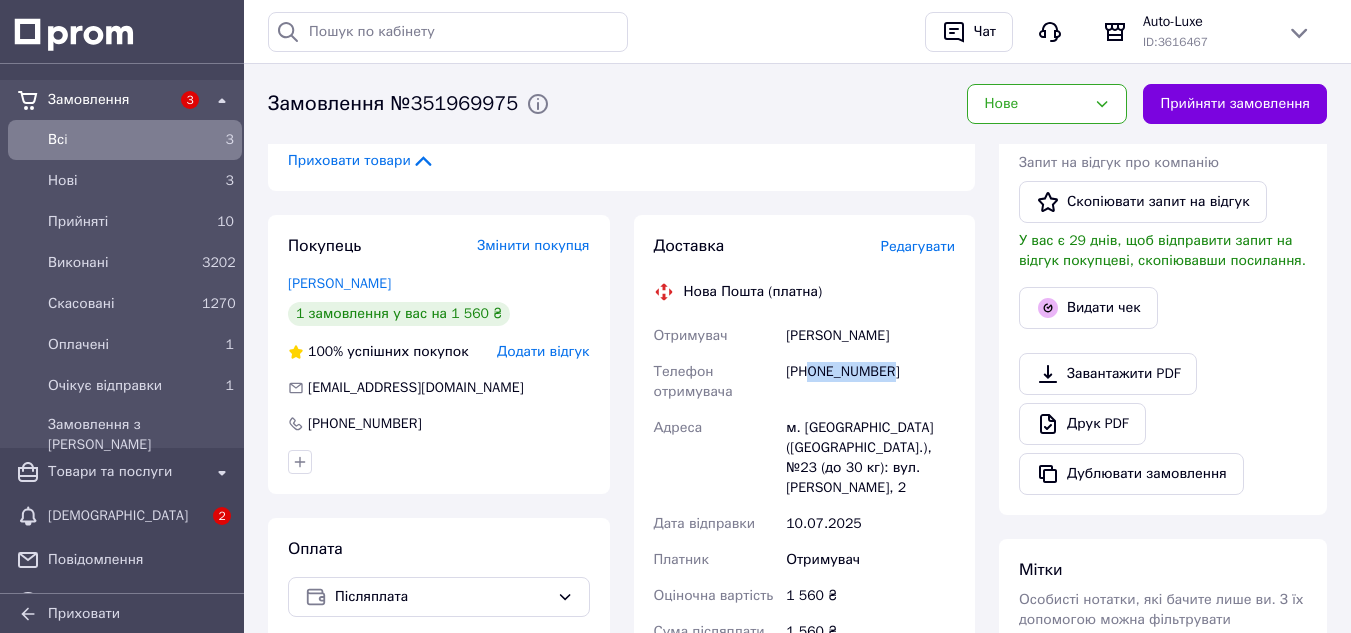 drag, startPoint x: 810, startPoint y: 376, endPoint x: 903, endPoint y: 379, distance: 93.04838 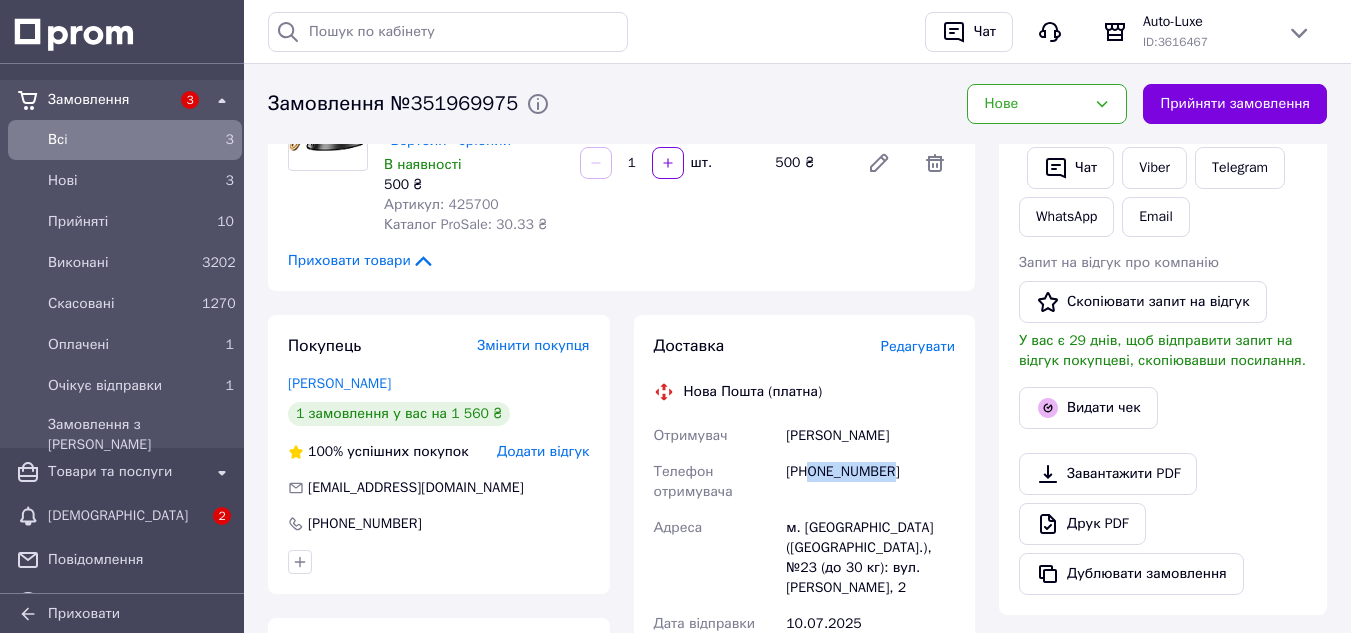 scroll, scrollTop: 500, scrollLeft: 0, axis: vertical 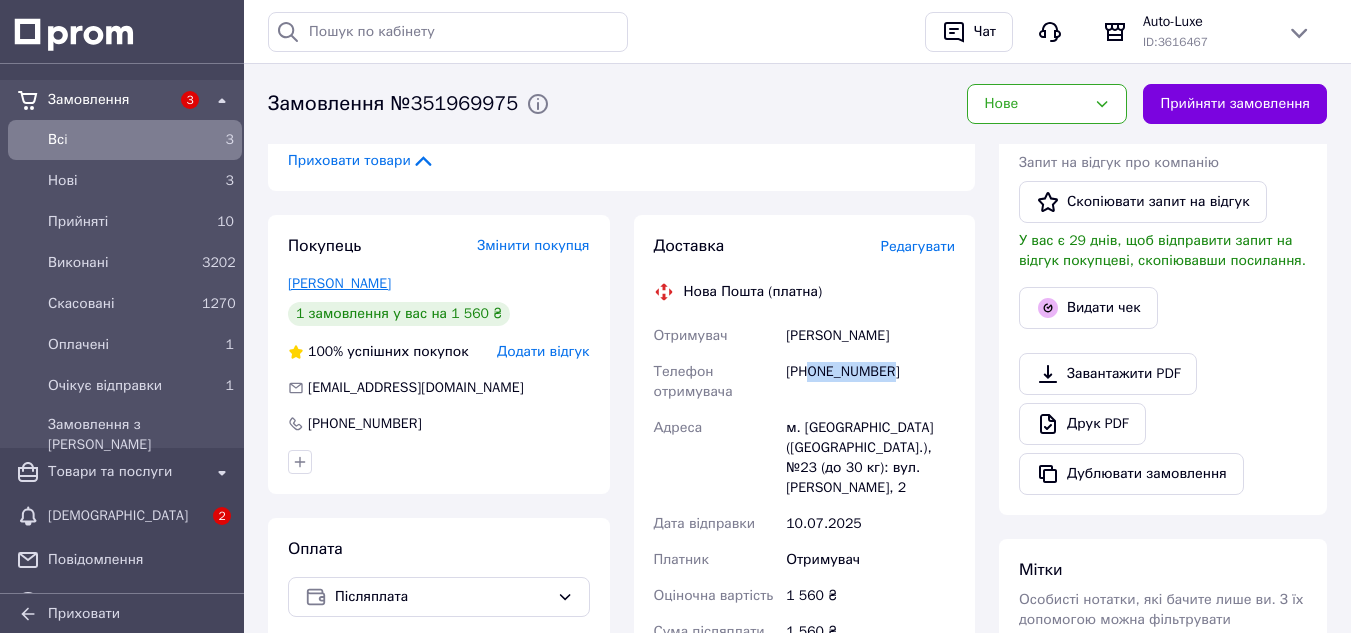 click on "[PERSON_NAME]" at bounding box center (339, 283) 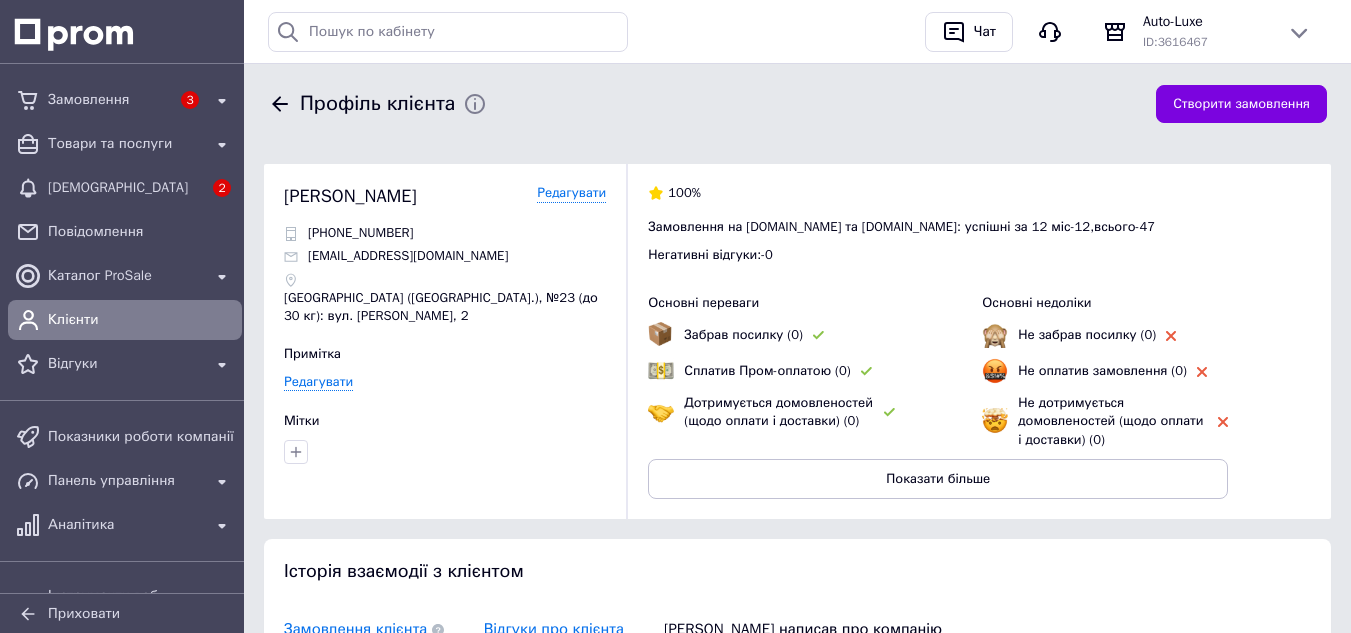 scroll, scrollTop: 300, scrollLeft: 0, axis: vertical 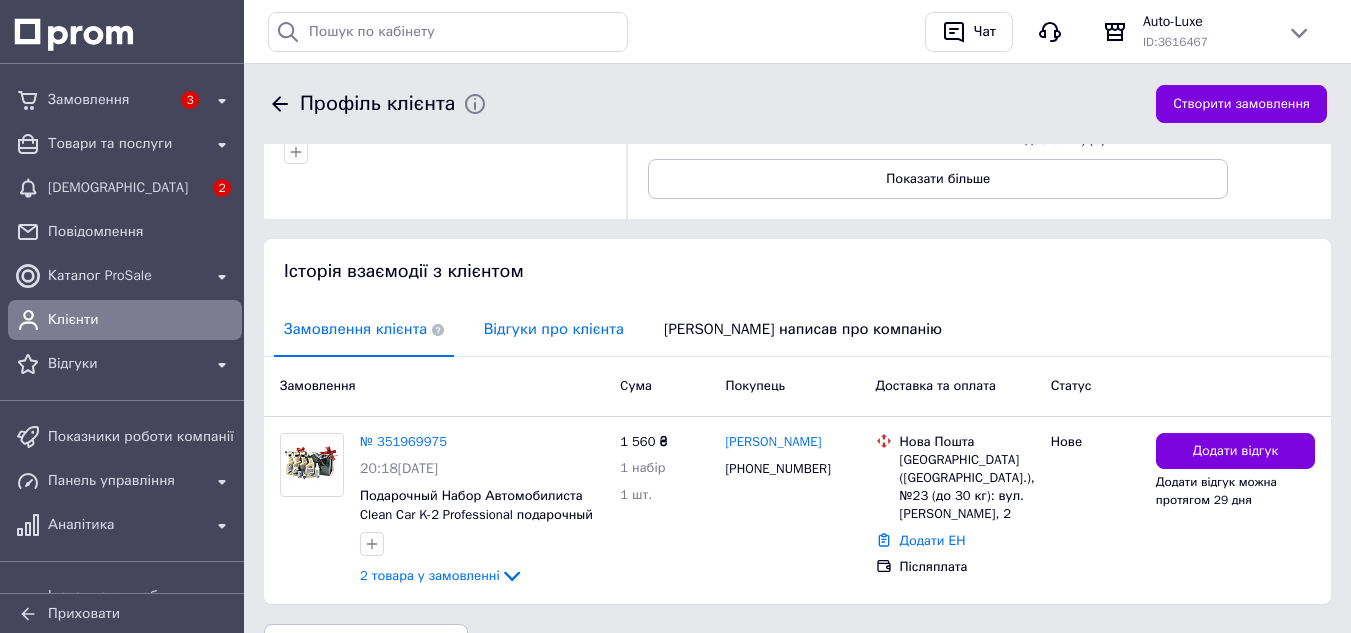 click on "Відгуки про клієнта" at bounding box center [554, 329] 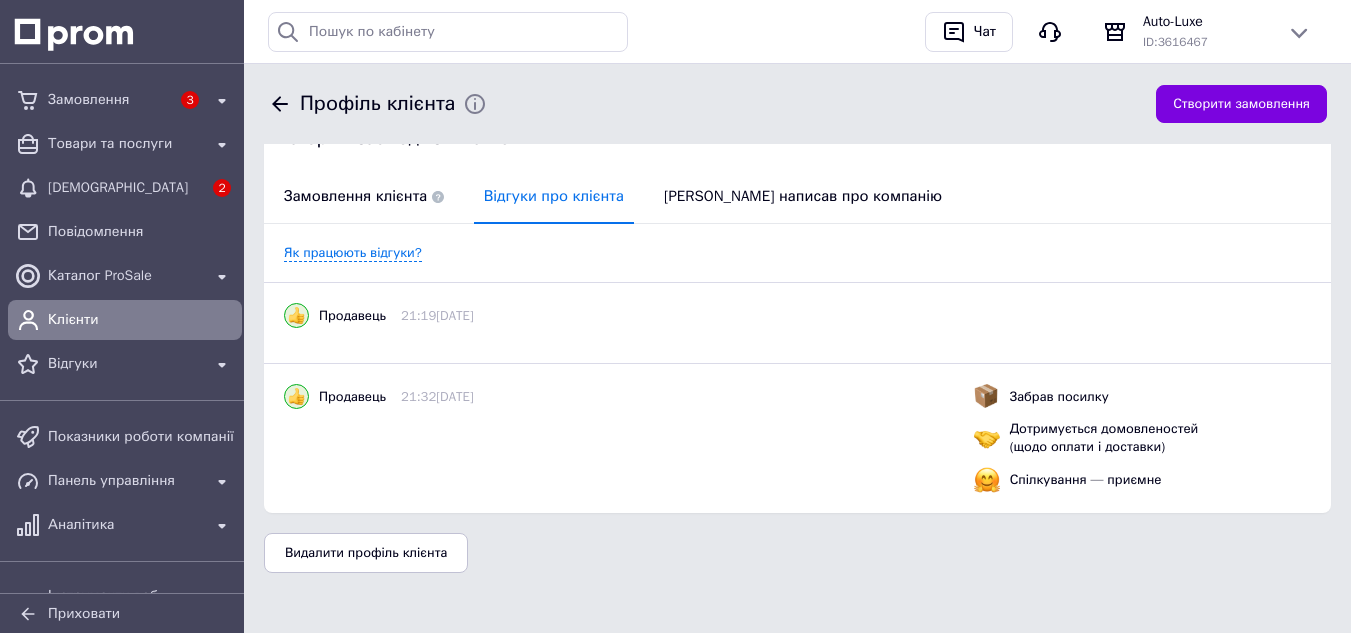 scroll, scrollTop: 133, scrollLeft: 0, axis: vertical 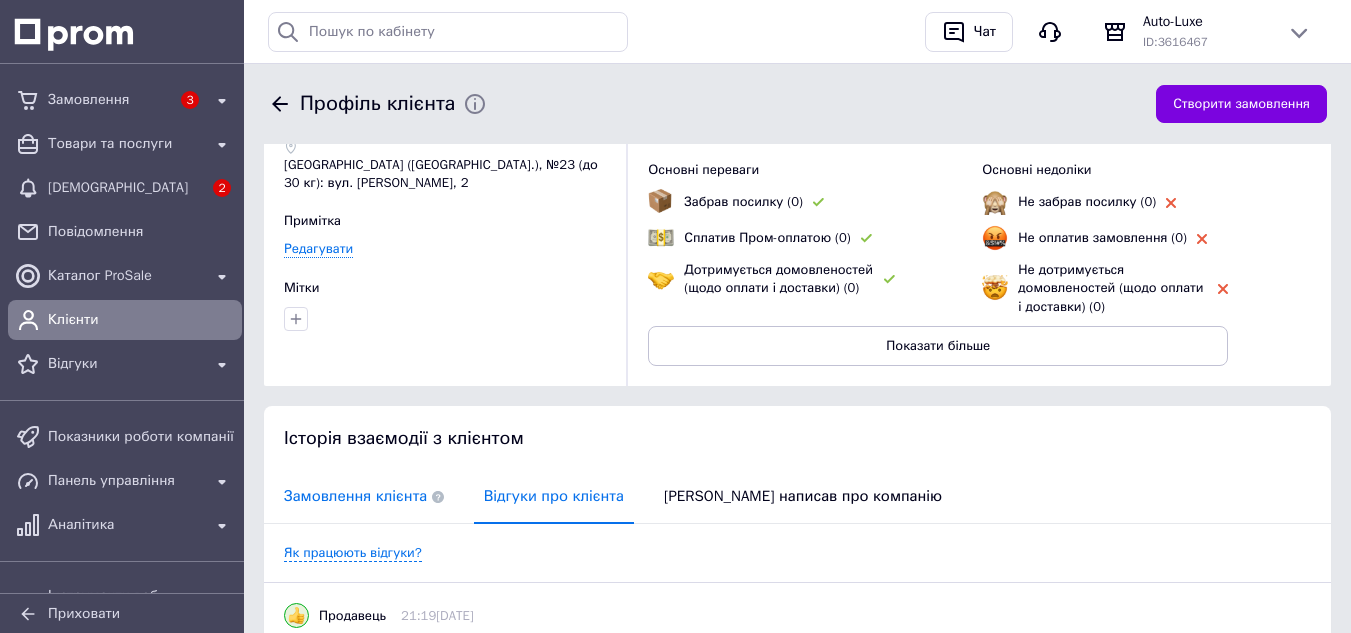 click on "Замовлення клієнта" at bounding box center [364, 496] 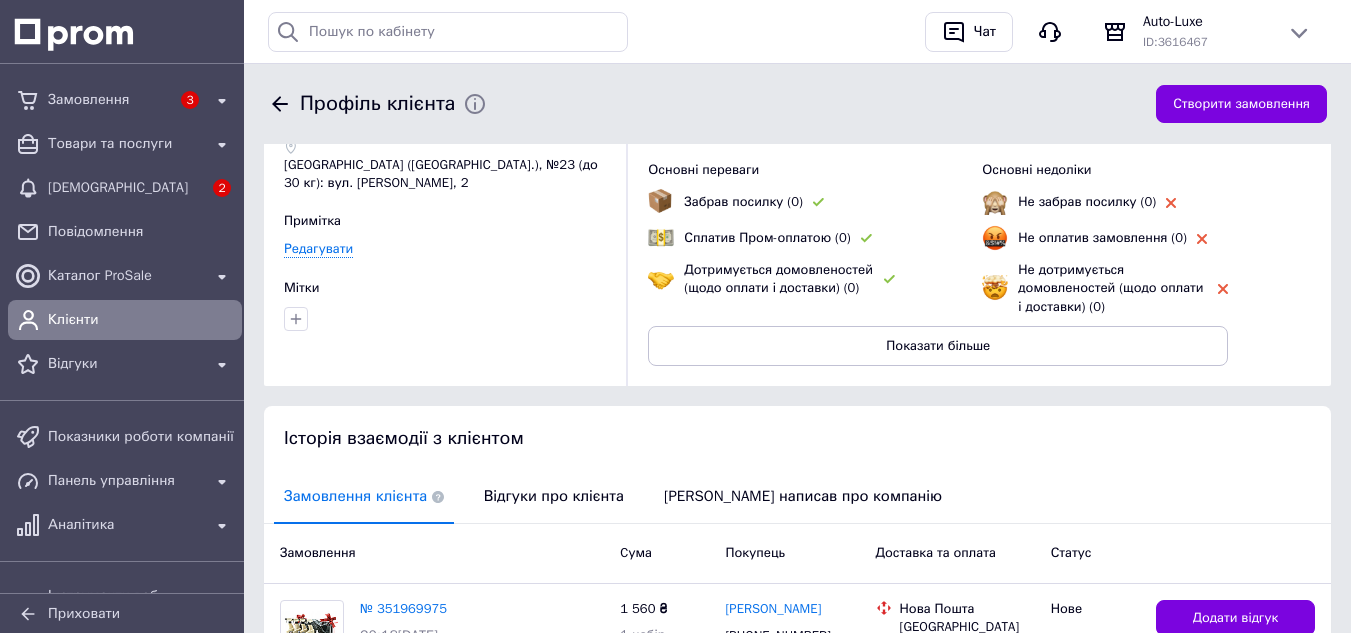 click 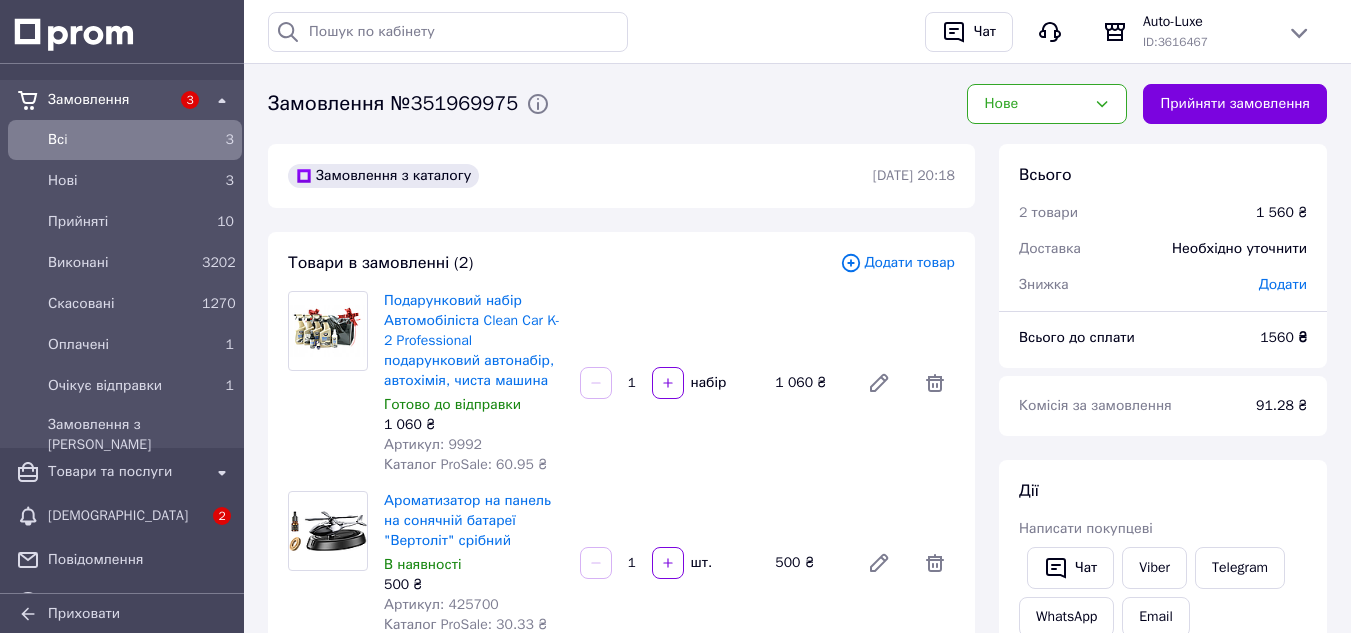 scroll, scrollTop: 600, scrollLeft: 0, axis: vertical 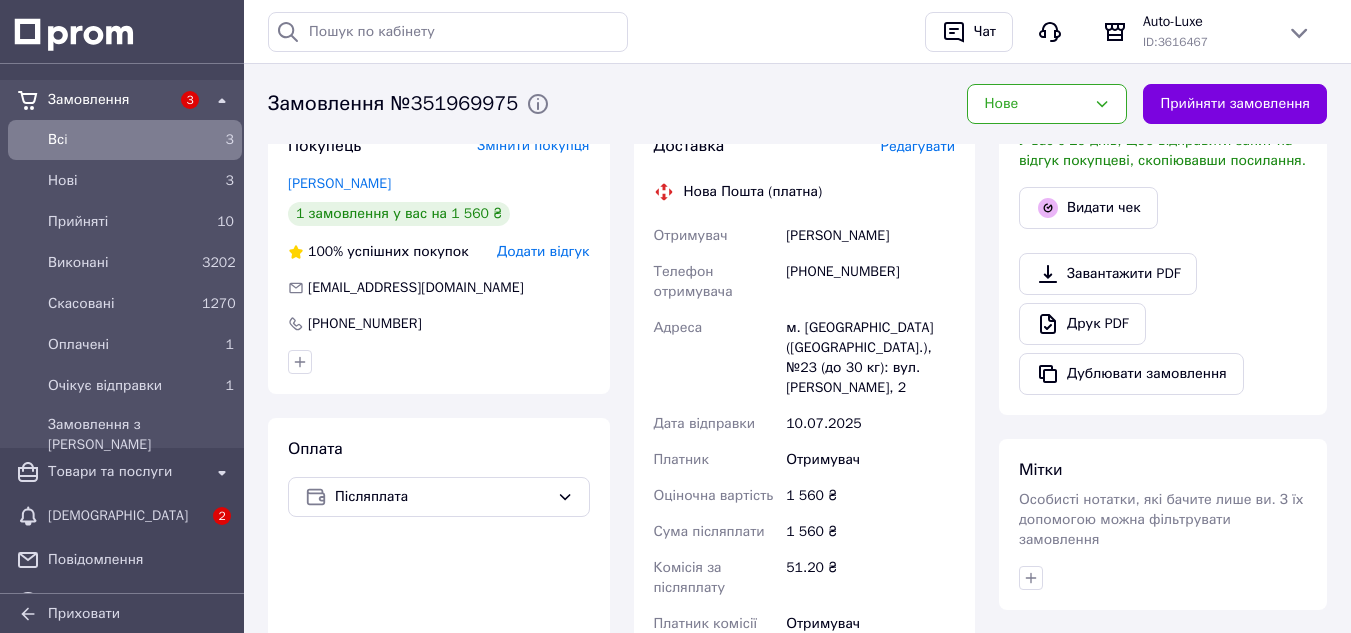 click on "м. [GEOGRAPHIC_DATA] ([GEOGRAPHIC_DATA].), №23 (до 30 кг): вул. [PERSON_NAME], 2" at bounding box center [870, 358] 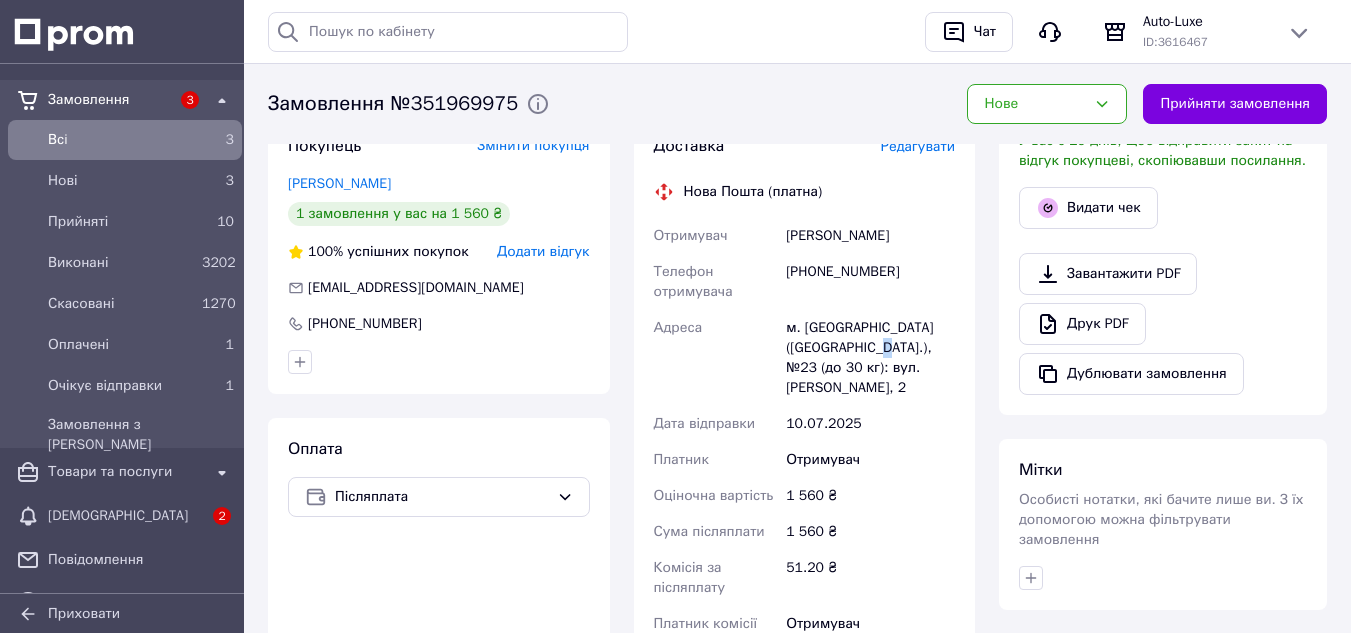 click on "м. [GEOGRAPHIC_DATA] ([GEOGRAPHIC_DATA].), №23 (до 30 кг): вул. [PERSON_NAME], 2" at bounding box center (870, 358) 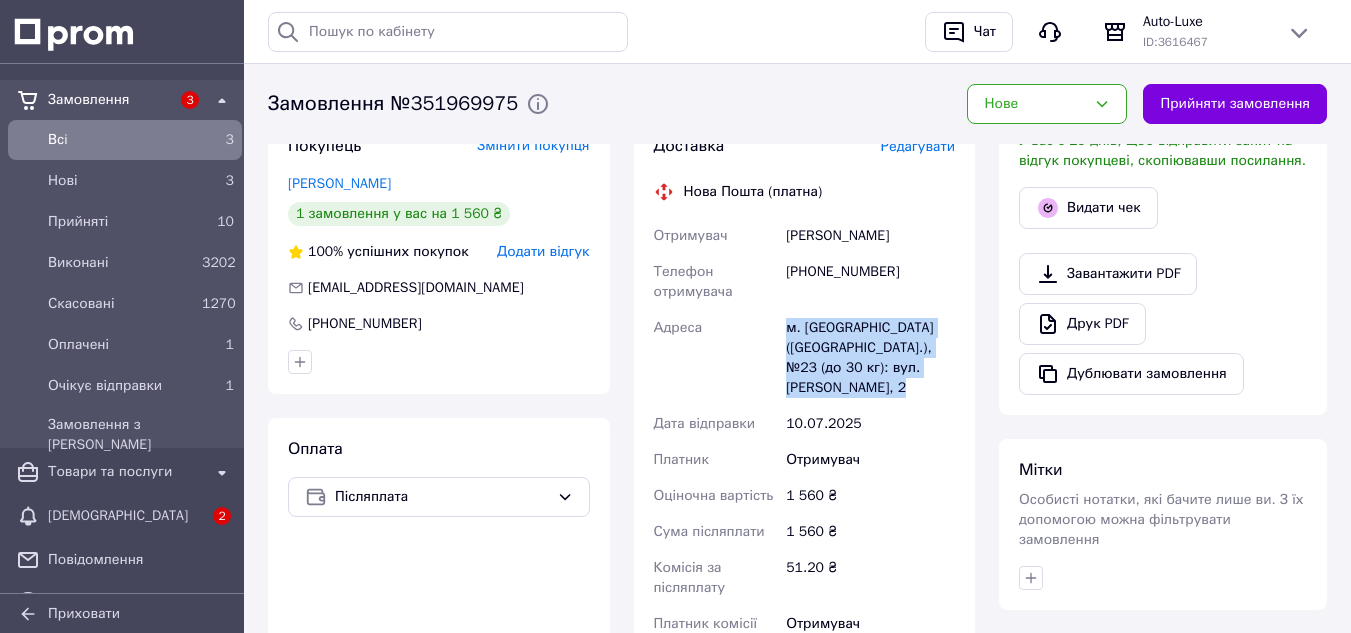 click on "м. [GEOGRAPHIC_DATA] ([GEOGRAPHIC_DATA].), №23 (до 30 кг): вул. [PERSON_NAME], 2" at bounding box center [870, 358] 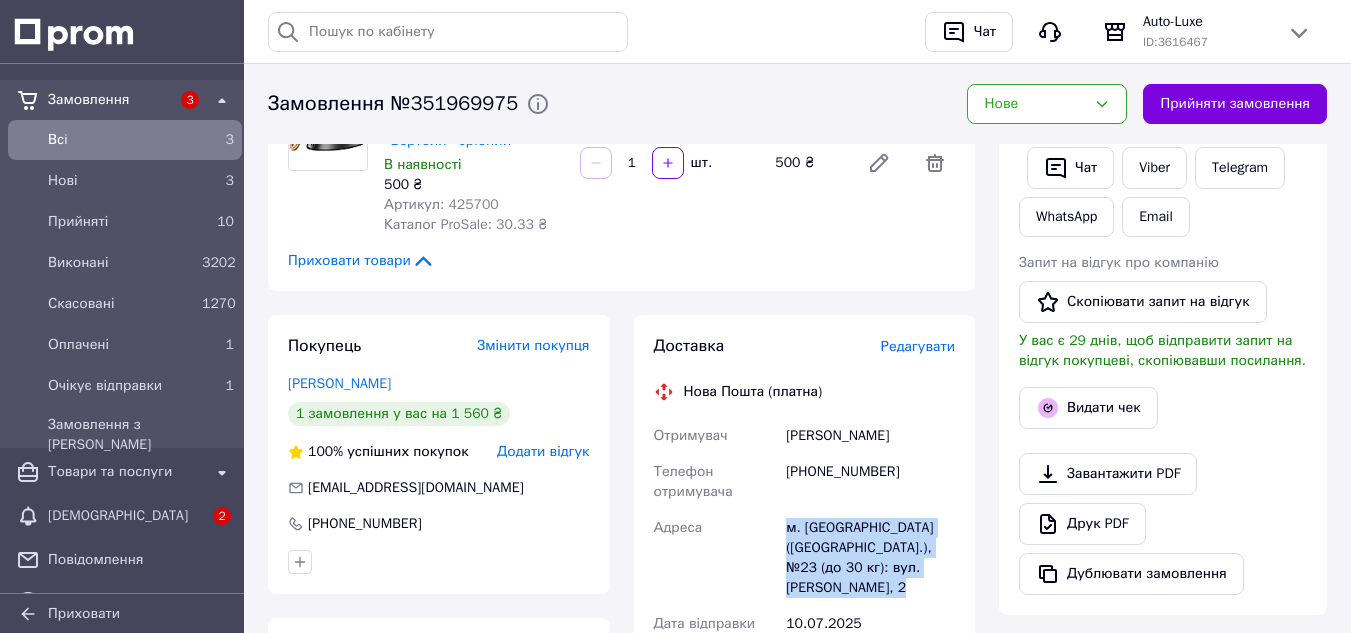 scroll, scrollTop: 200, scrollLeft: 0, axis: vertical 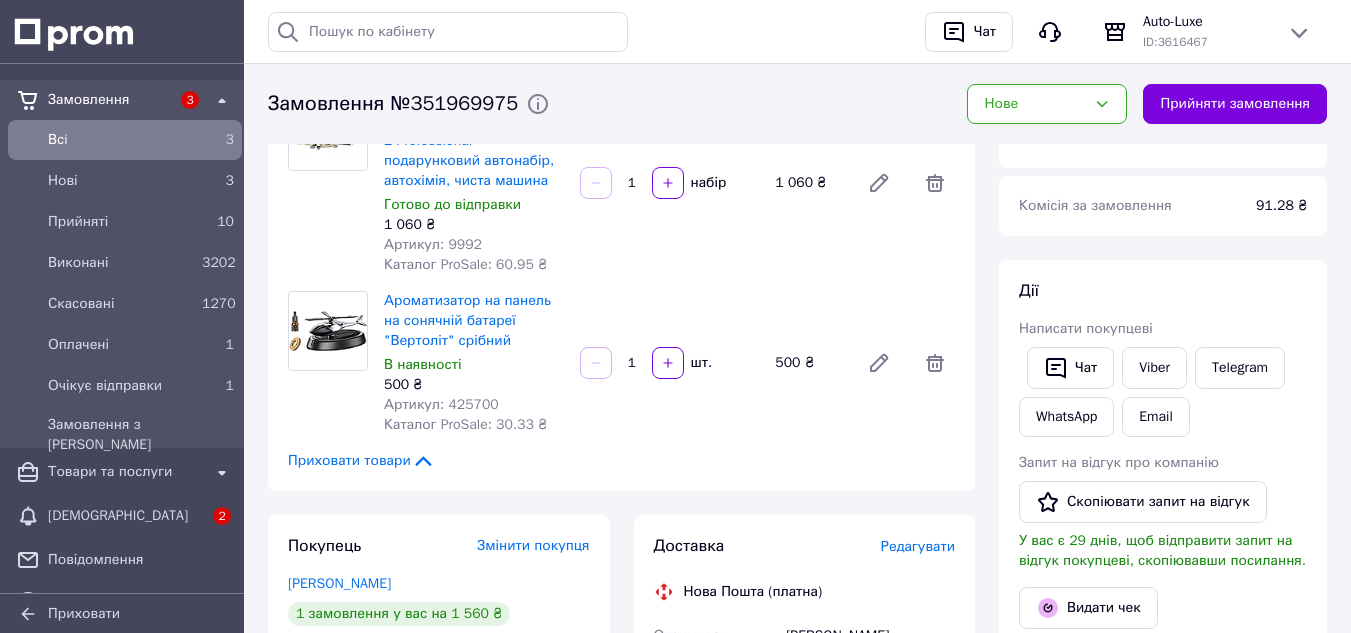 click on "Товари в замовленні (2) Додати товар Подарунковий набір Автомобіліста Clean Car K-2 Professional подарунковий автонабір, автохімія, чиста машина Готово до відправки 1 060 ₴ Артикул: 9992 Каталог ProSale: 60.95 ₴  1   набір 1 060 ₴ Ароматизатор на панель на сонячній батареї "Вертоліт" срібний В наявності 500 ₴ Артикул: 425700 Каталог ProSale: 30.33 ₴  1   шт. 500 ₴ Приховати товари" at bounding box center (621, 261) 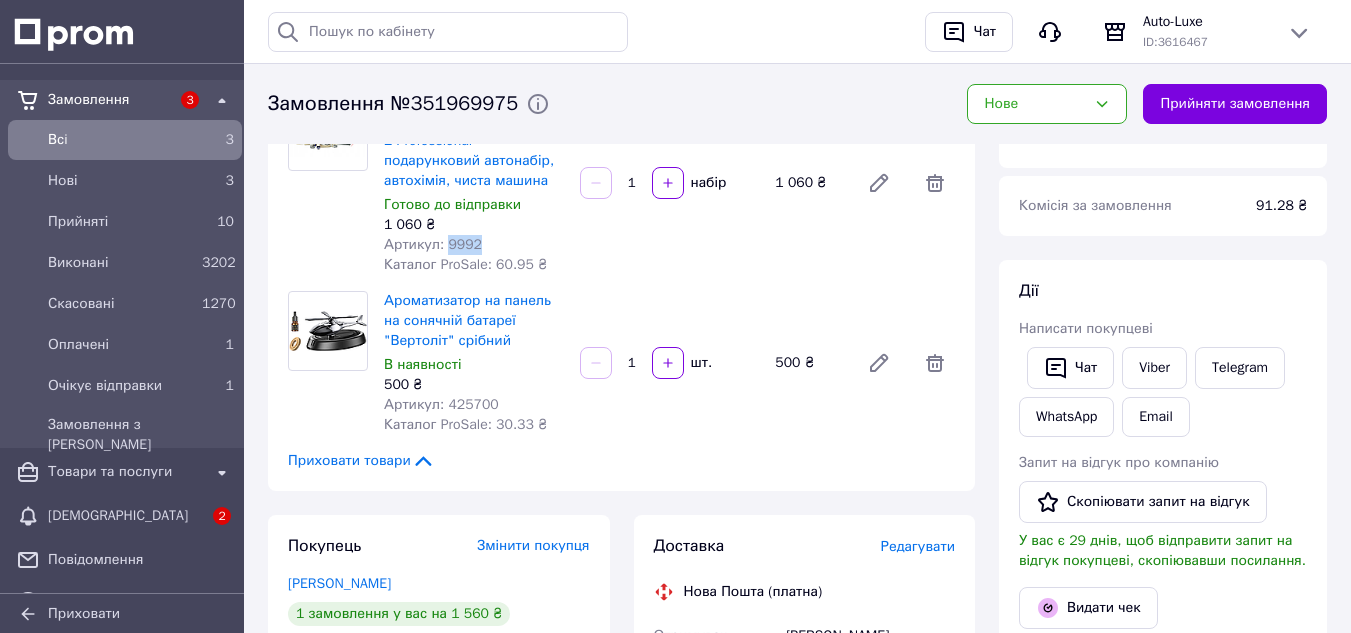 click on "Артикул: 9992" at bounding box center (433, 244) 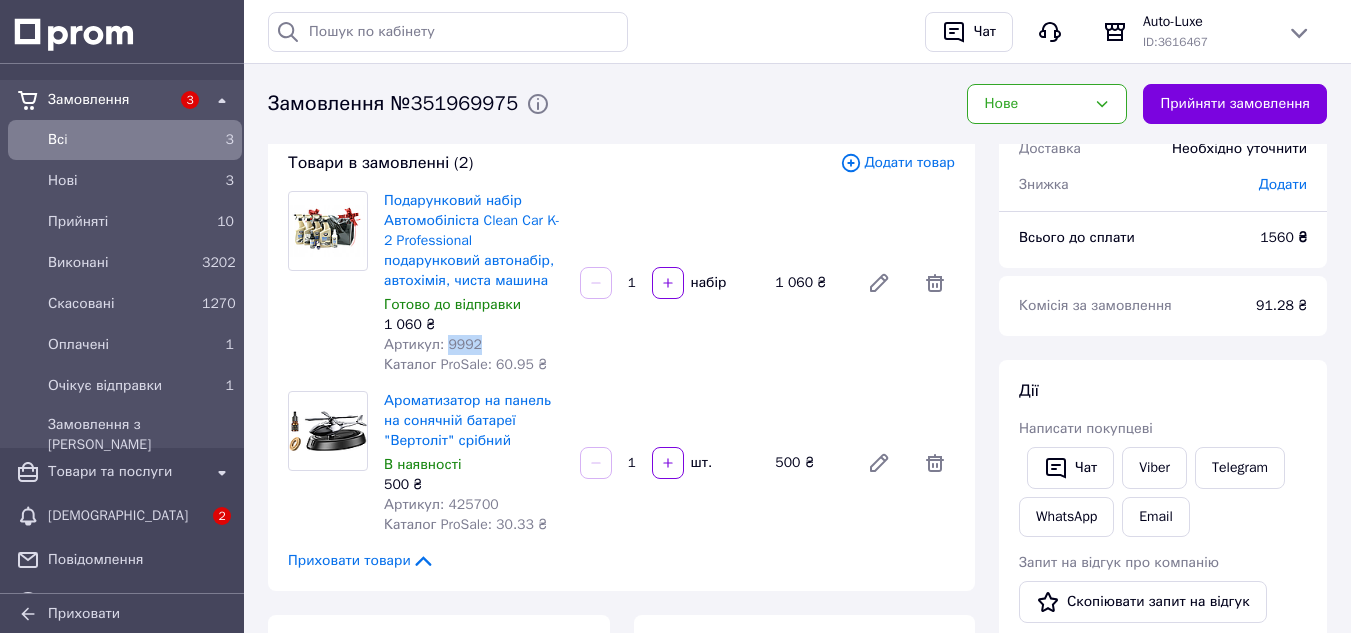 copy on "9992" 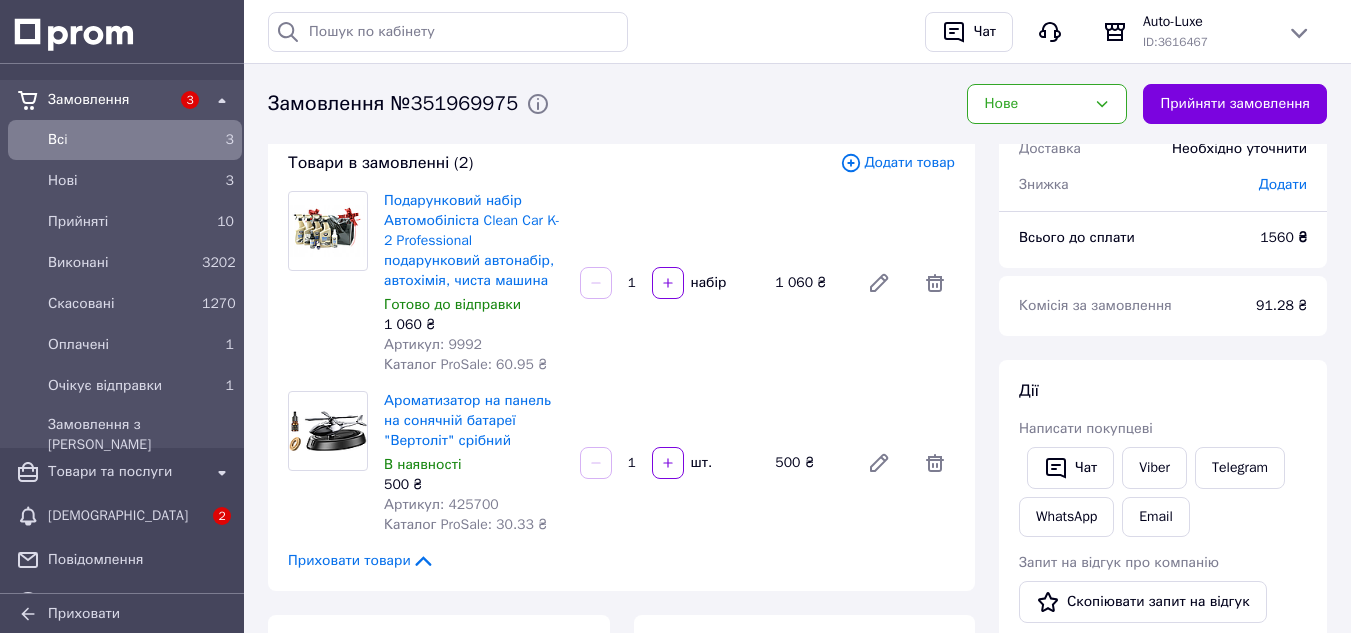 click on "Артикул: 425700" at bounding box center [441, 504] 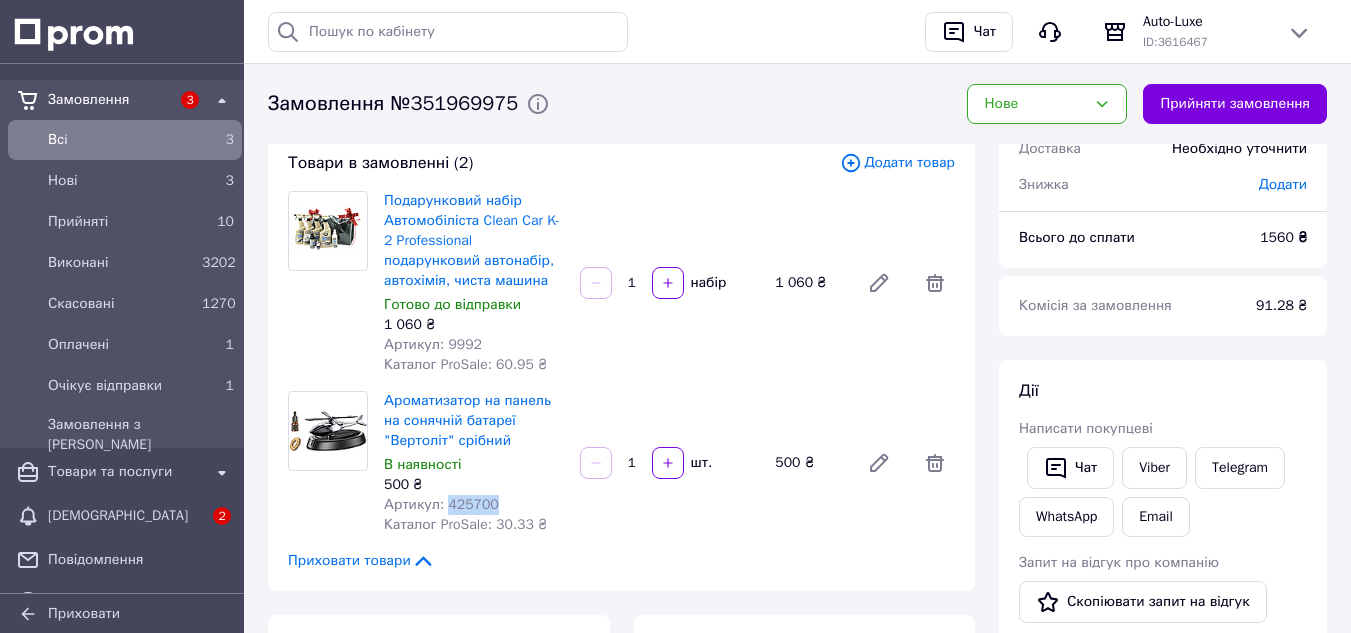 click on "Артикул: 425700" at bounding box center (441, 504) 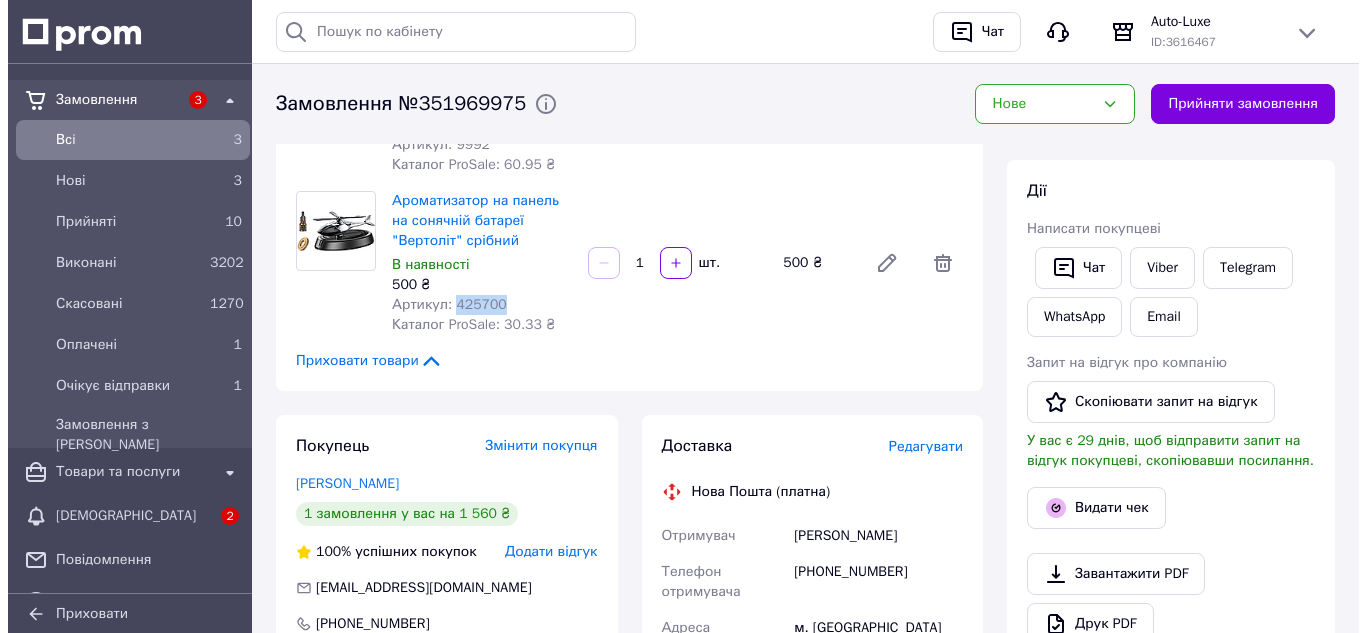 scroll, scrollTop: 500, scrollLeft: 0, axis: vertical 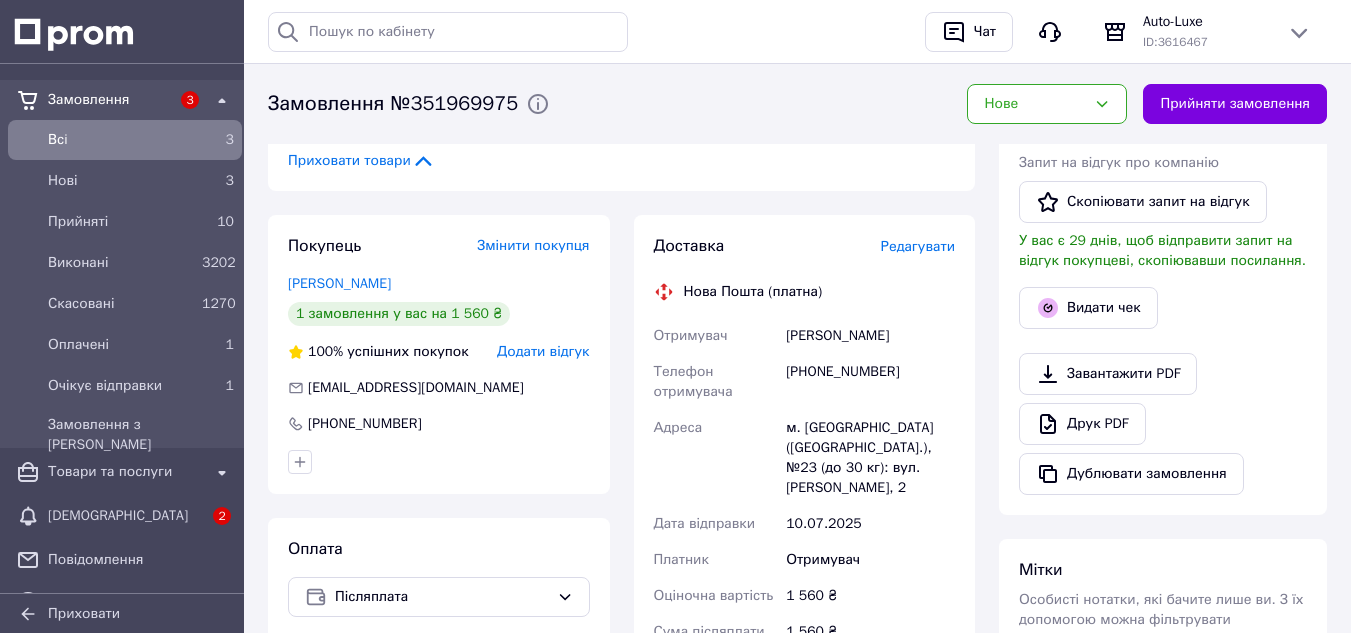 click on "Редагувати" at bounding box center (918, 246) 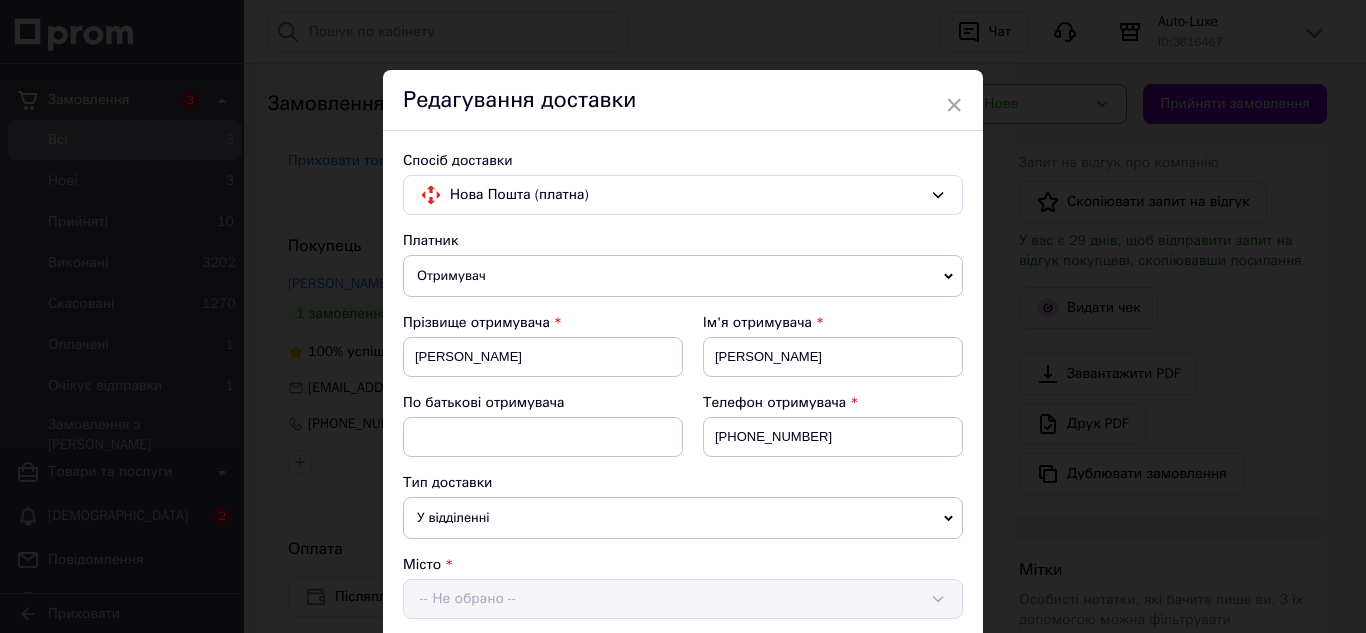 scroll, scrollTop: 800, scrollLeft: 0, axis: vertical 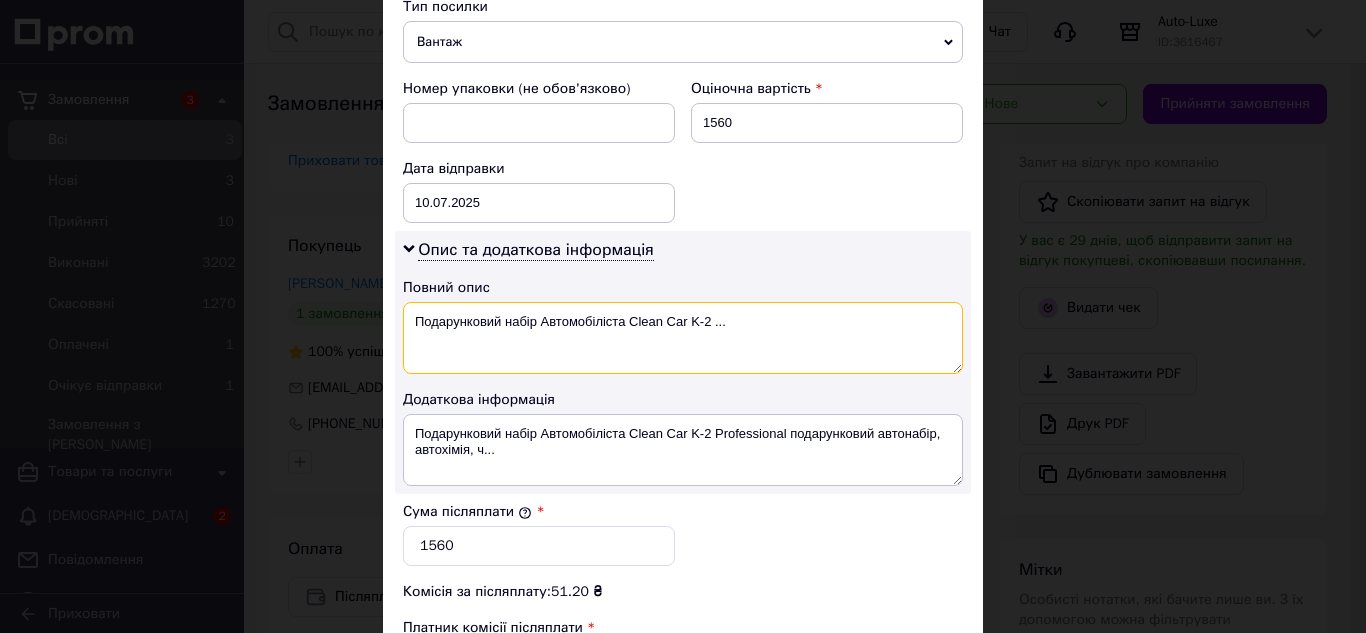 click on "Подарунковий набір Автомобіліста Clean Car K-2 ..." at bounding box center (683, 338) 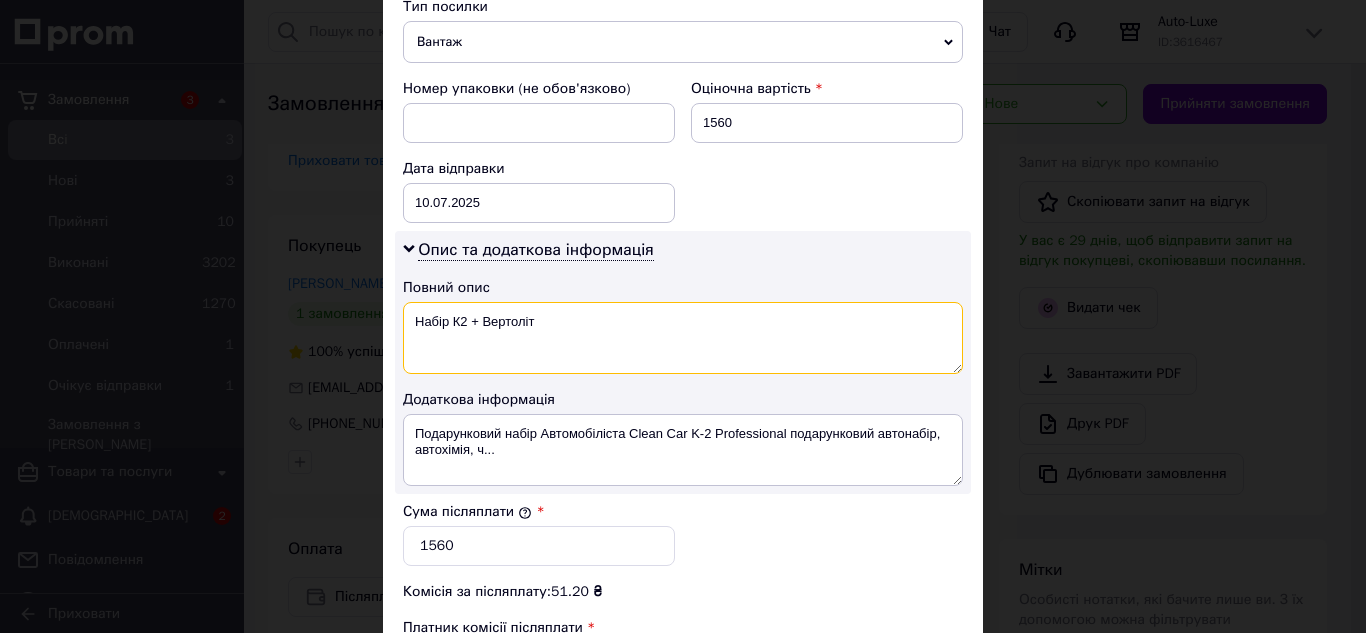 click on "Набір К2 + Вертоліт" at bounding box center [683, 338] 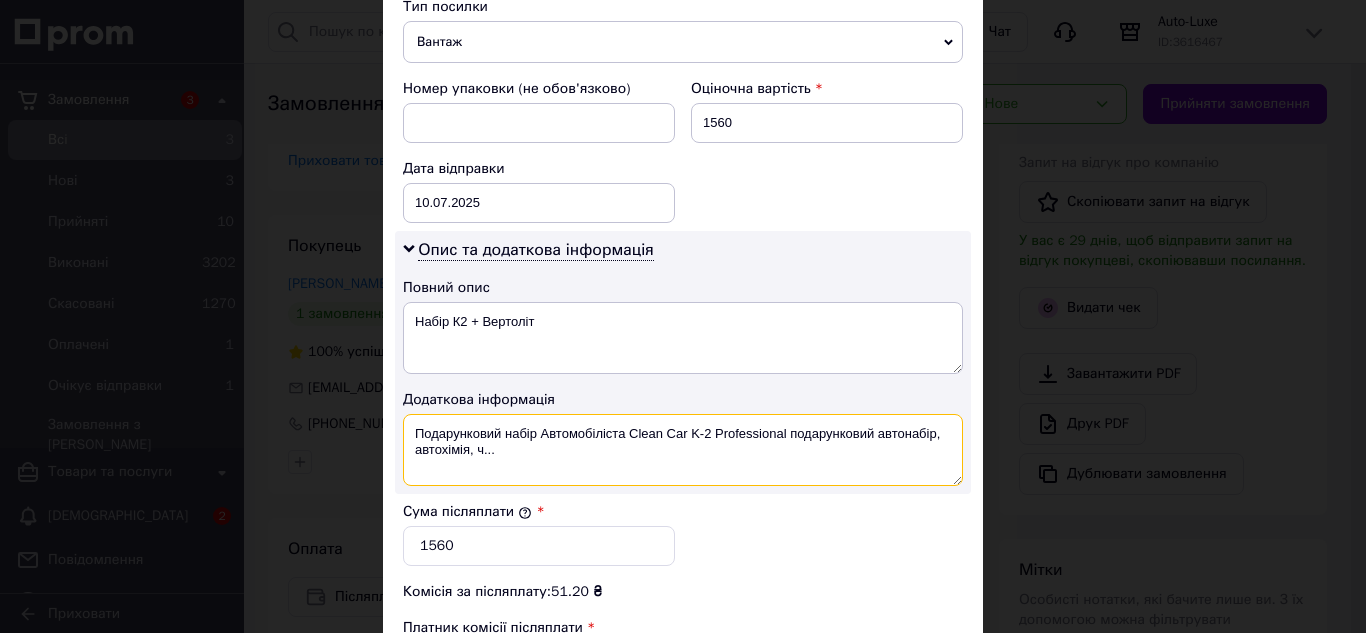 click on "Подарунковий набір Автомобіліста Clean Car K-2 Professional подарунковий автонабір, автохімія, ч..." at bounding box center (683, 450) 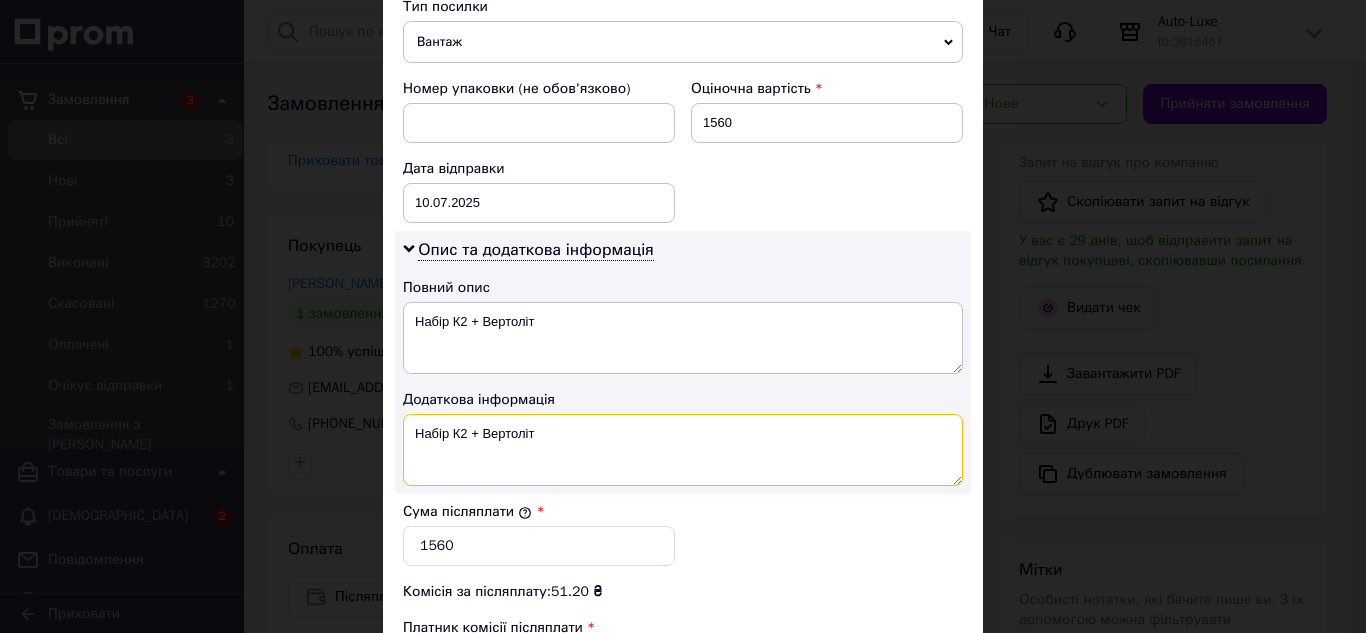 scroll, scrollTop: 1117, scrollLeft: 0, axis: vertical 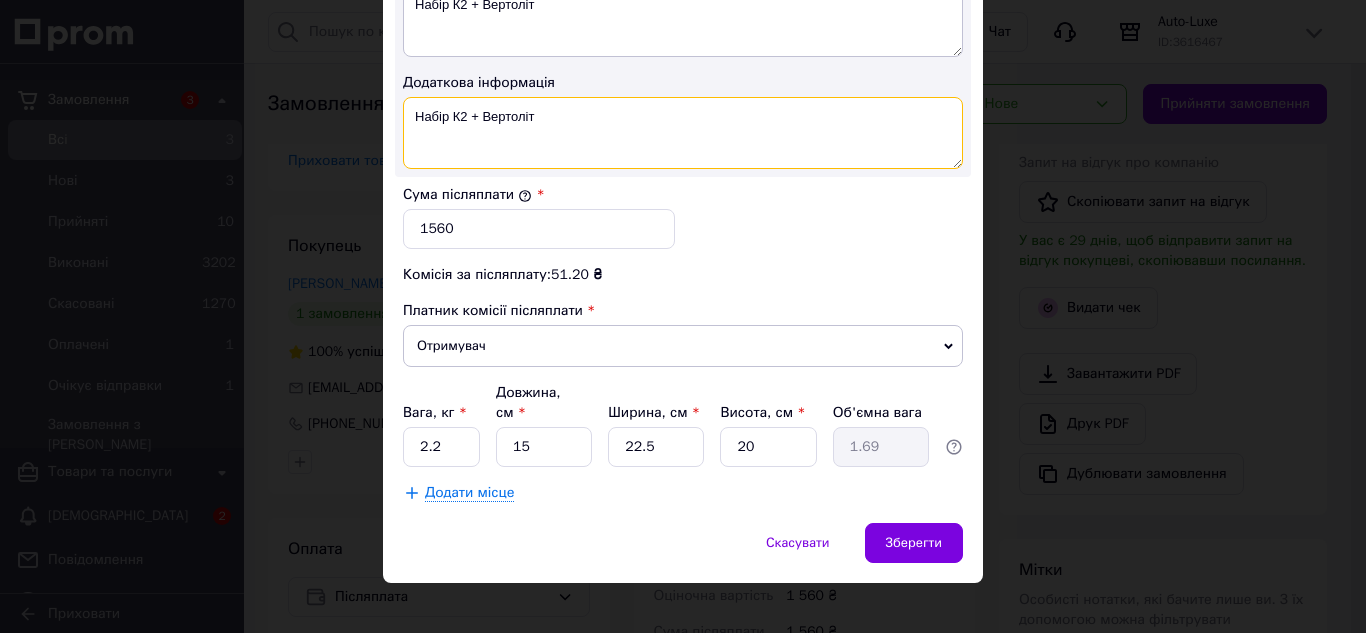 type on "Набір К2 + Вертоліт" 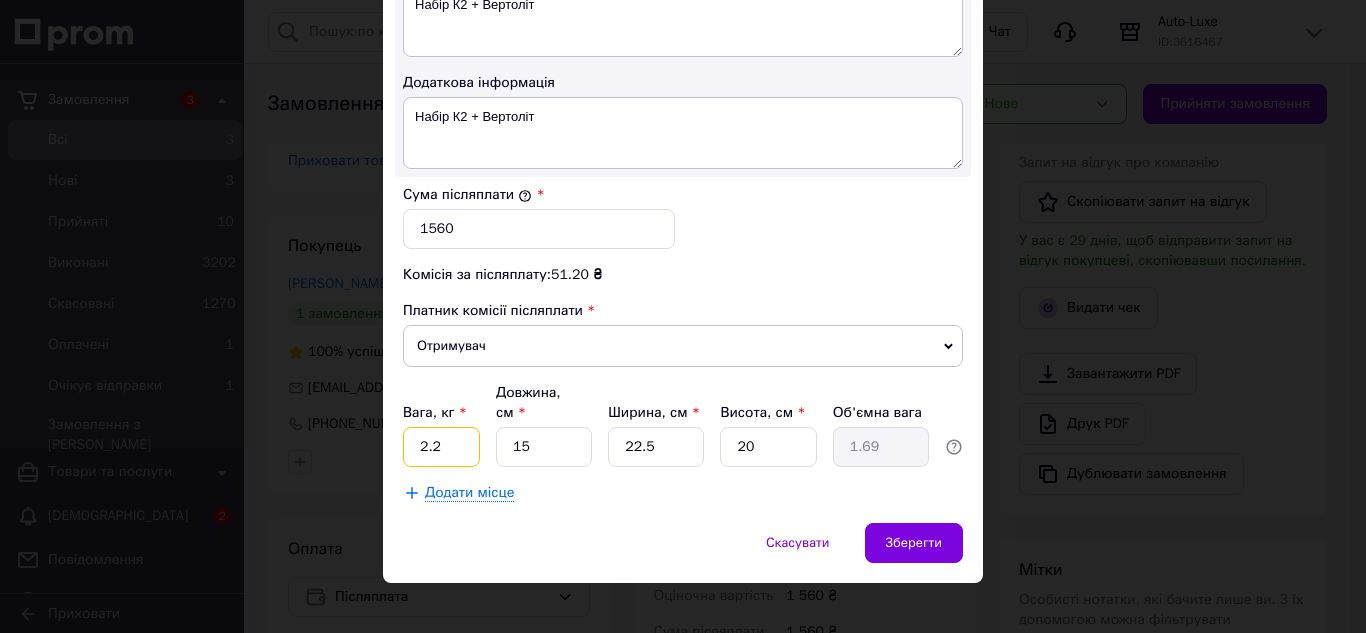 click on "2.2" at bounding box center [441, 447] 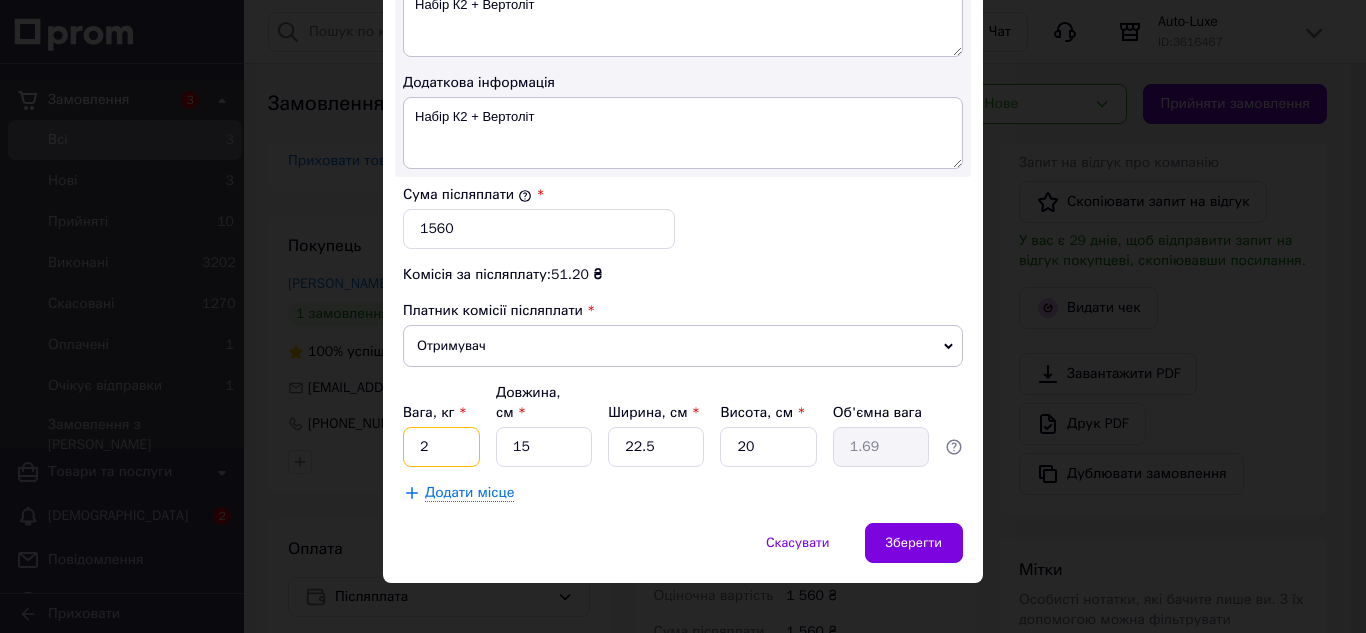 click on "2" at bounding box center [441, 447] 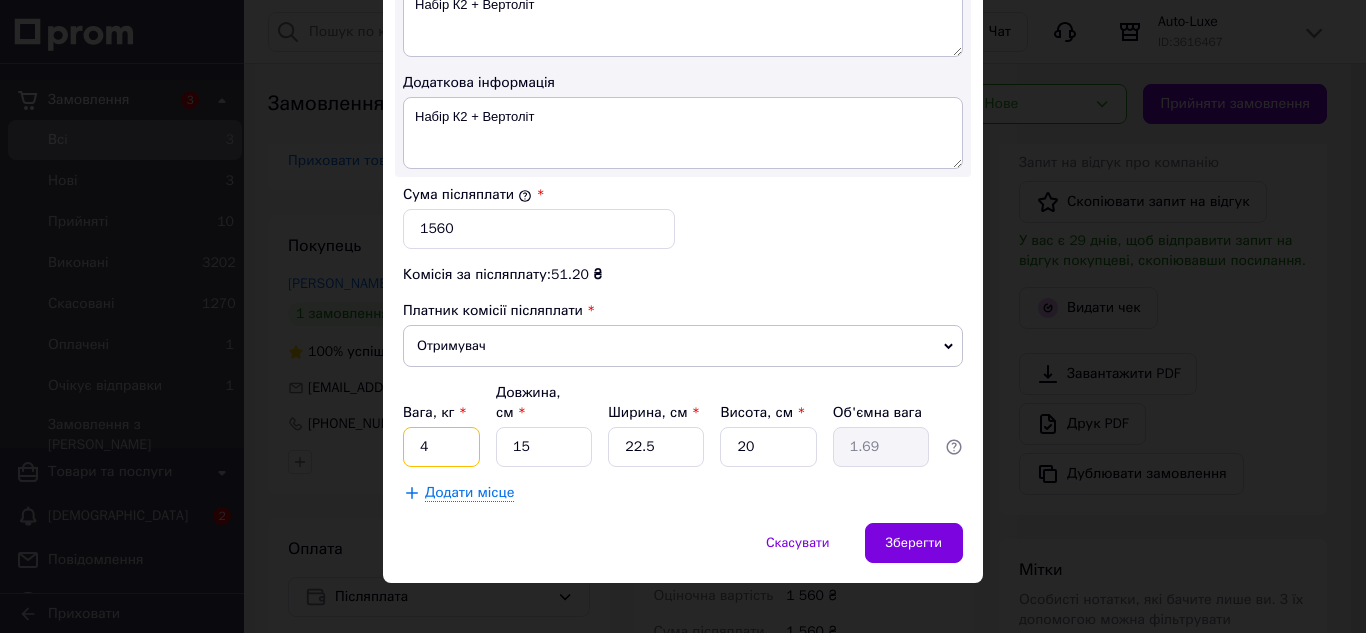 type on "4" 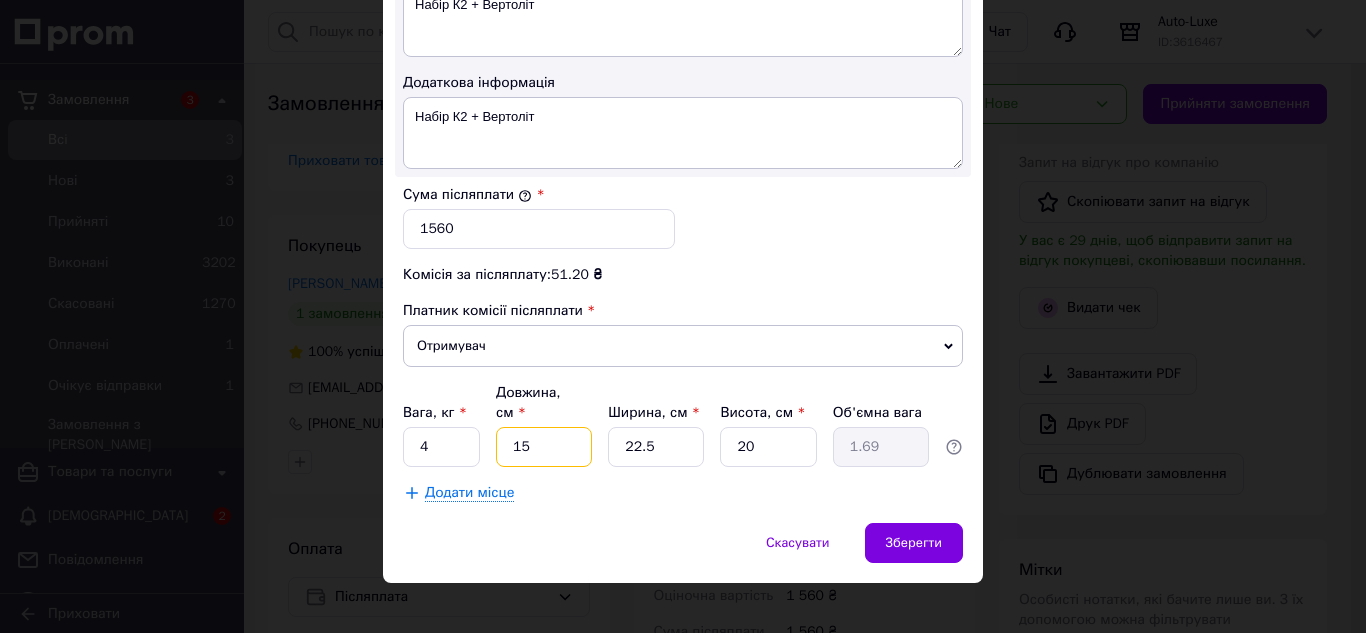 click on "15" at bounding box center [544, 447] 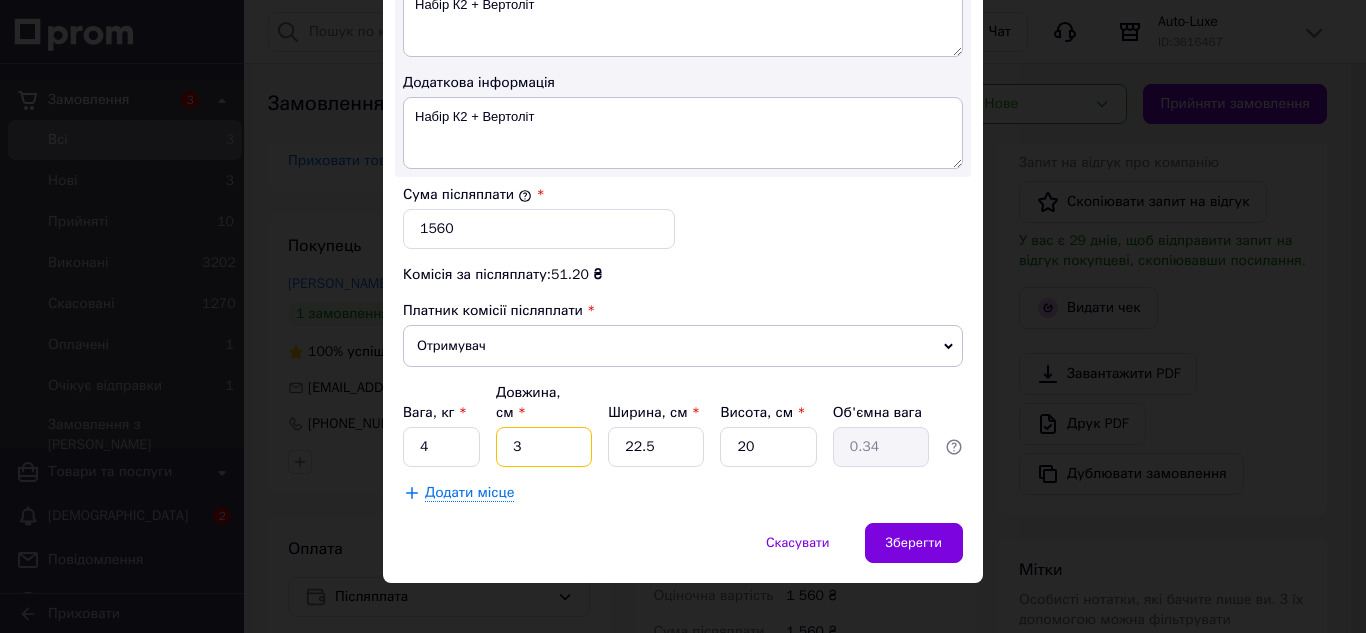 type on "30" 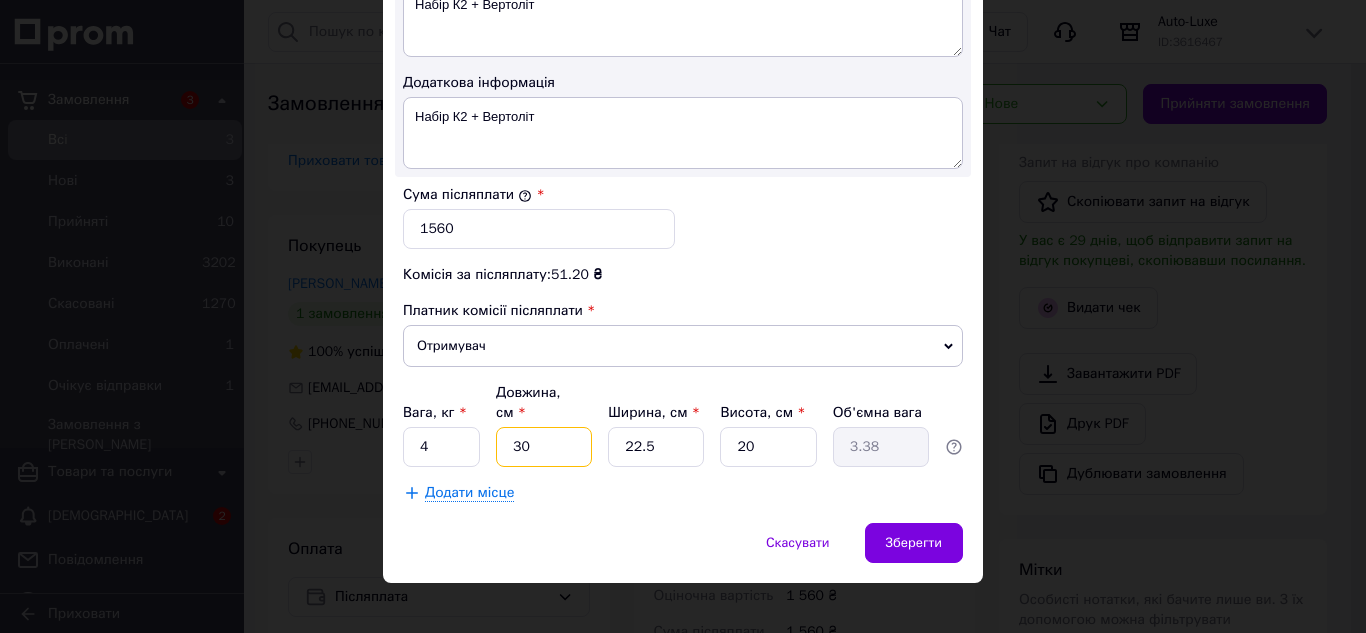 type on "30" 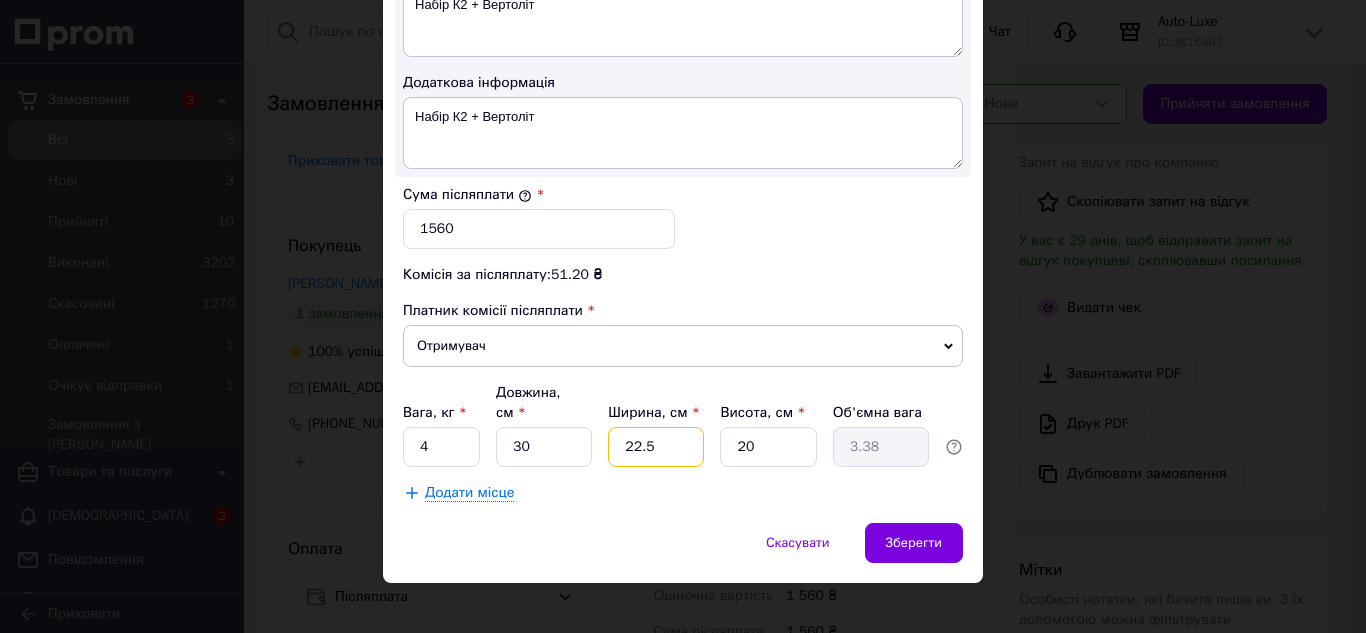 type on "2" 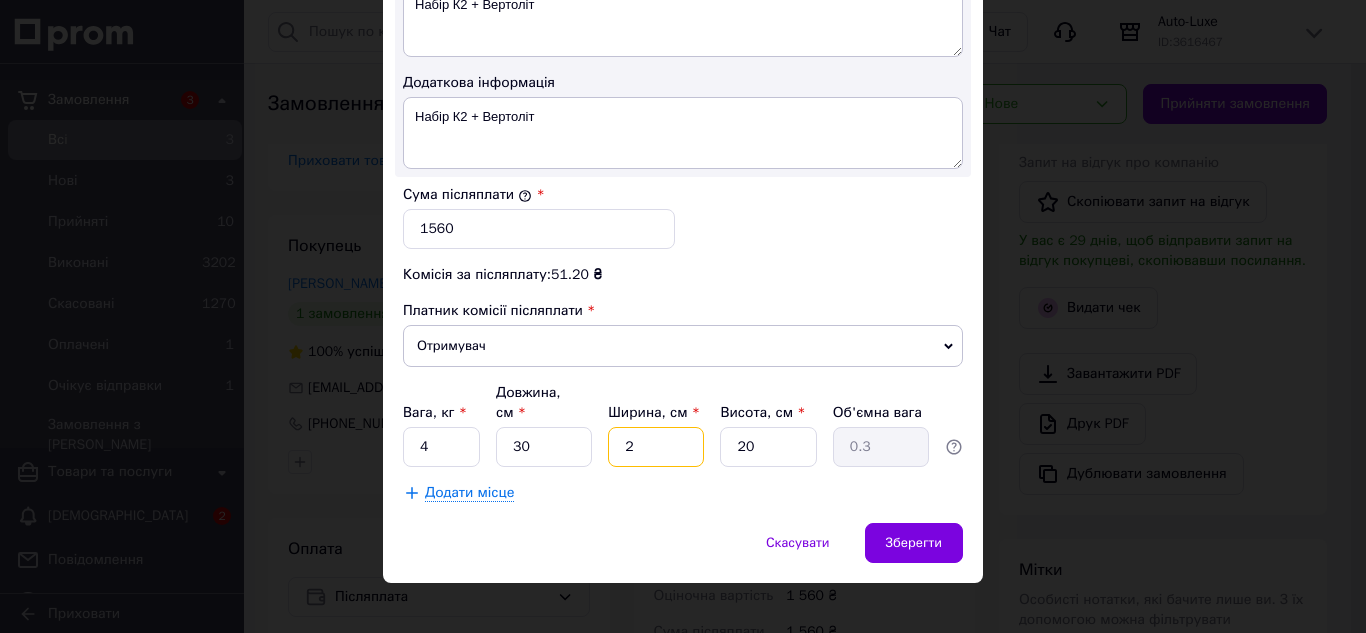 type on "25" 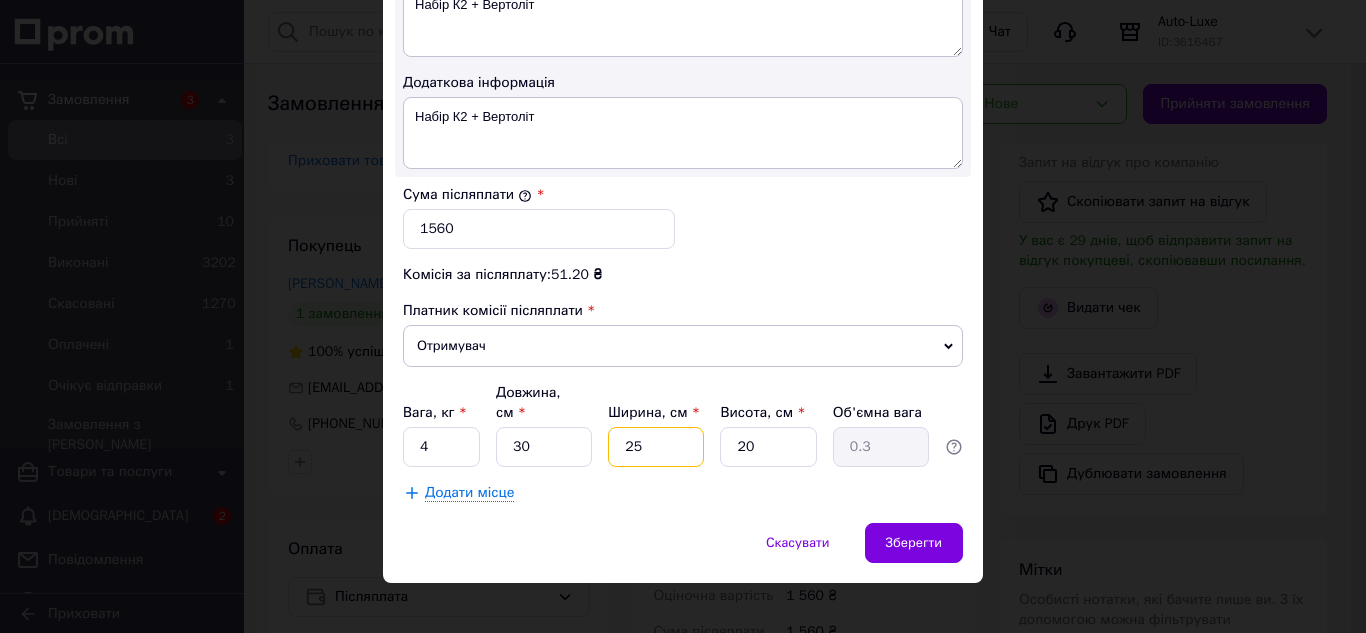 type on "3.75" 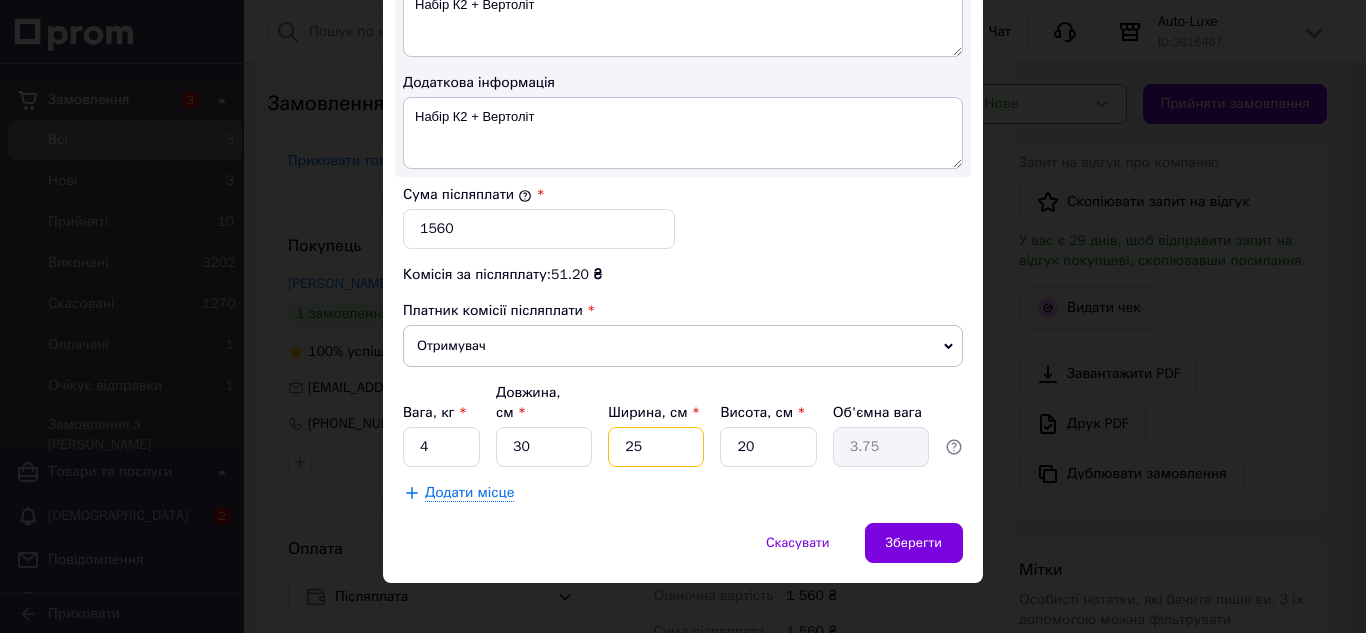 type on "25" 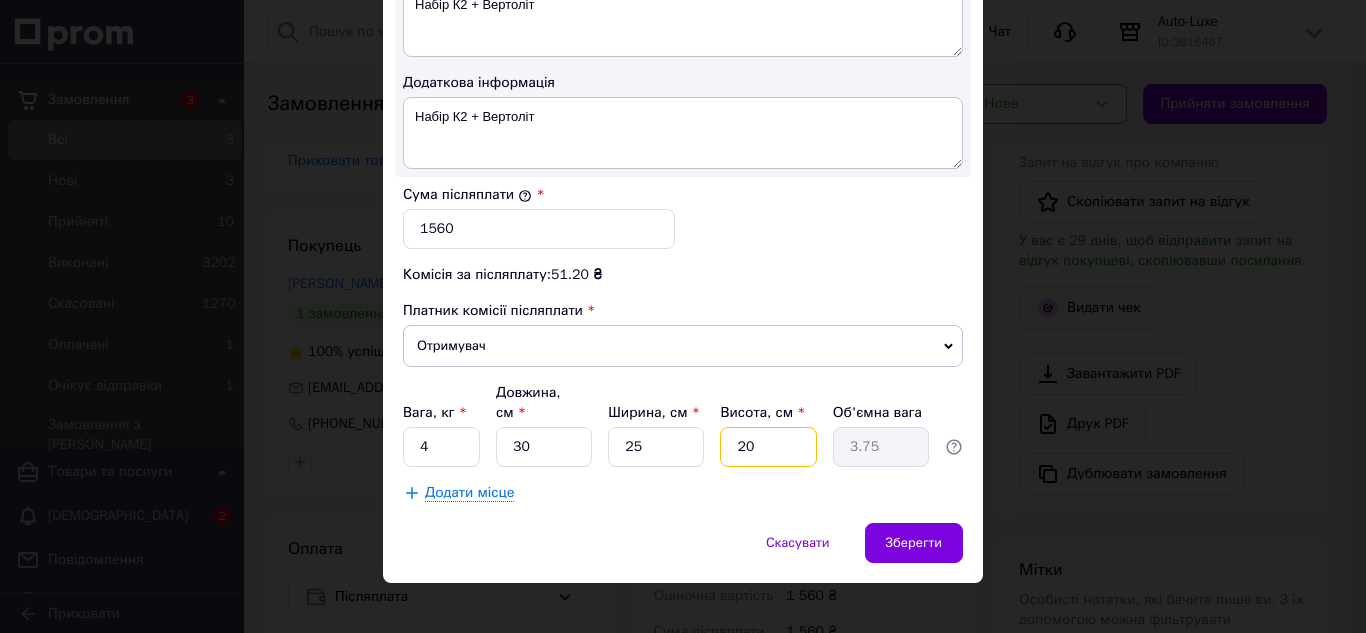 type on "2" 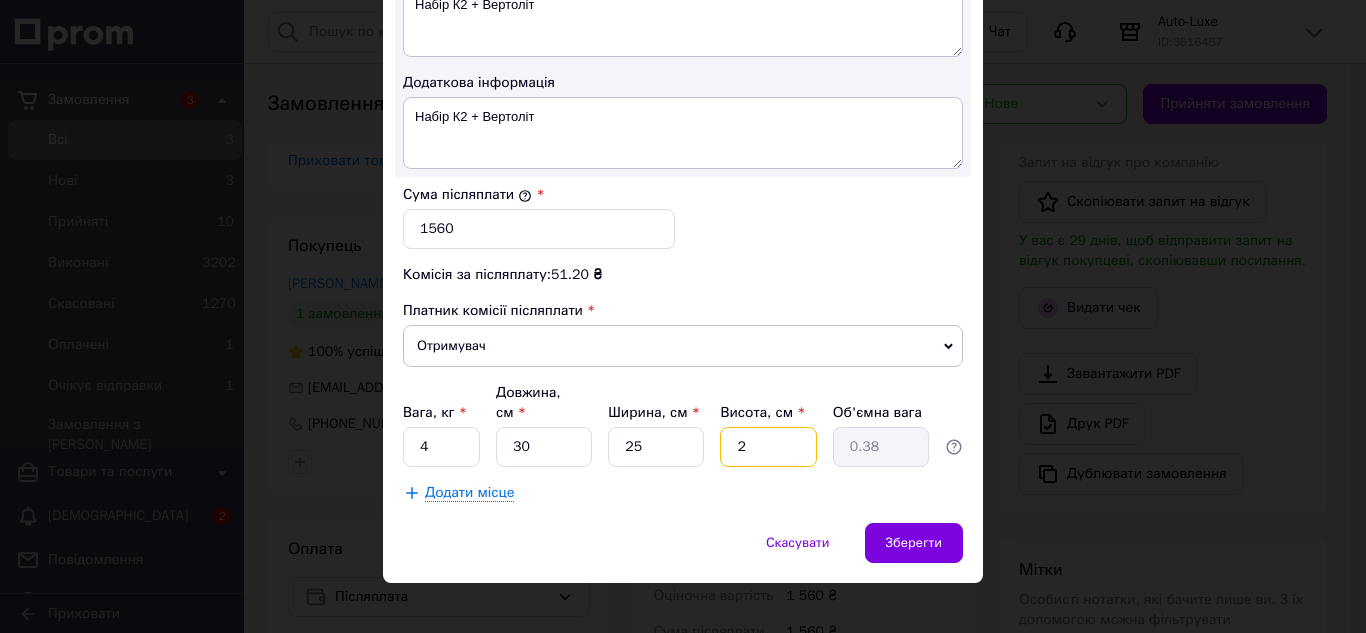 type on "25" 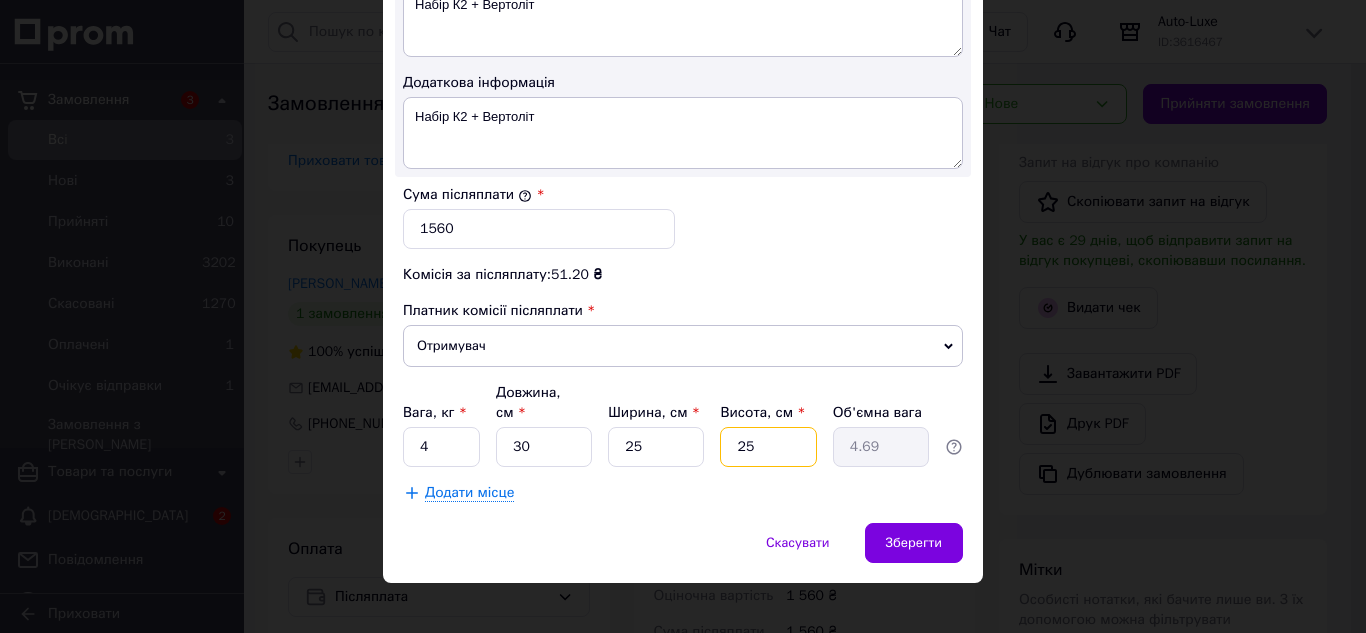 type on "25" 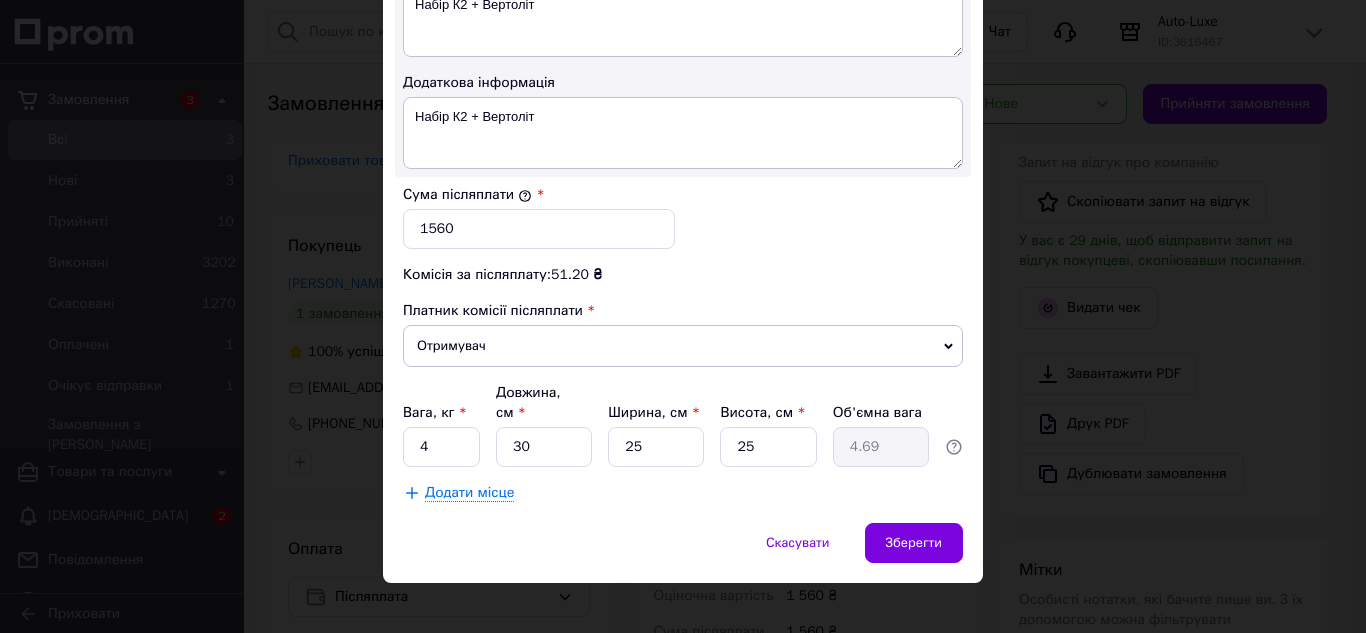 click on "Скасувати   Зберегти" at bounding box center (683, 553) 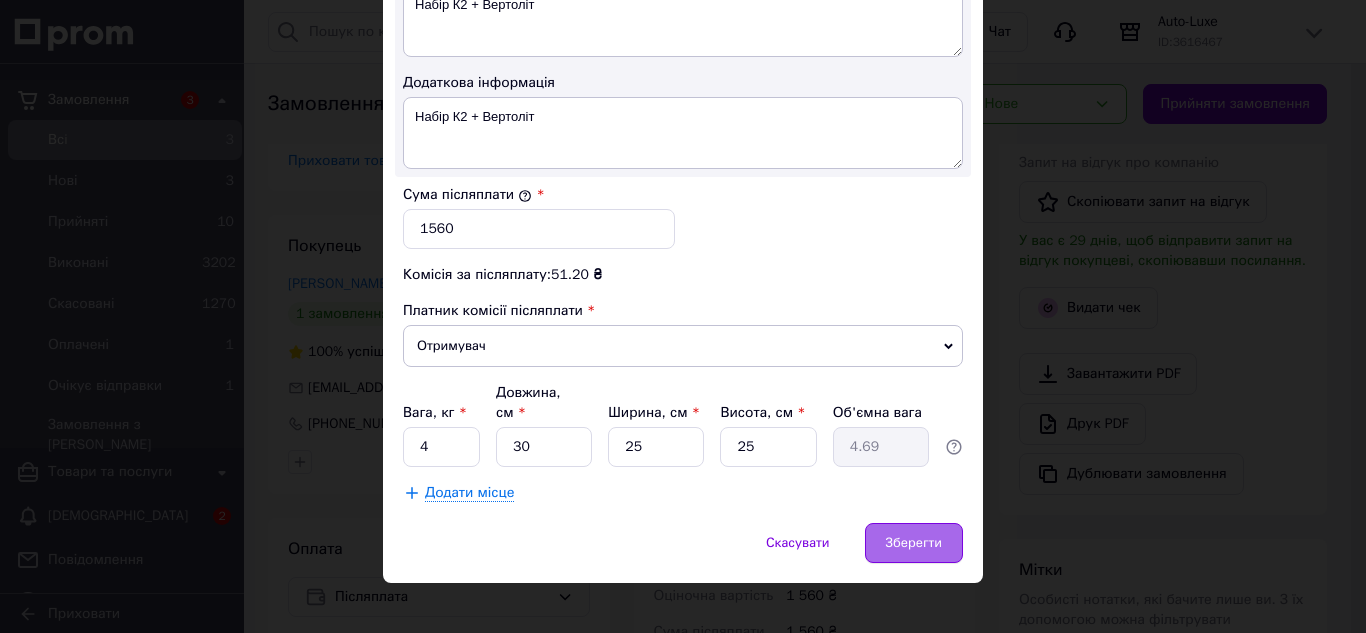 click on "Зберегти" at bounding box center (914, 543) 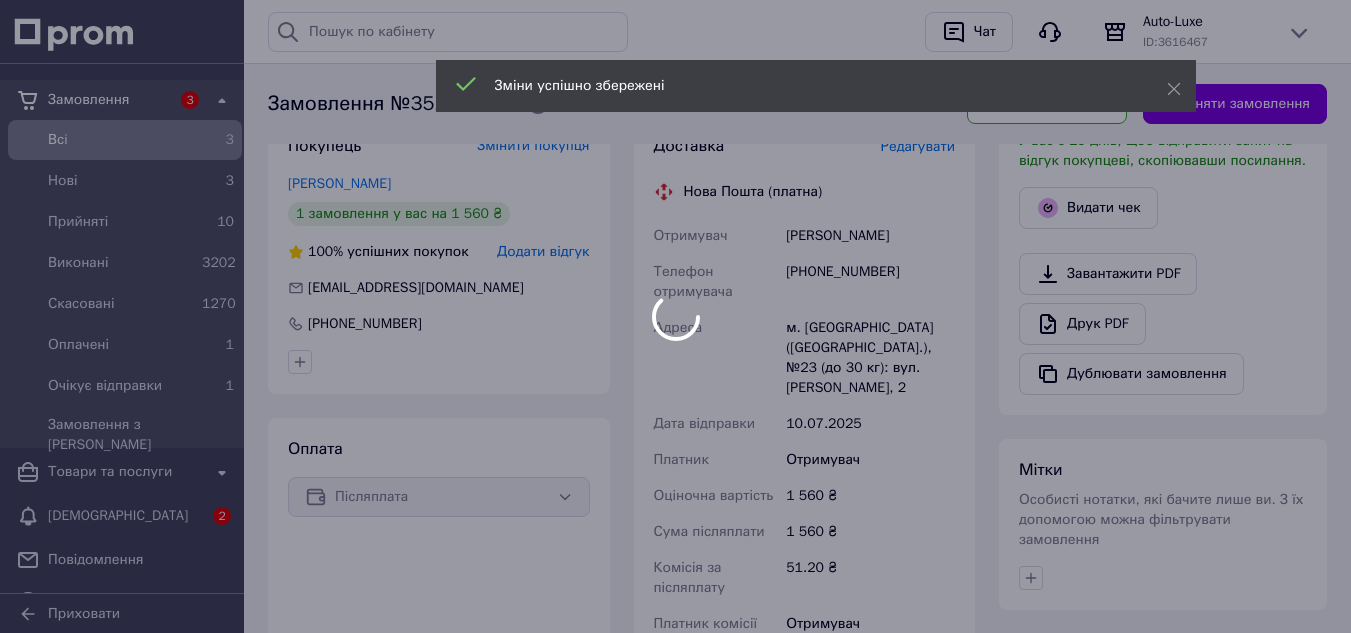 scroll, scrollTop: 1029, scrollLeft: 0, axis: vertical 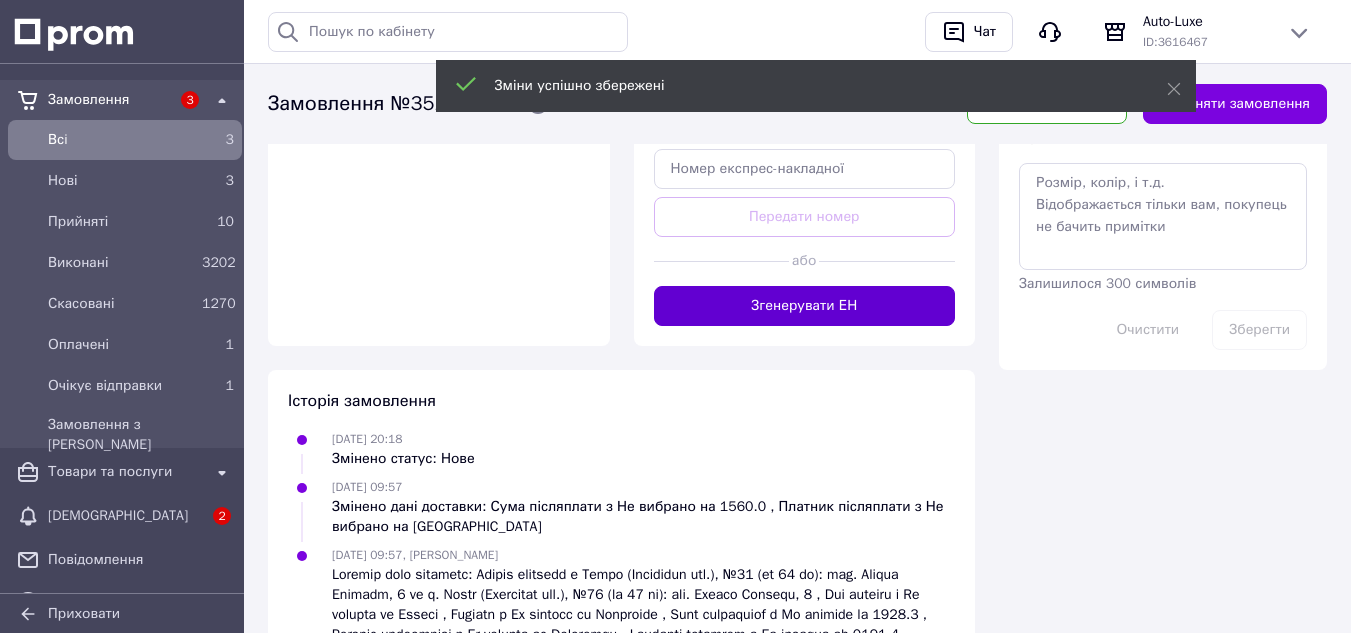 click on "Згенерувати ЕН" at bounding box center [805, 306] 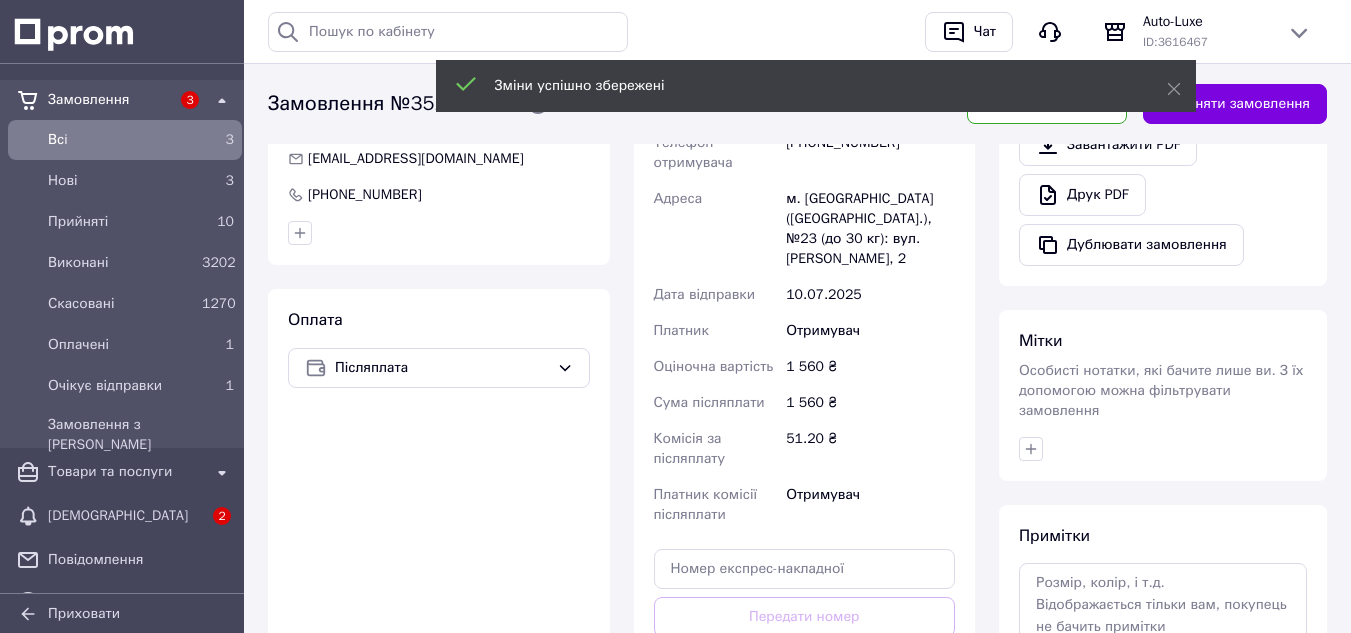 scroll, scrollTop: 429, scrollLeft: 0, axis: vertical 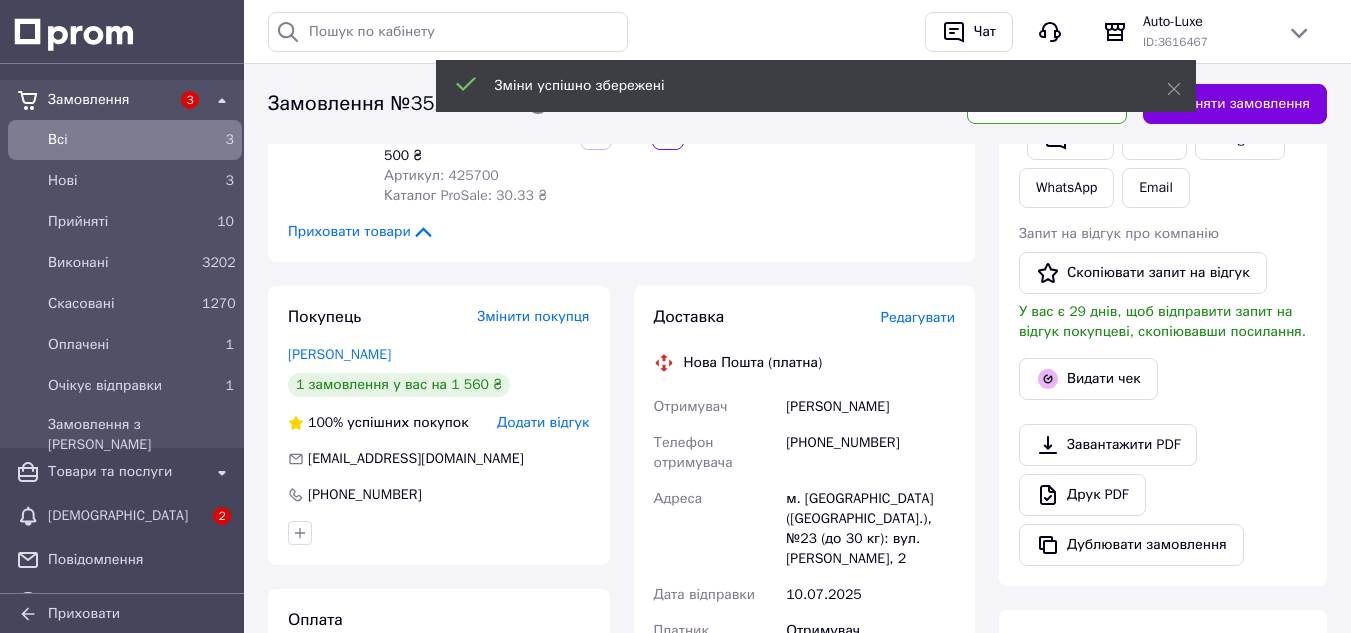 click on "Зміни успішно збережені" at bounding box center (816, 88) 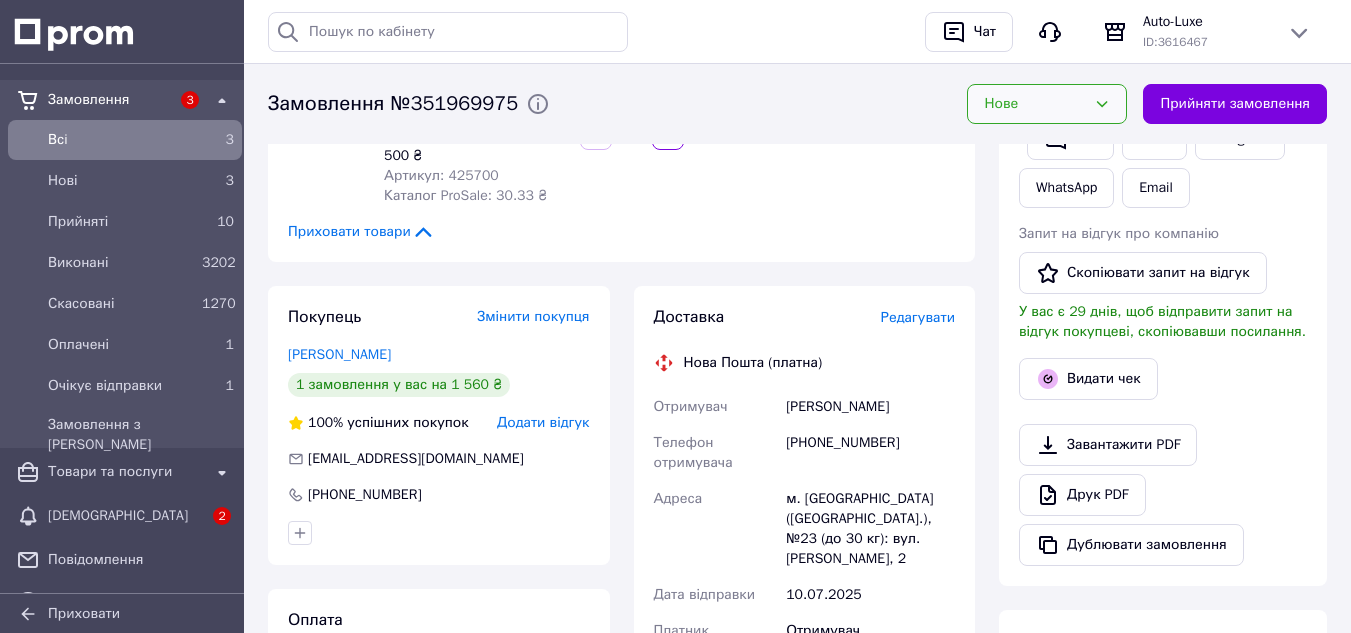 click on "Нове" at bounding box center [1035, 104] 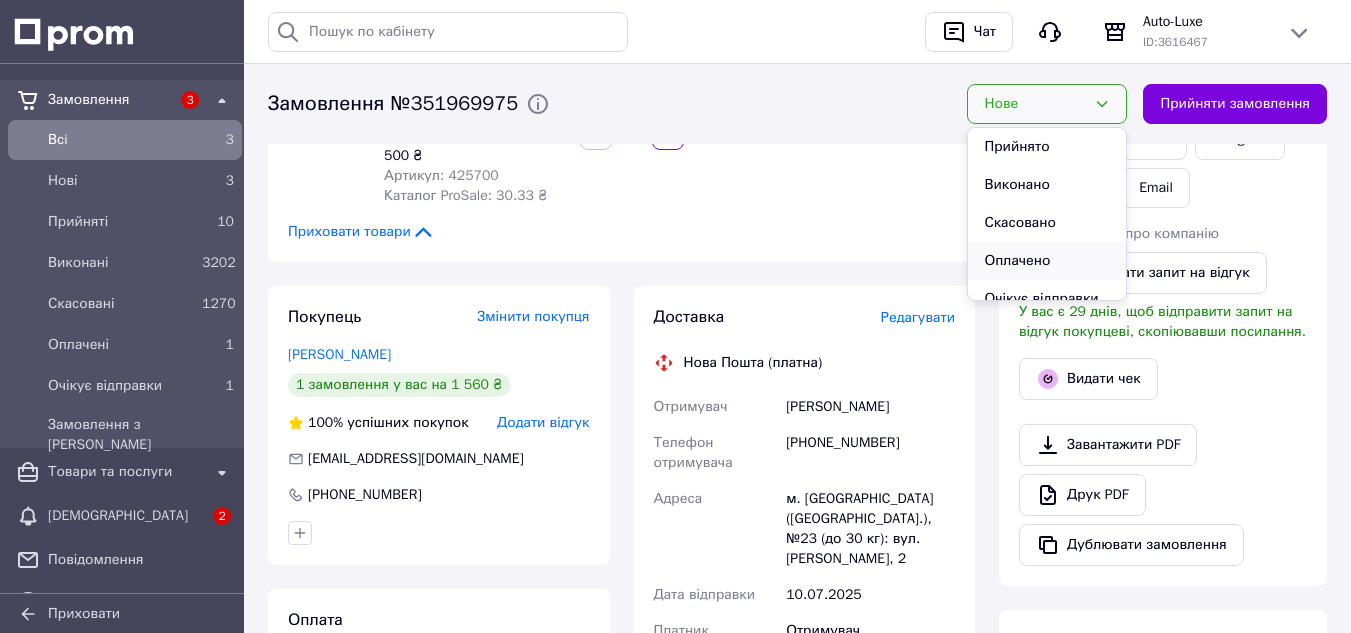 scroll, scrollTop: 18, scrollLeft: 0, axis: vertical 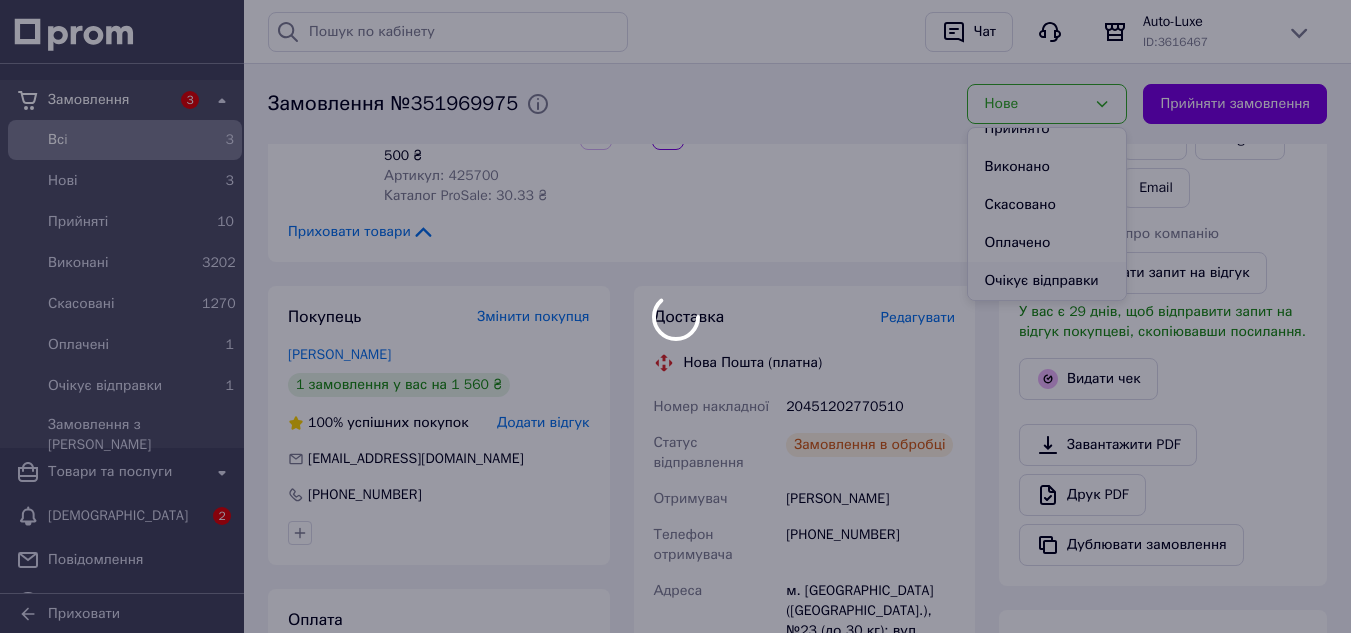 click on "Очікує відправки" at bounding box center [1047, 281] 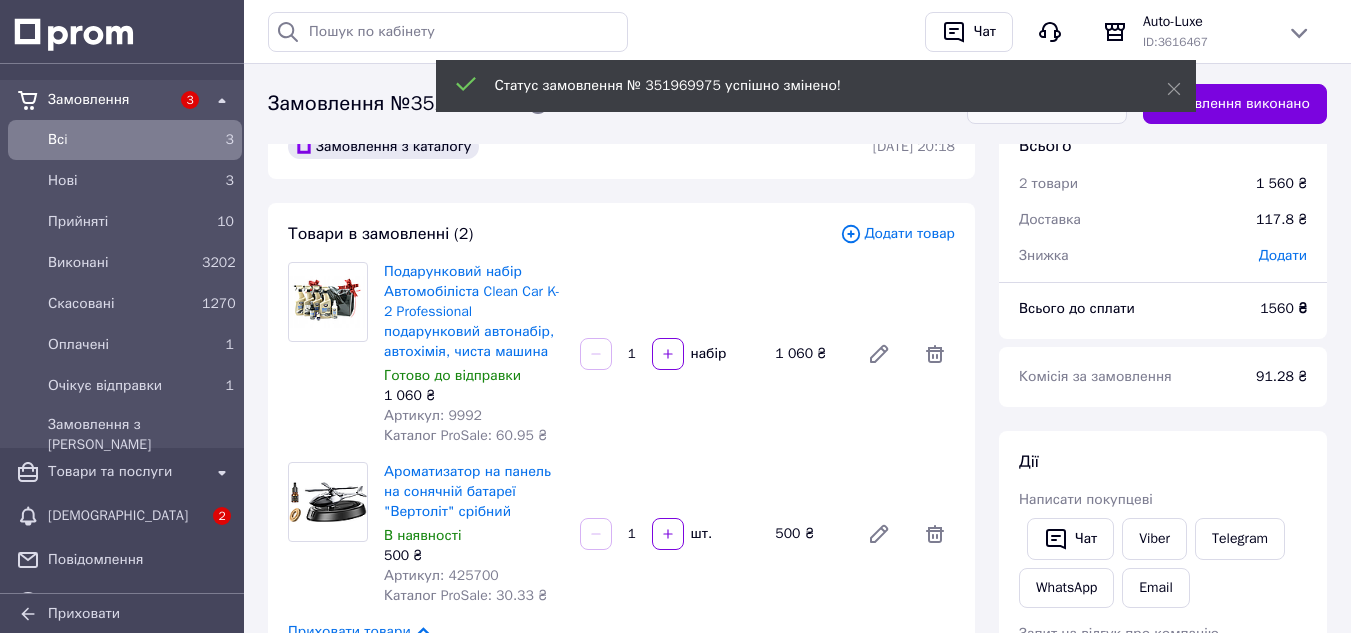 scroll, scrollTop: 0, scrollLeft: 0, axis: both 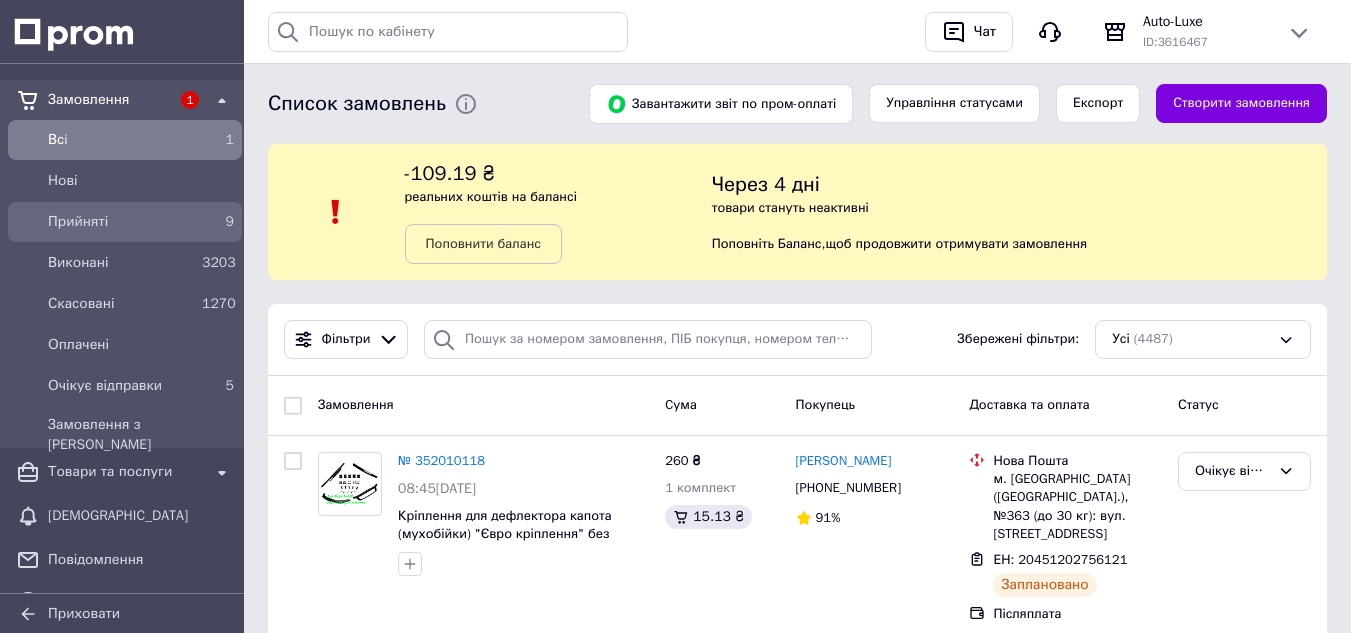 click on "Прийняті" at bounding box center (121, 222) 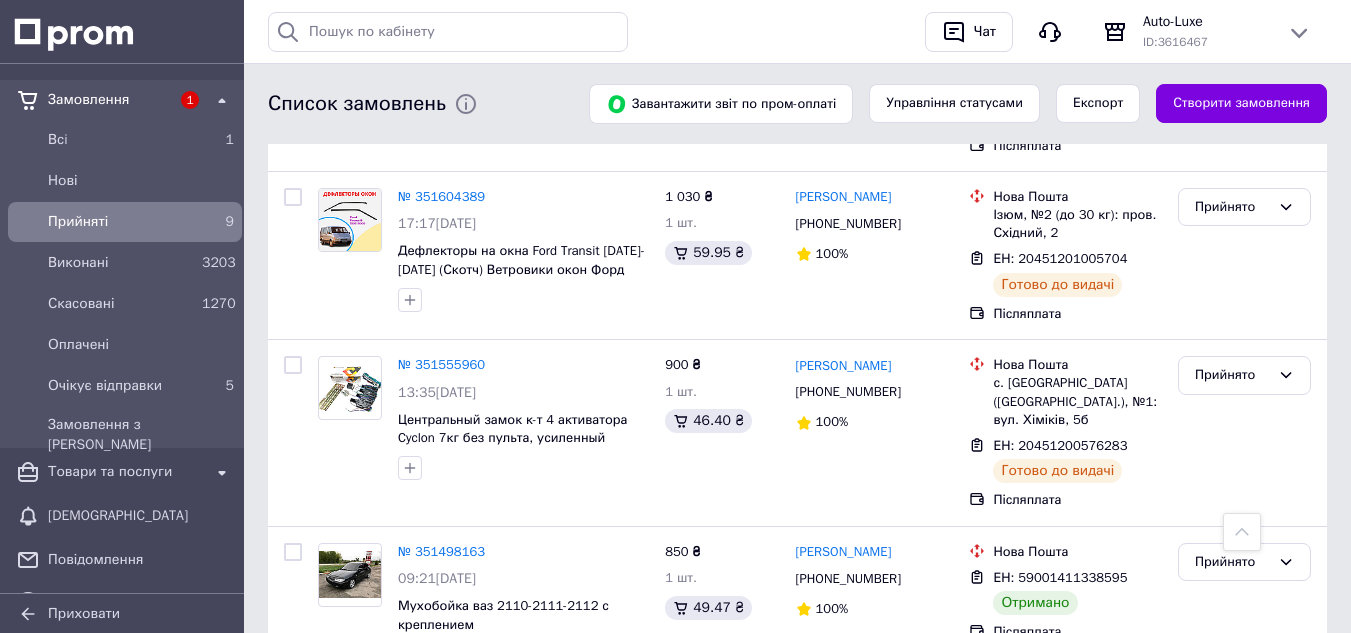 scroll, scrollTop: 1200, scrollLeft: 0, axis: vertical 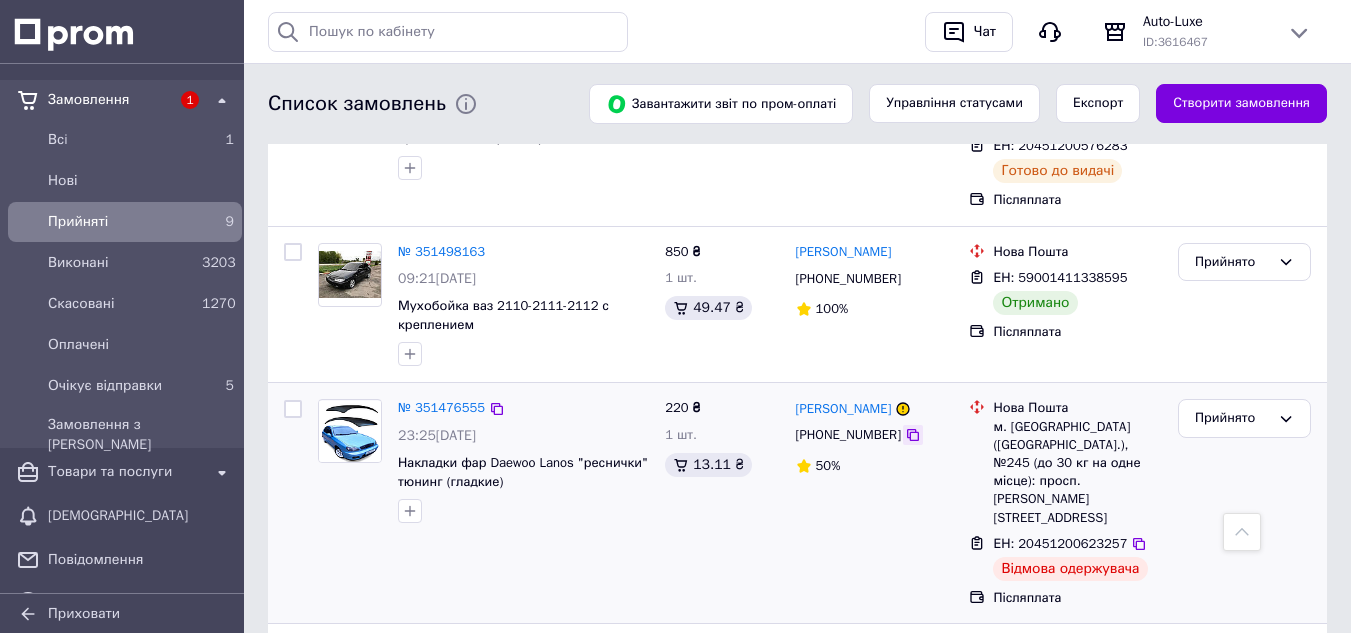 click 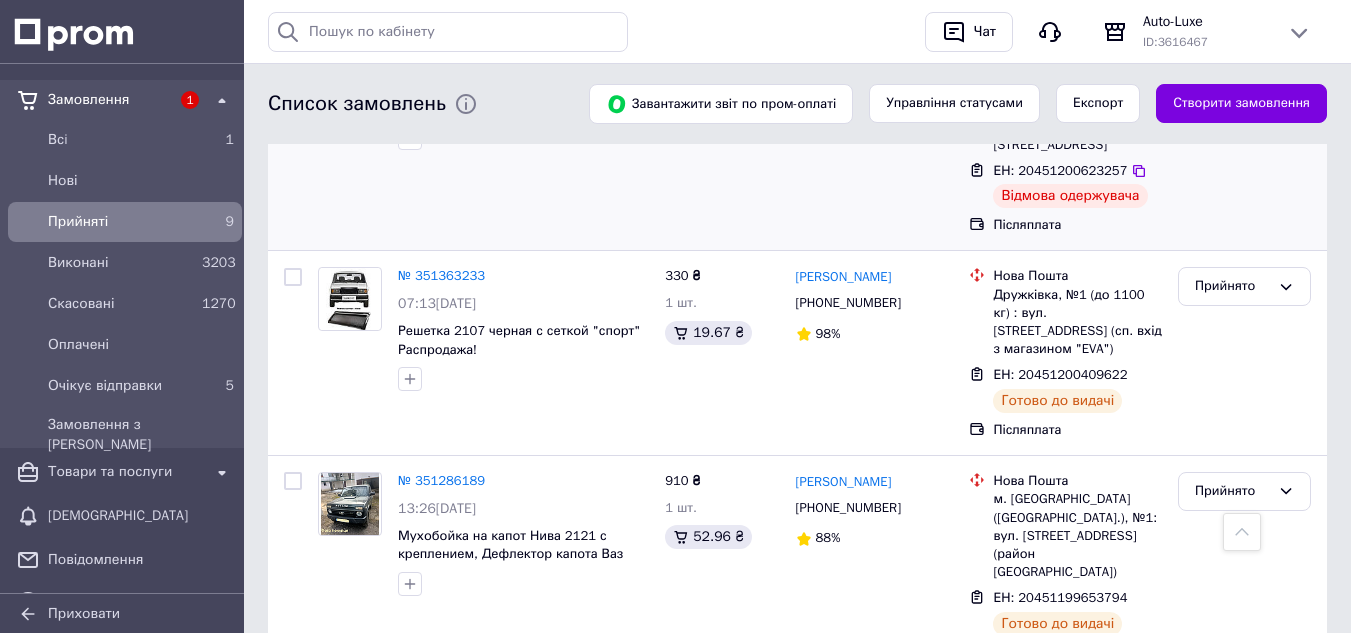 scroll, scrollTop: 1473, scrollLeft: 0, axis: vertical 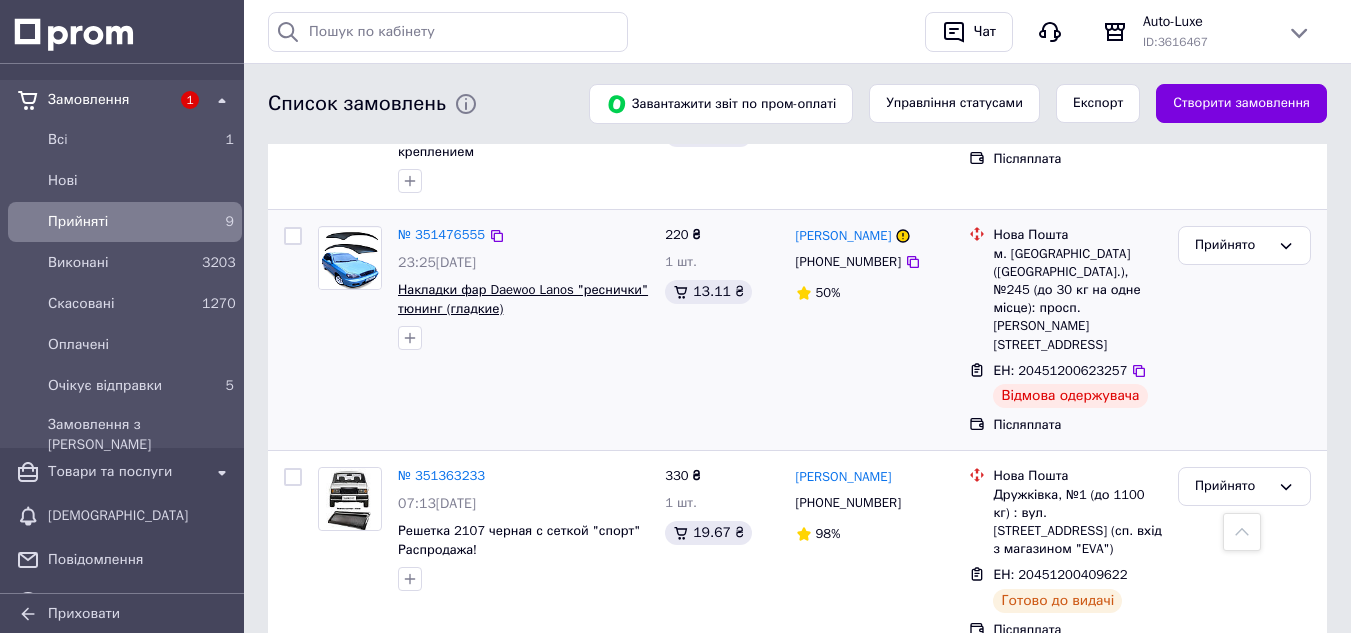 drag, startPoint x: 541, startPoint y: 264, endPoint x: 527, endPoint y: 259, distance: 14.866069 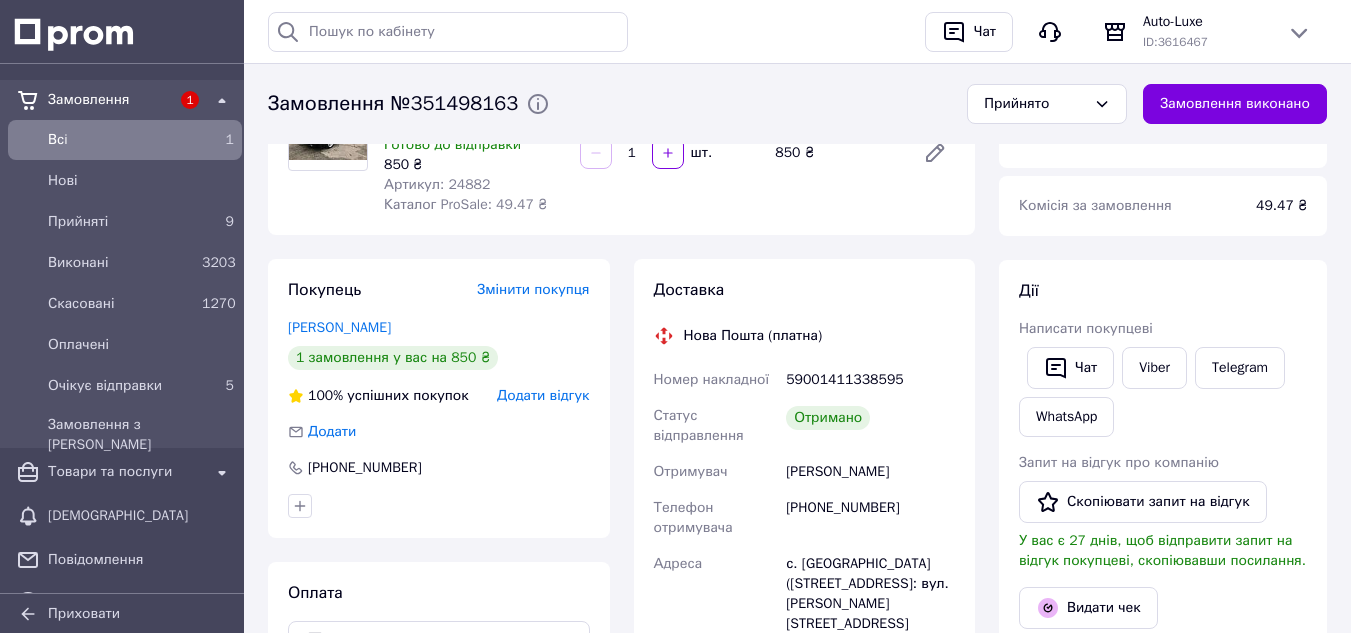 scroll, scrollTop: 300, scrollLeft: 0, axis: vertical 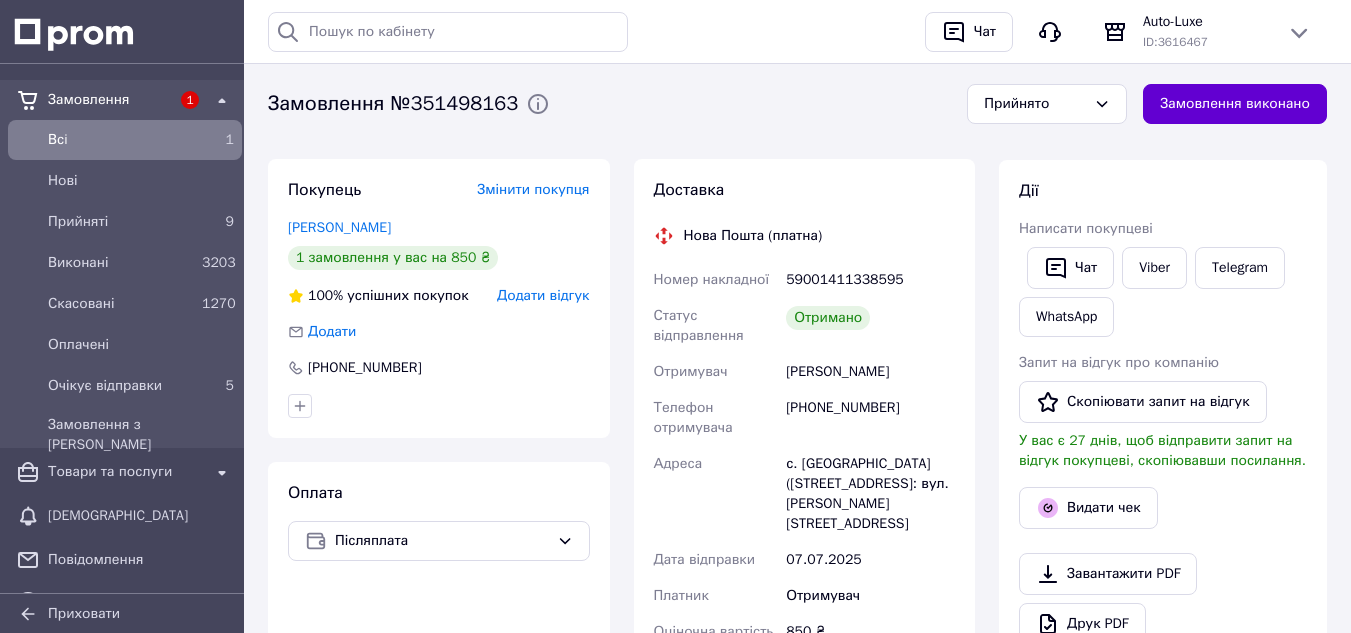 click on "Замовлення виконано" at bounding box center (1235, 104) 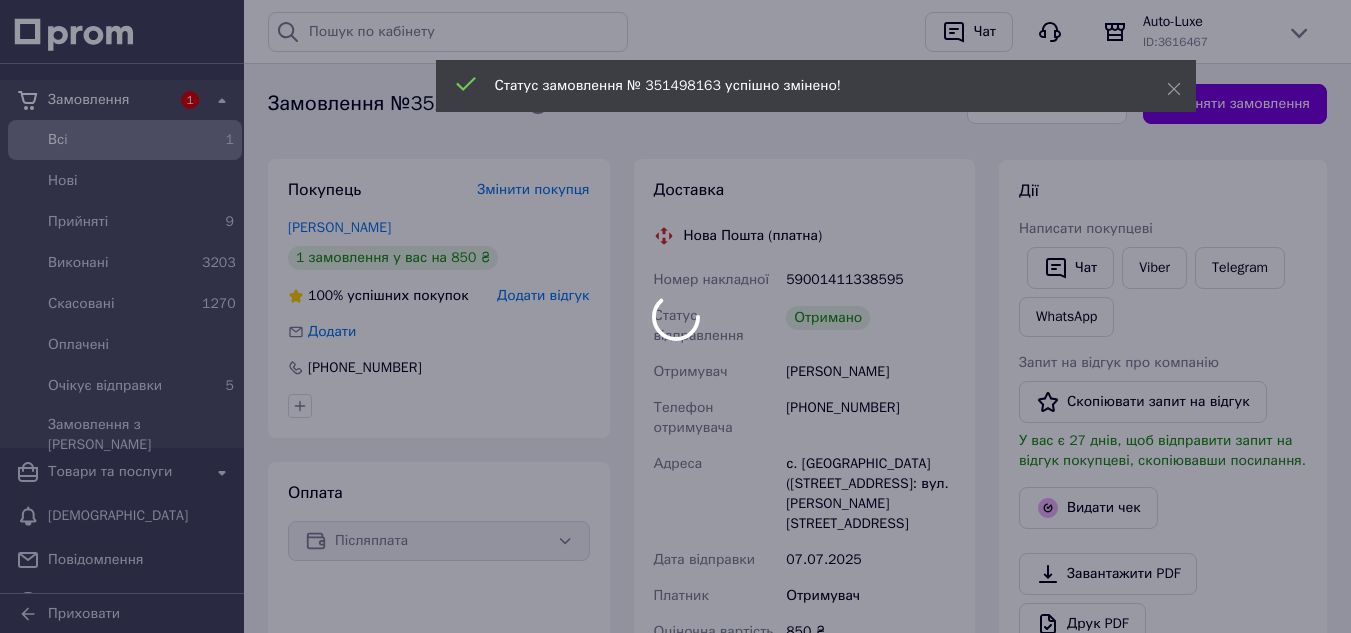 click on "Додати відгук" at bounding box center [543, 295] 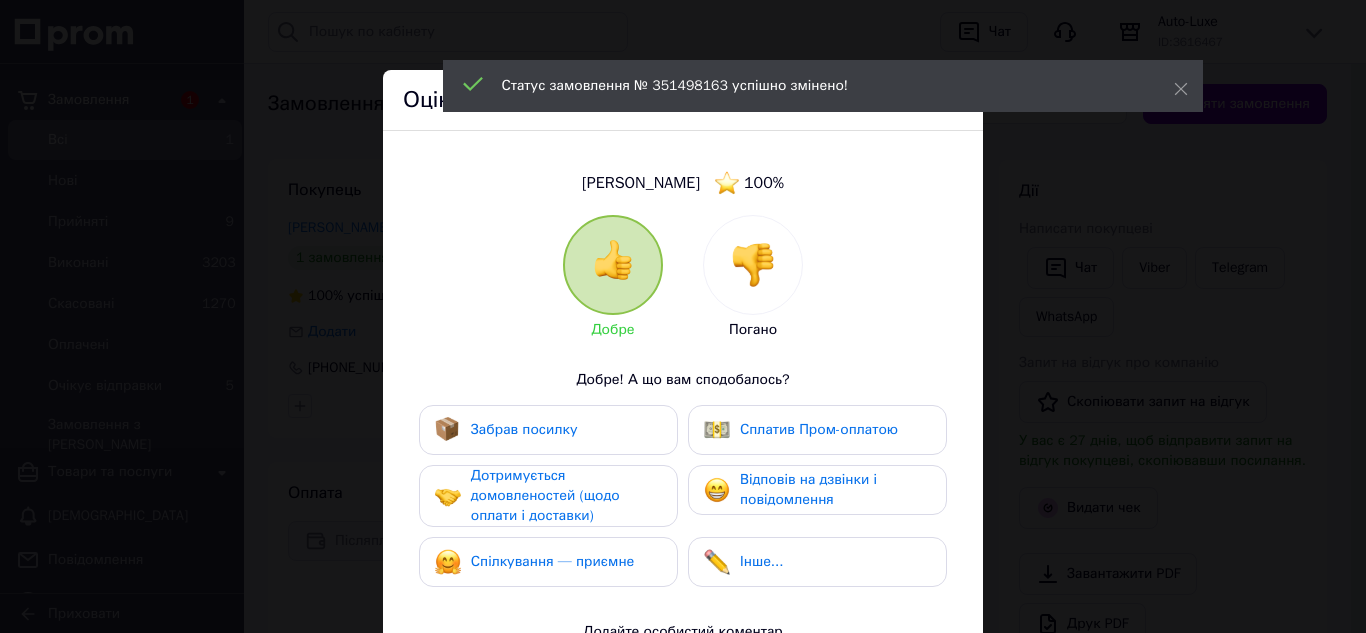 click on "Забрав посилку Сплатив Пром-оплатою Дотримується домовленостей (щодо оплати і доставки) Відповів на дзвінки і повідомлення Спілкування — приємне Інше..." at bounding box center [683, 501] 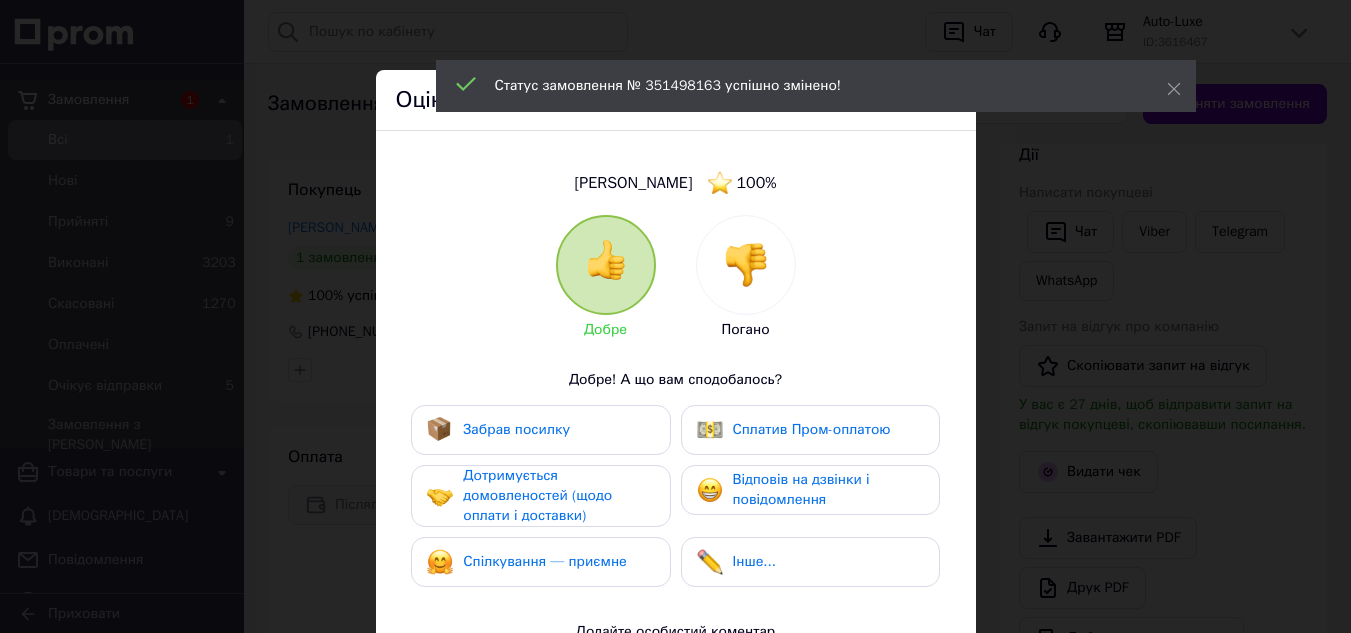 scroll, scrollTop: 32, scrollLeft: 0, axis: vertical 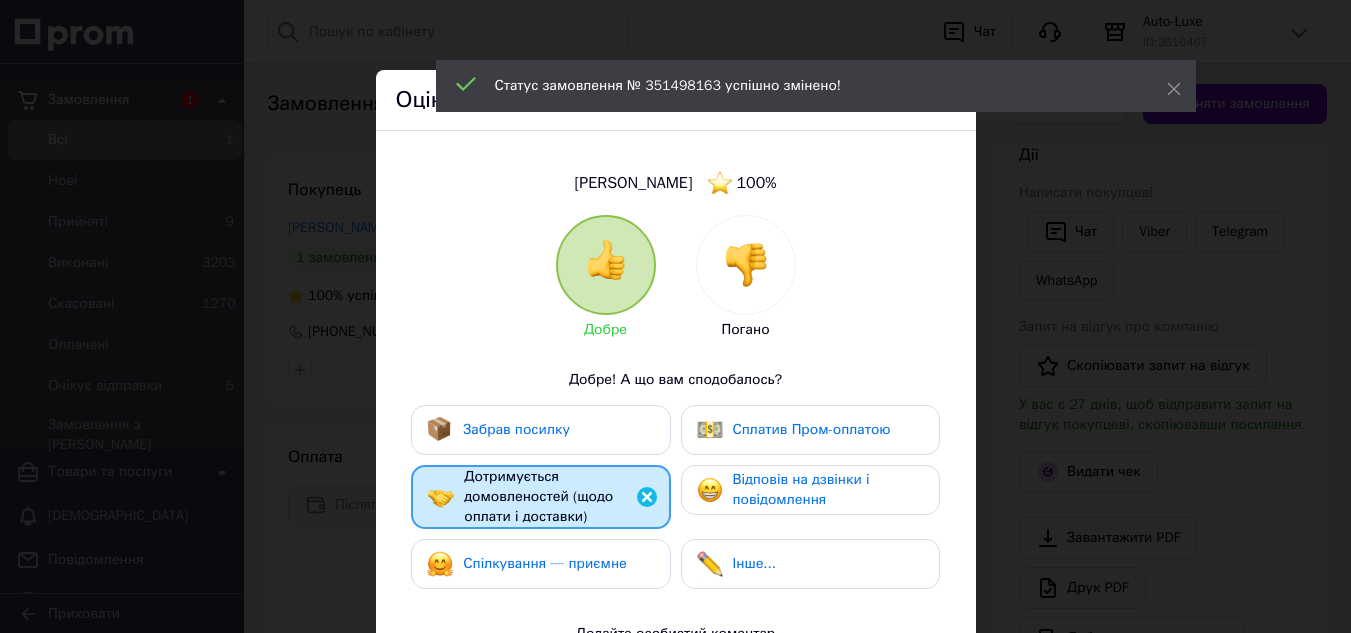 click on "Спілкування — приємне" at bounding box center (540, 564) 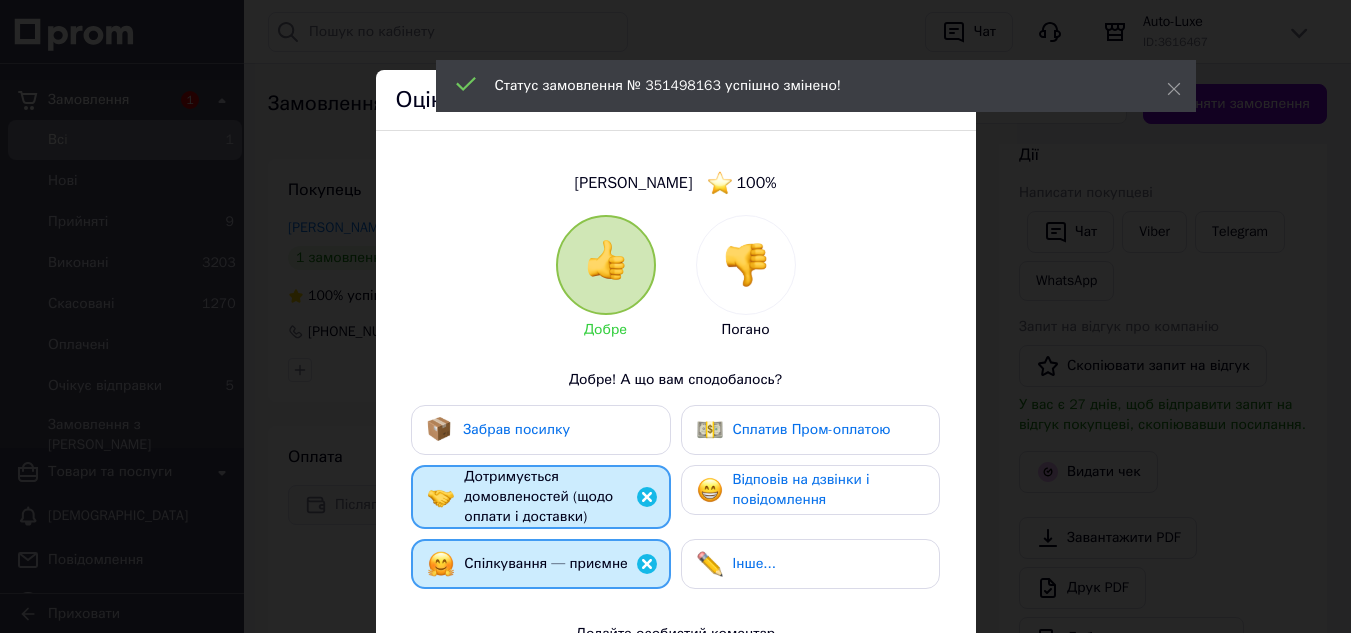 click on "Відповів на дзвінки і повідомлення" at bounding box center (828, 490) 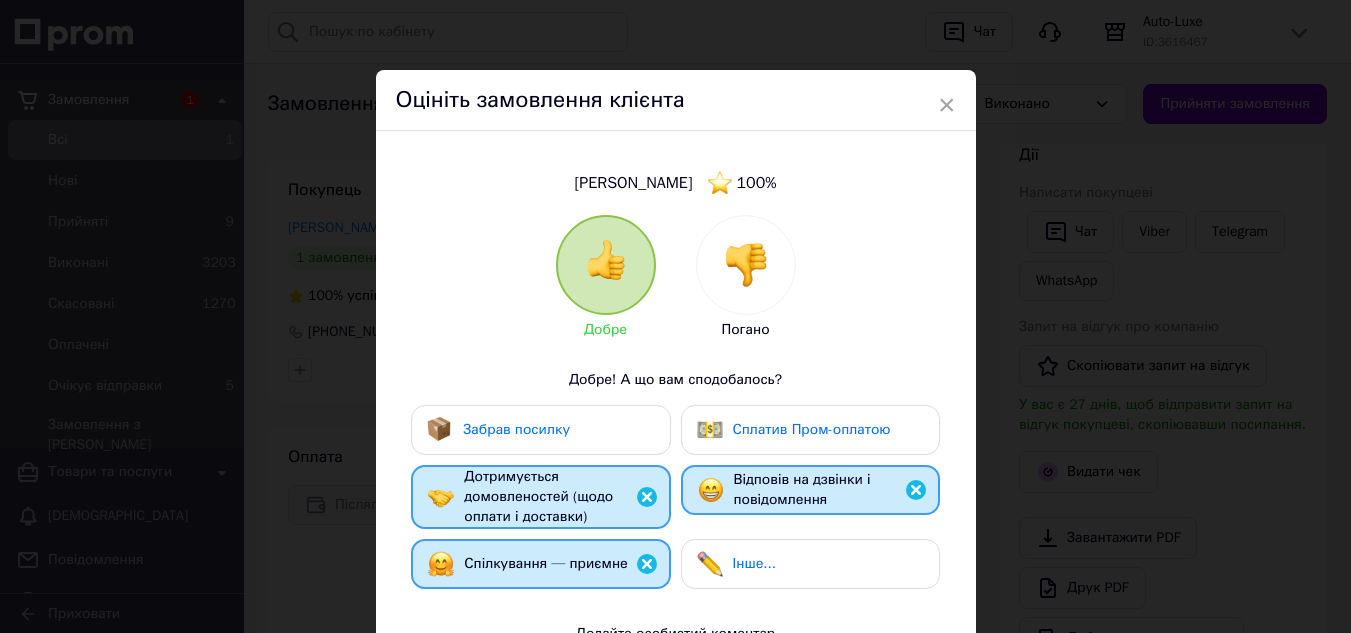 scroll, scrollTop: 353, scrollLeft: 0, axis: vertical 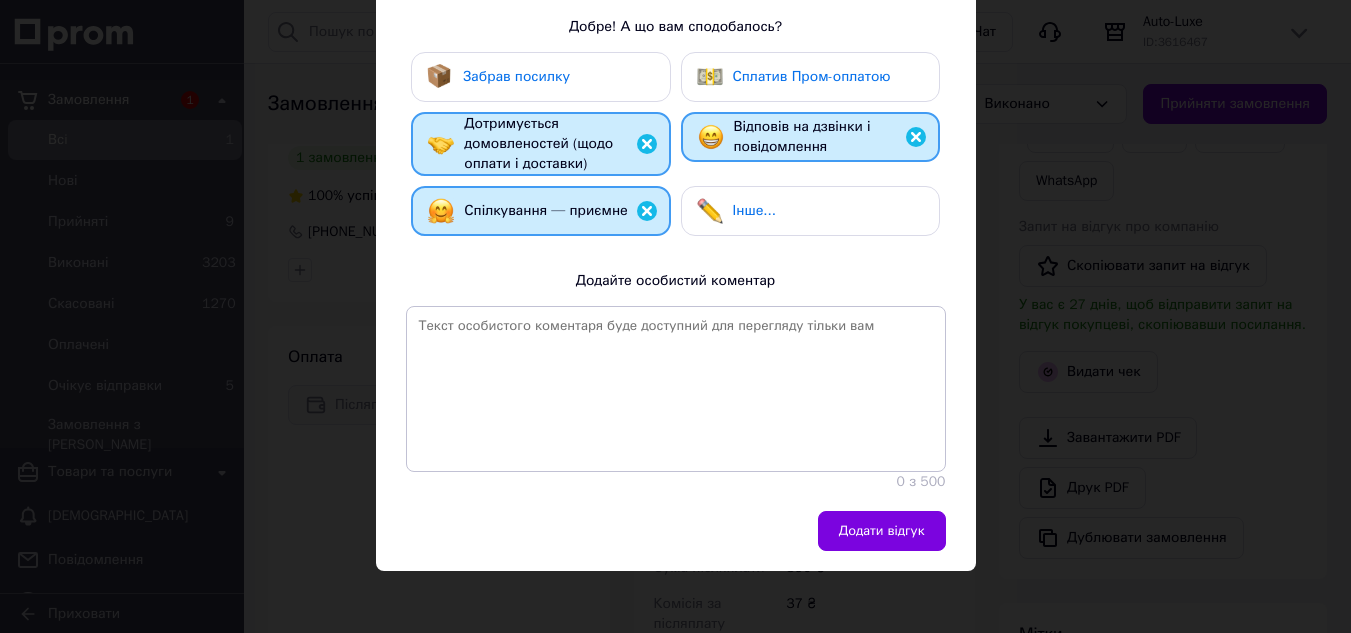 click on "Додати відгук" at bounding box center [882, 531] 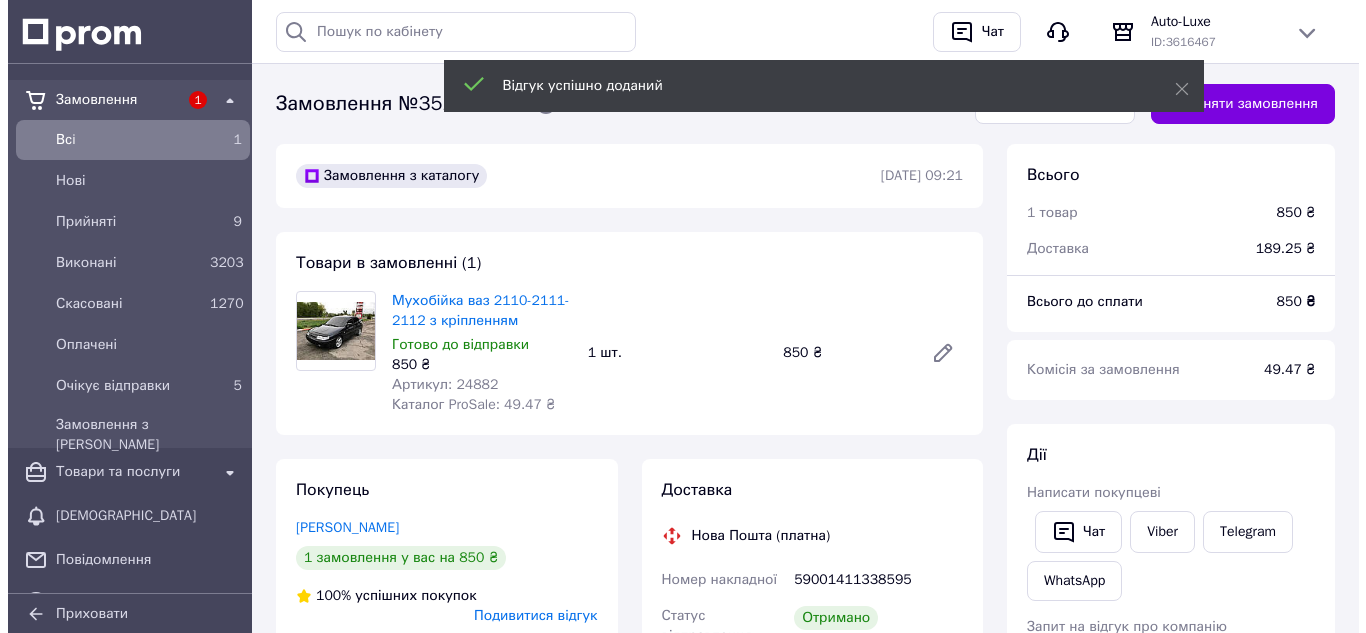 scroll, scrollTop: 300, scrollLeft: 0, axis: vertical 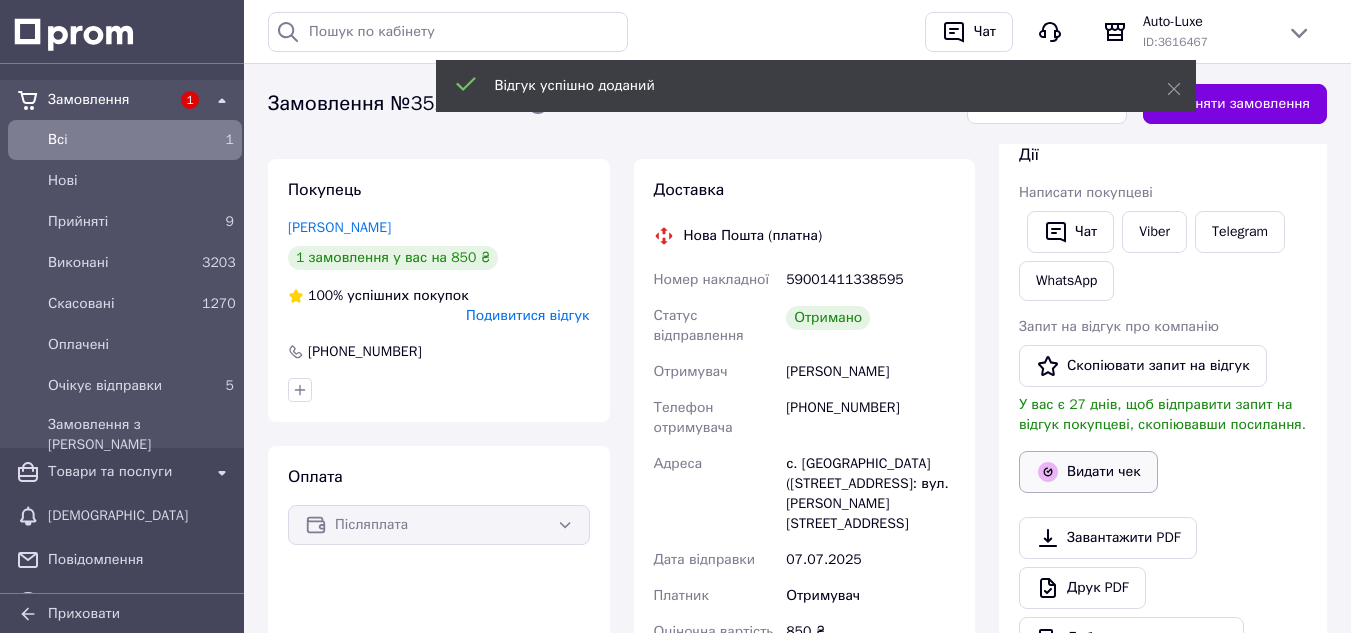 click on "Видати чек" at bounding box center [1088, 472] 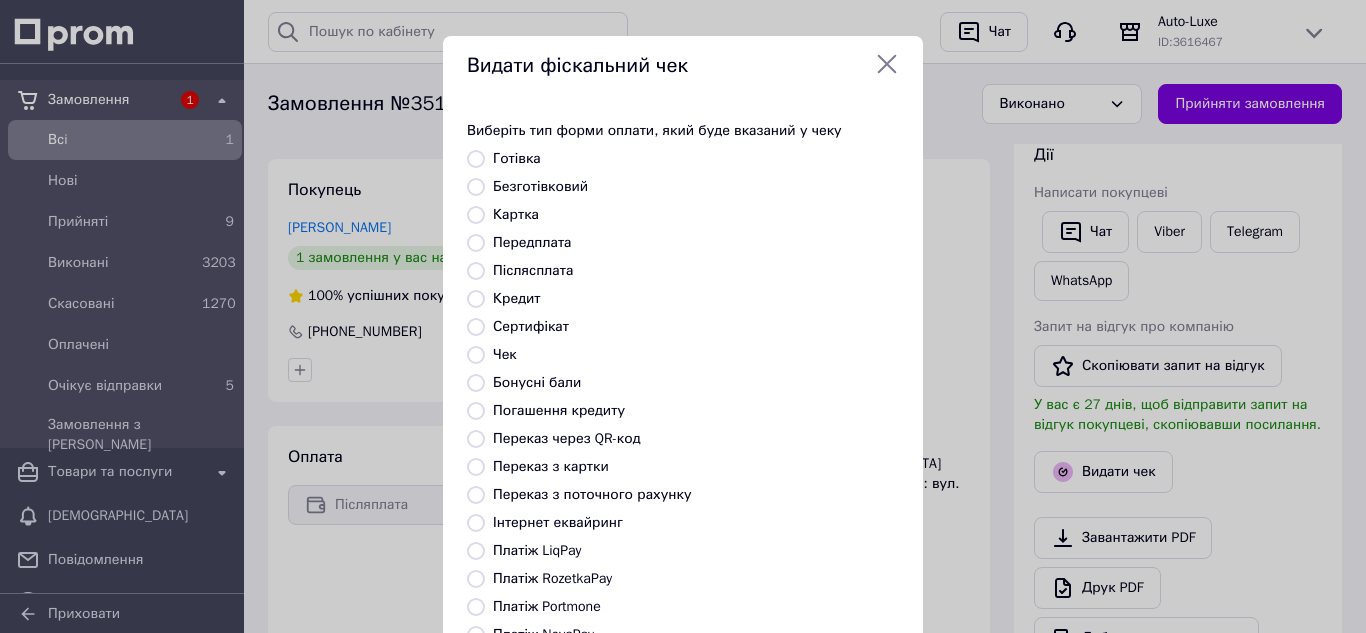 click on "Безготівковий" at bounding box center (540, 186) 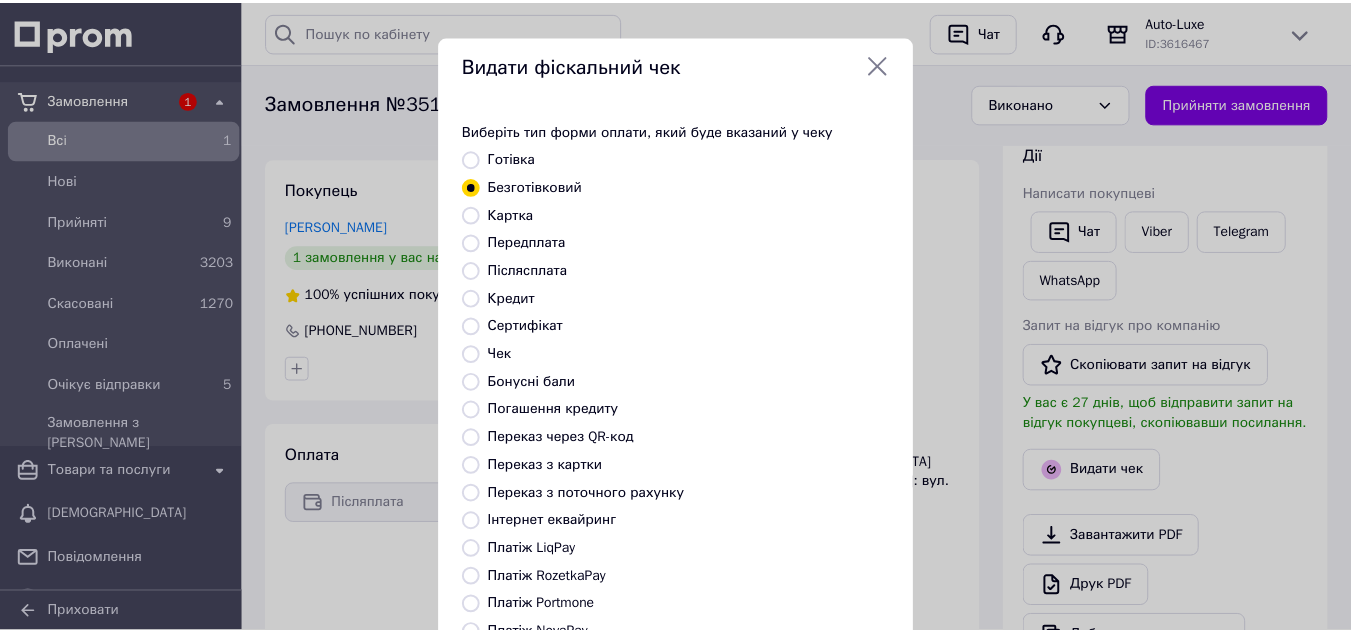 scroll, scrollTop: 226, scrollLeft: 0, axis: vertical 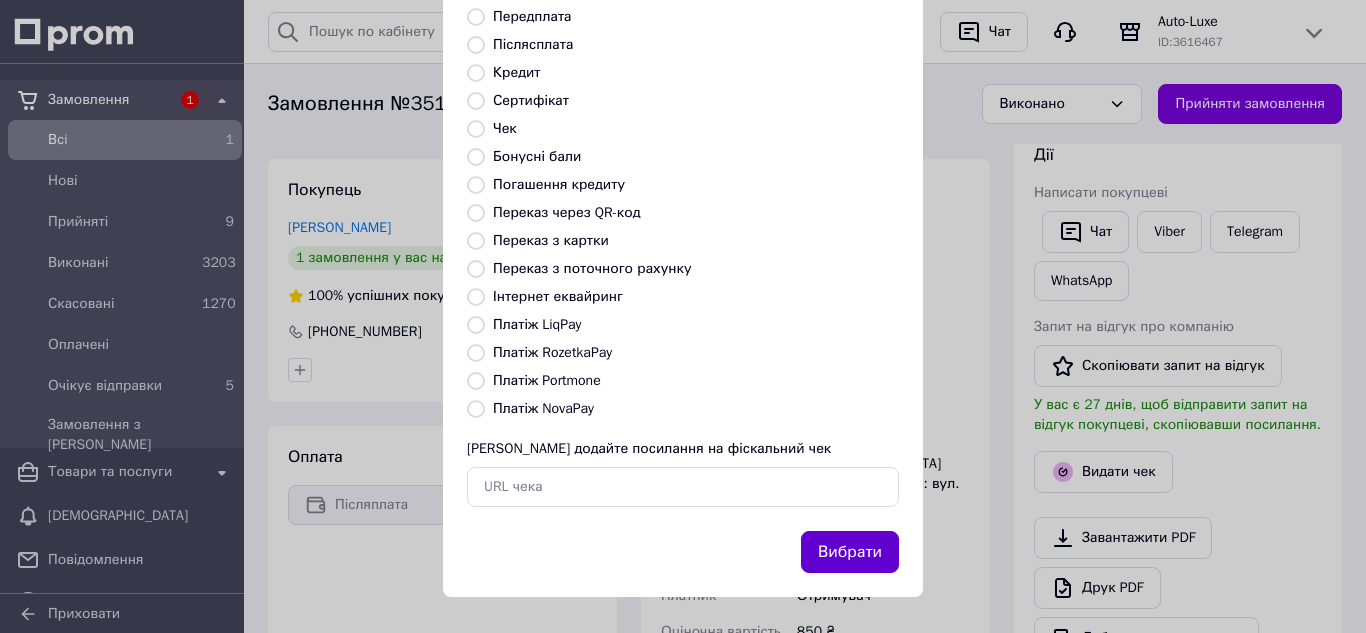 click on "Вибрати" at bounding box center (850, 552) 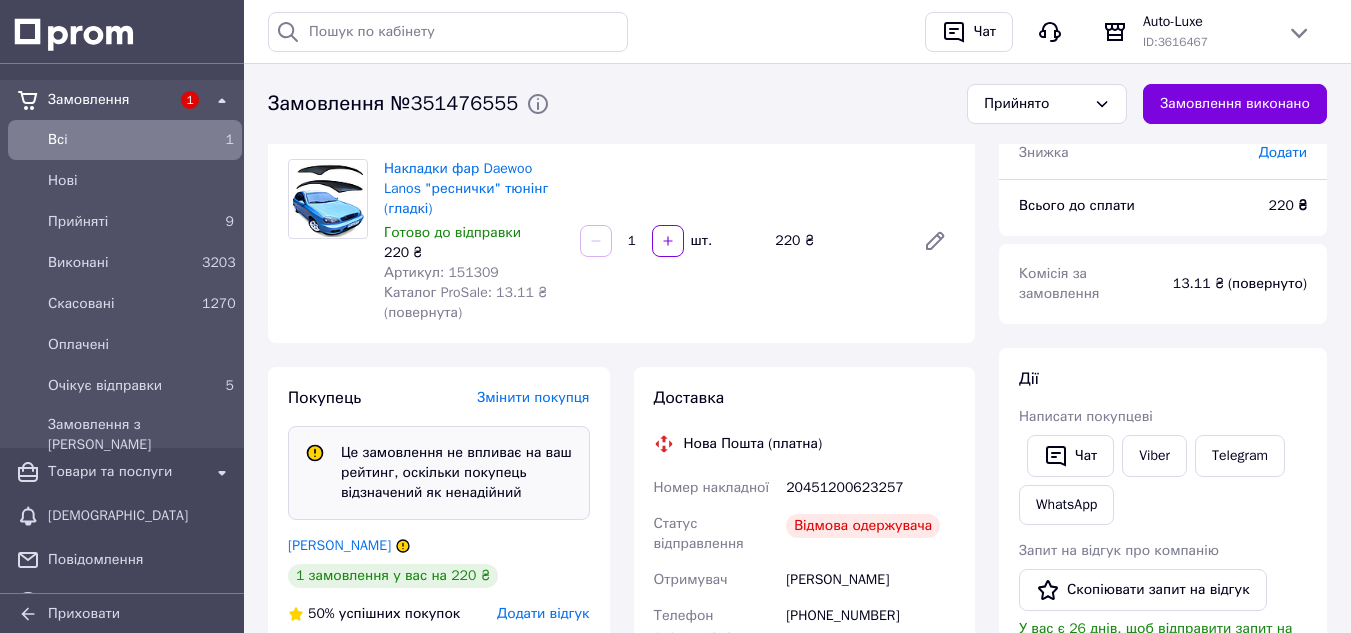 scroll, scrollTop: 268, scrollLeft: 0, axis: vertical 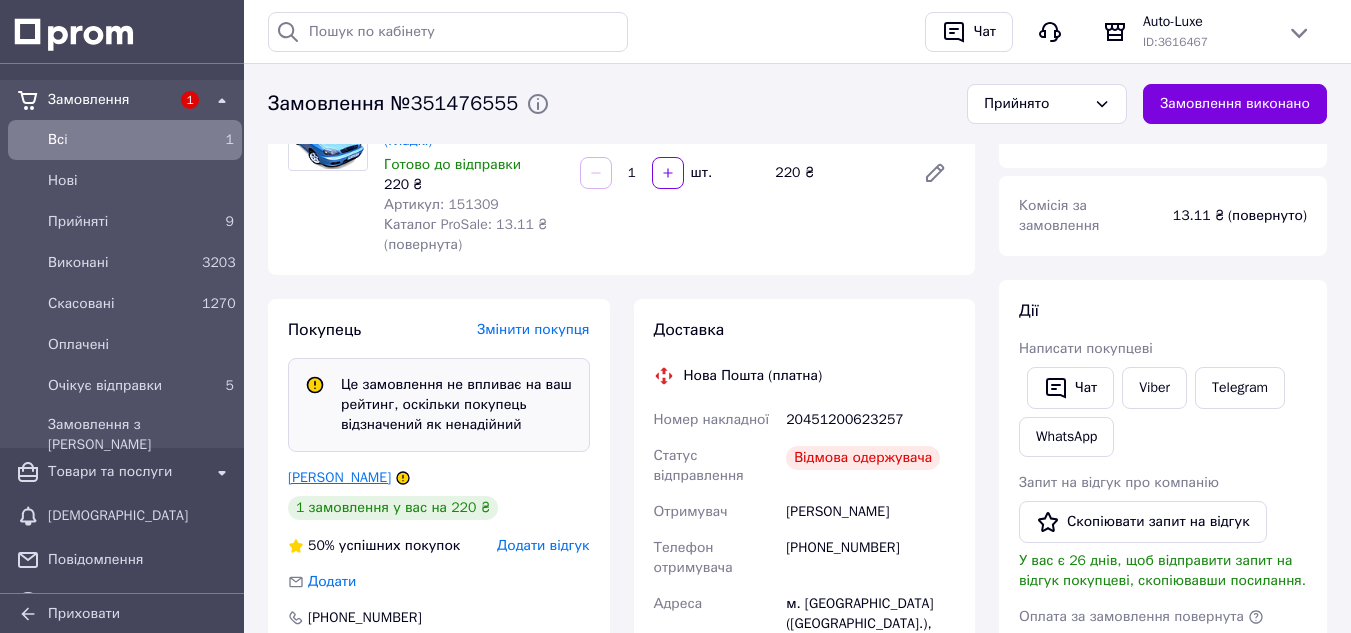 click on "Тищенко олексий" at bounding box center (339, 477) 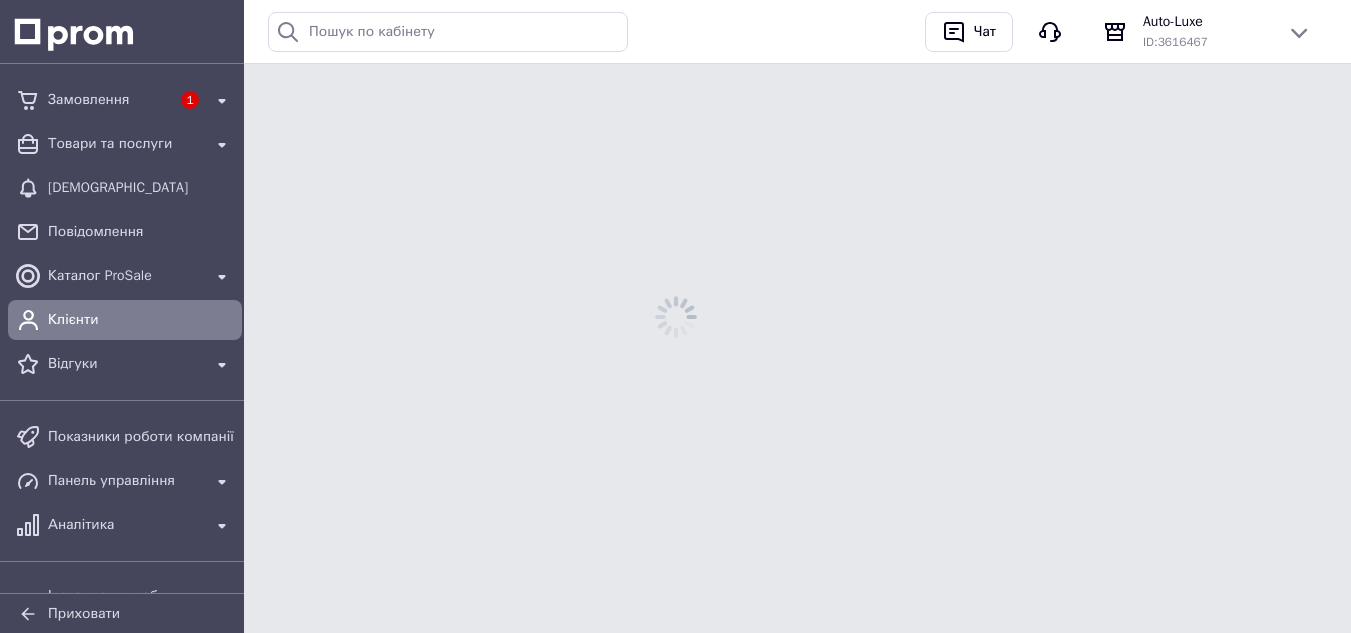 scroll, scrollTop: 0, scrollLeft: 0, axis: both 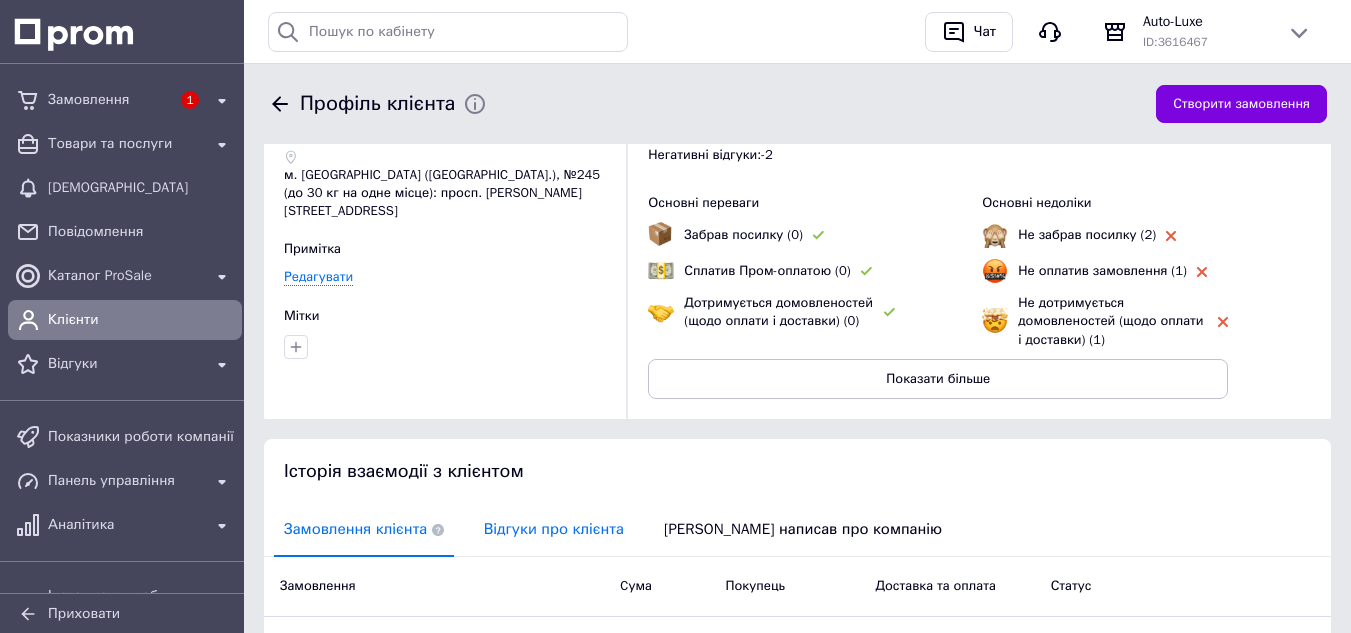 click on "Відгуки про клієнта" at bounding box center [554, 529] 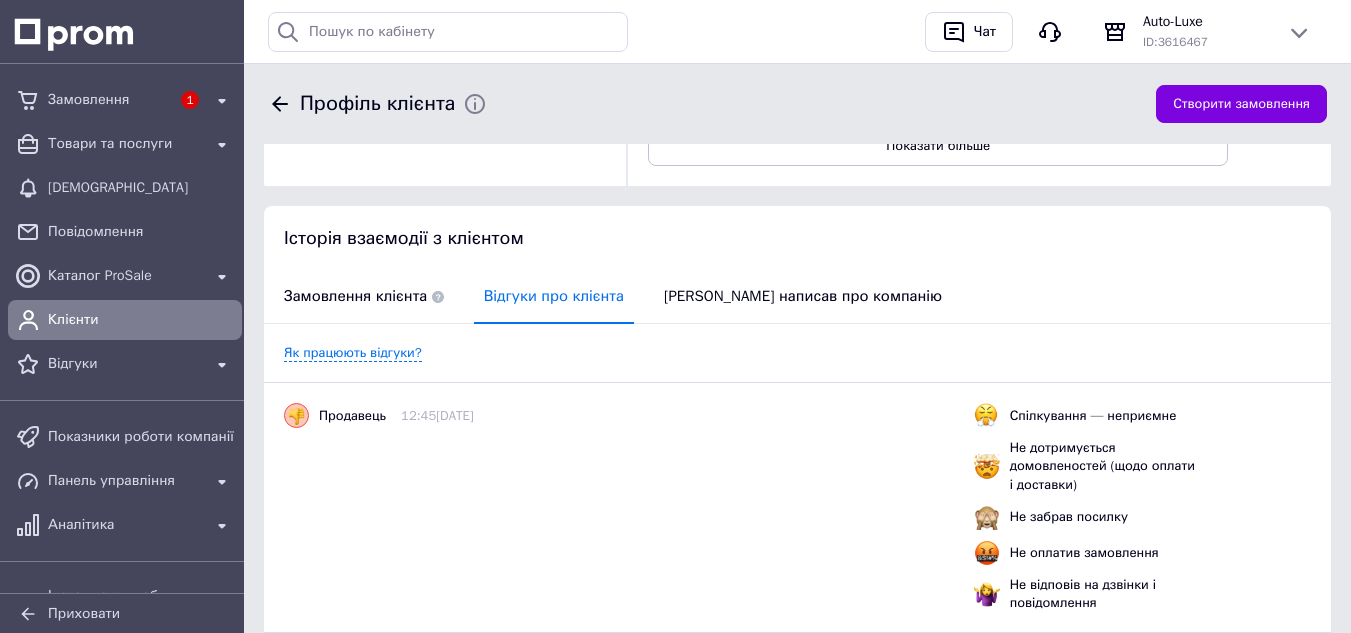 scroll, scrollTop: 133, scrollLeft: 0, axis: vertical 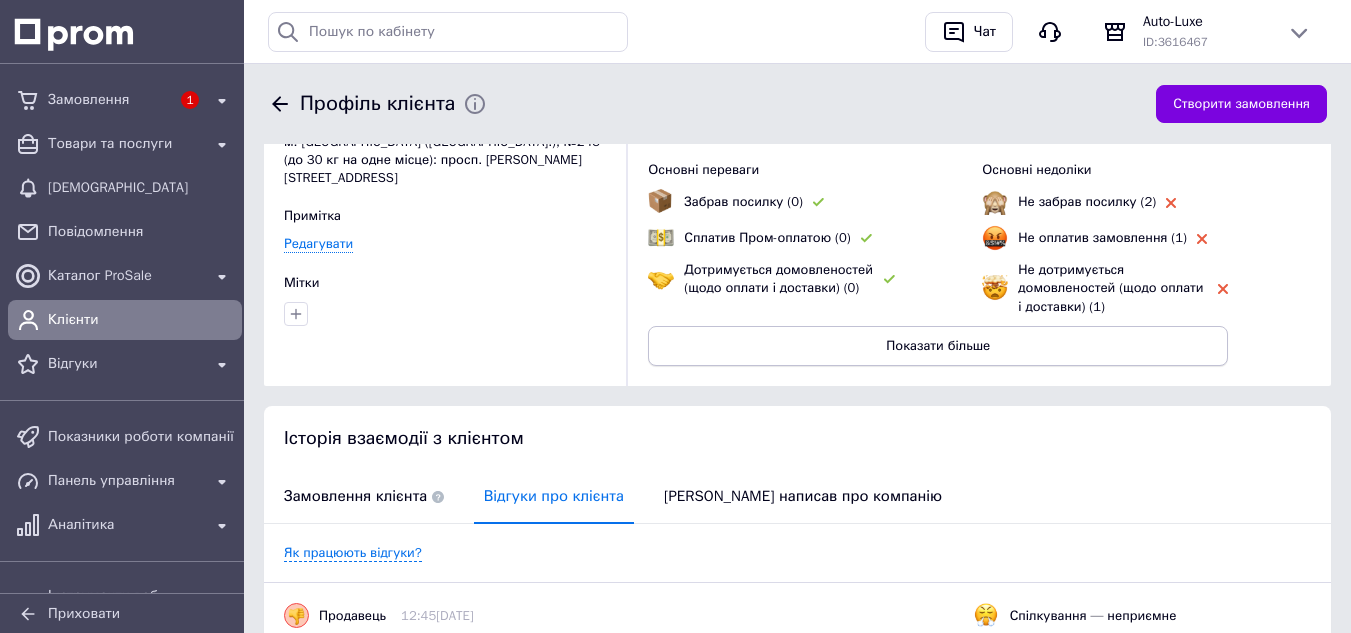 click on "Показати більше" at bounding box center (938, 346) 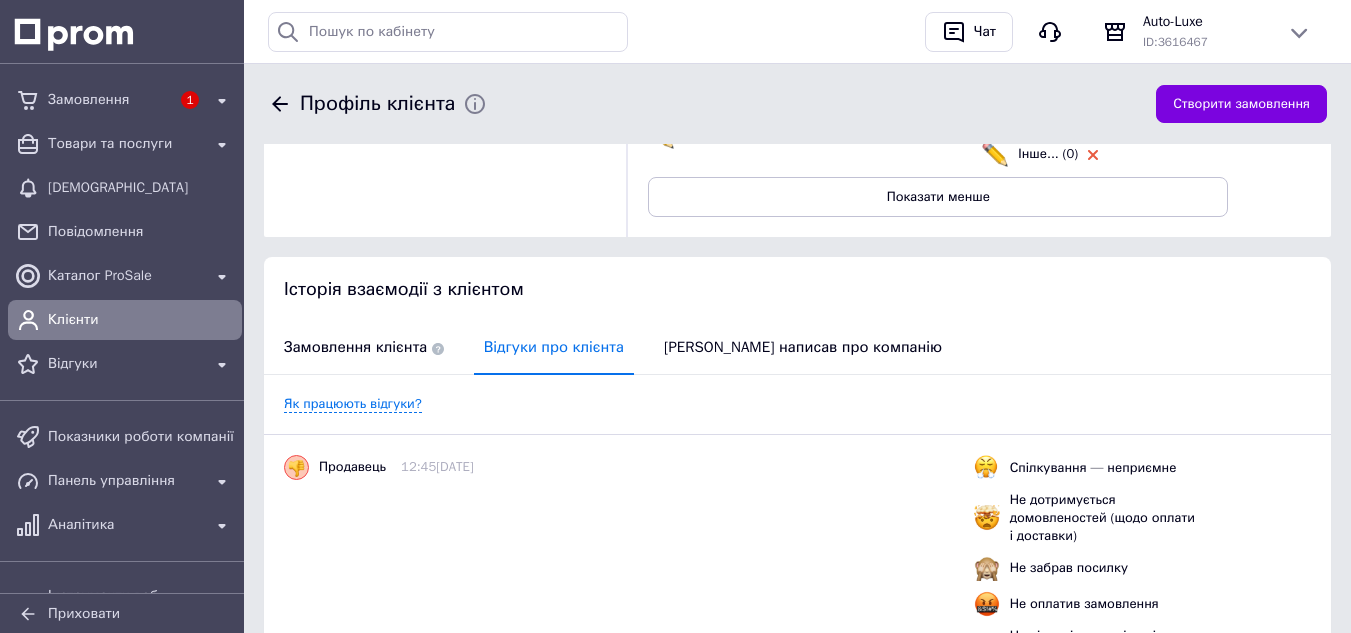 scroll, scrollTop: 652, scrollLeft: 0, axis: vertical 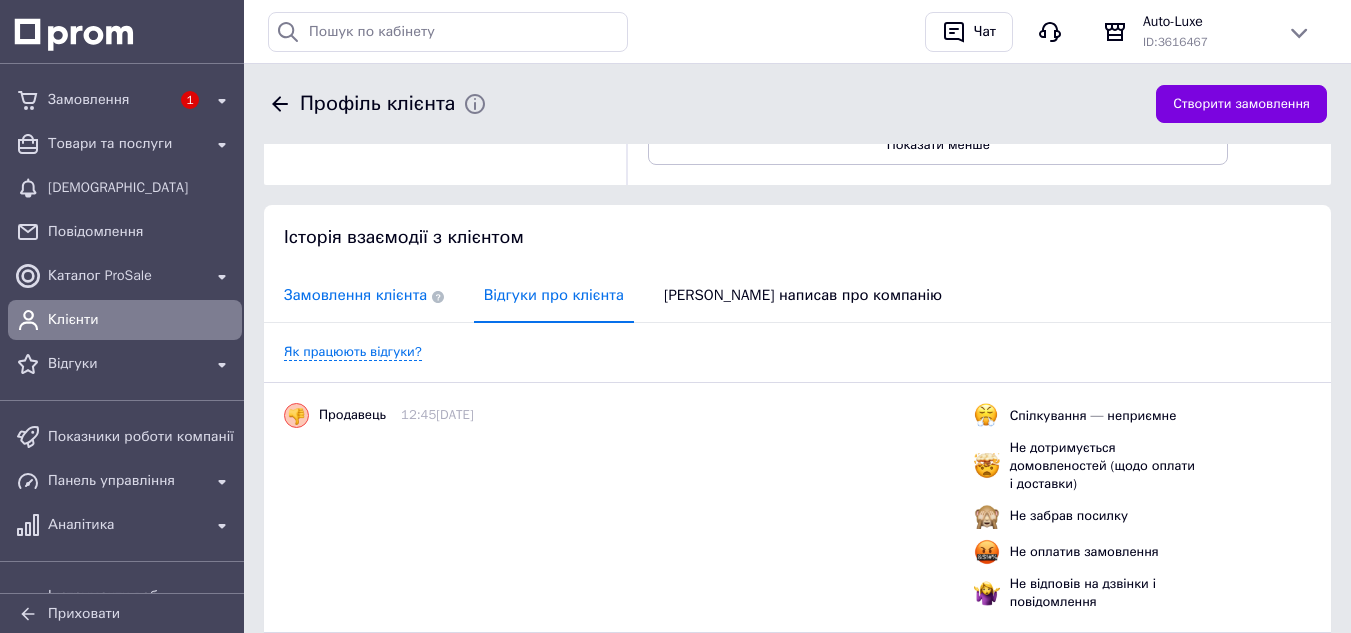 click on "Замовлення клієнта" at bounding box center [364, 295] 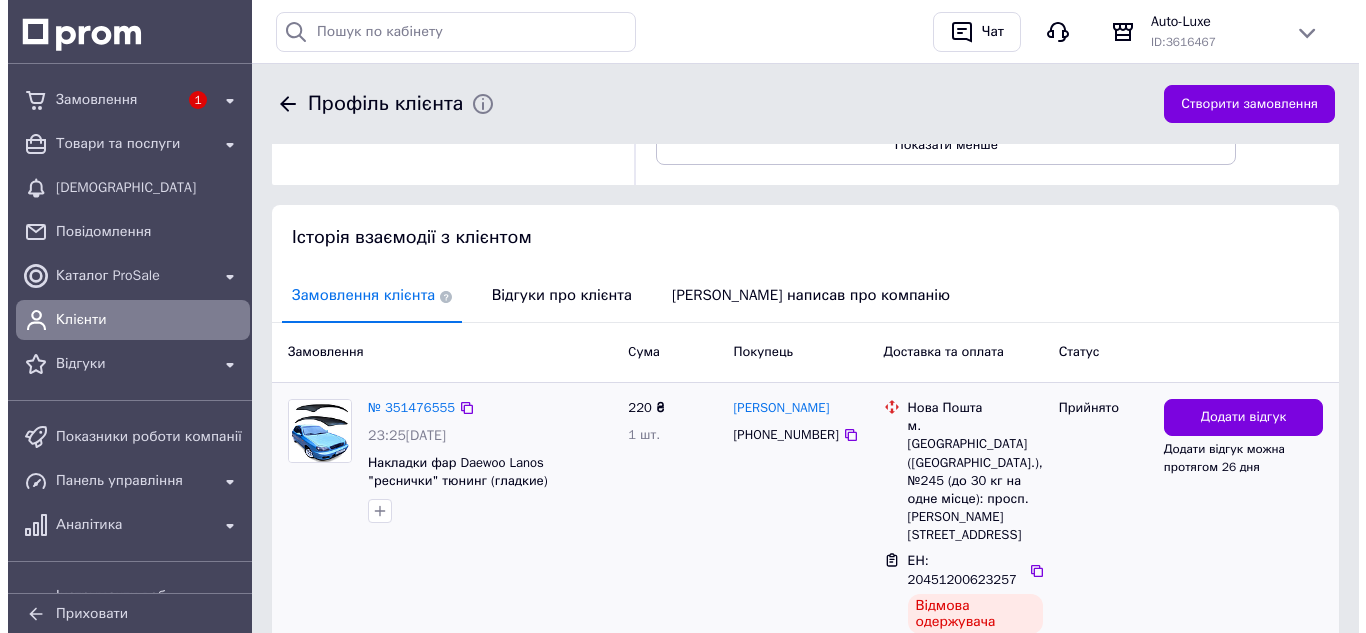 scroll, scrollTop: 552, scrollLeft: 0, axis: vertical 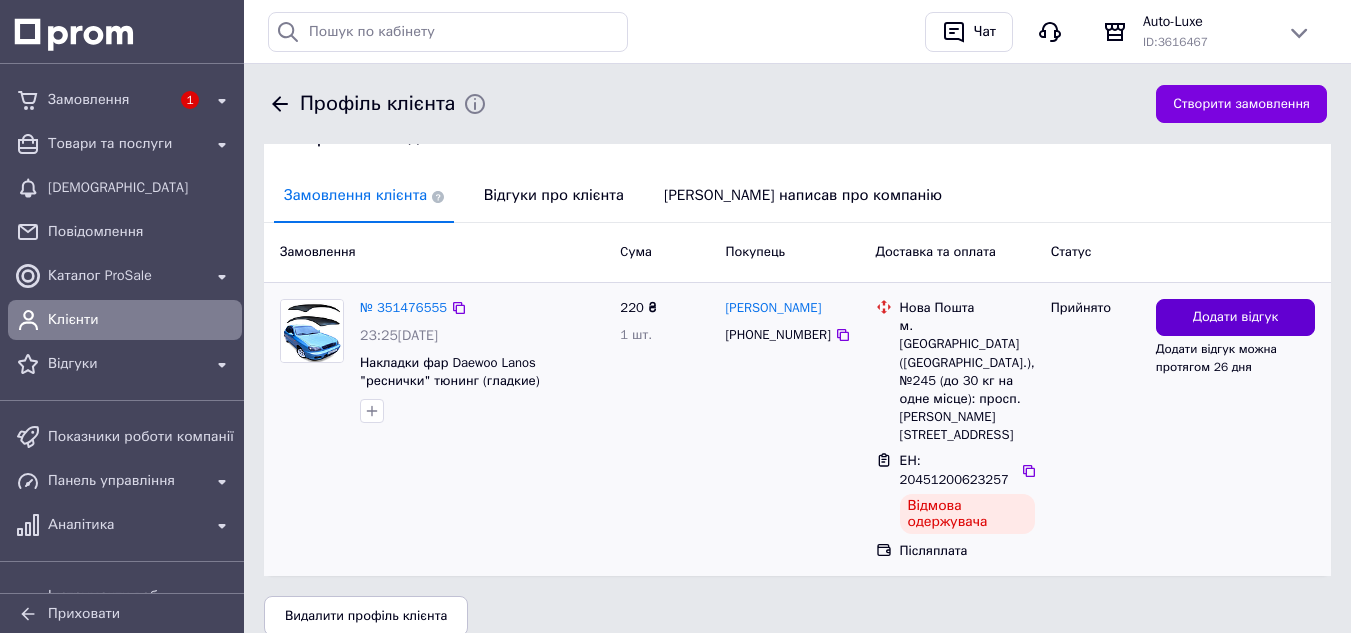 click on "Додати відгук" at bounding box center [1236, 317] 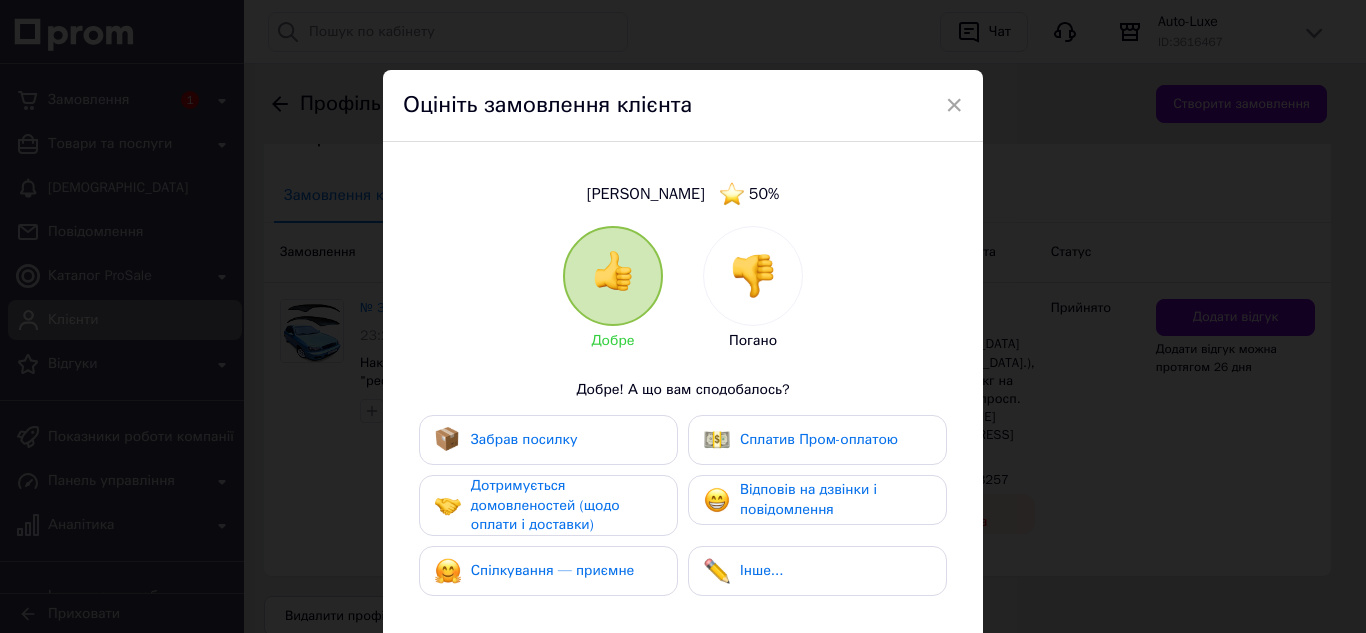 click on "Забрав посилку" at bounding box center (548, 440) 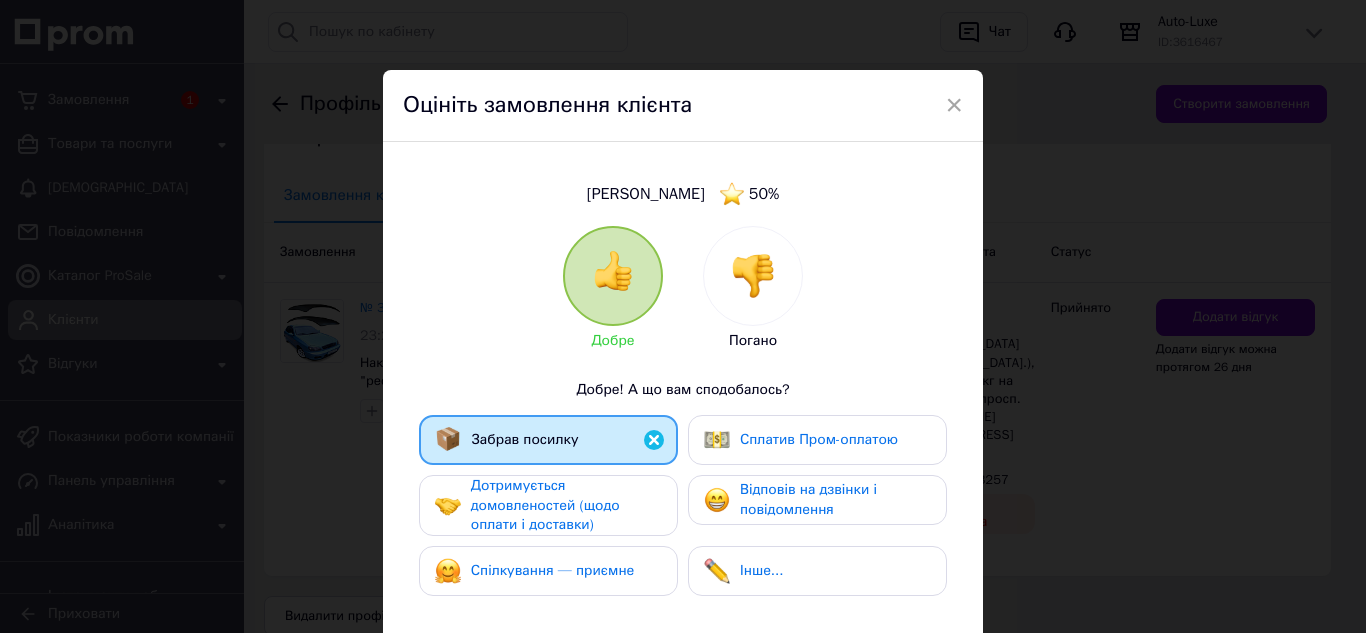 click on "Дотримується домовленостей (щодо оплати і доставки)" at bounding box center (545, 505) 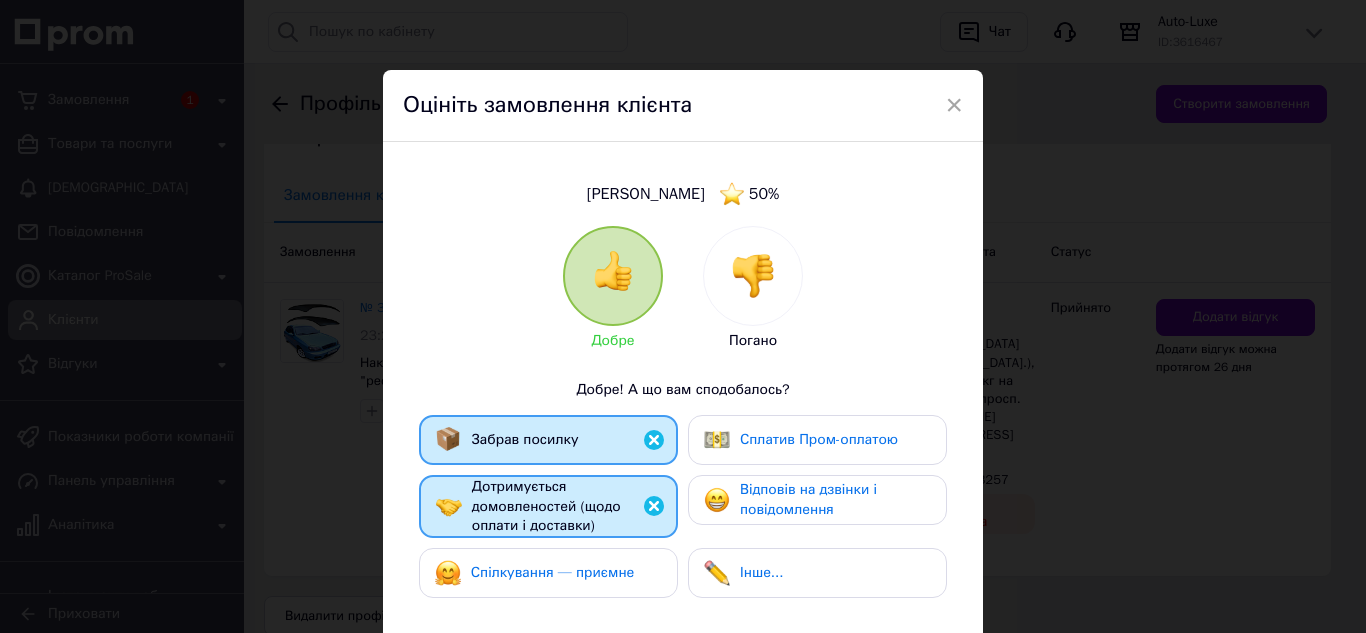 click on "Спілкування — приємне" at bounding box center (535, 573) 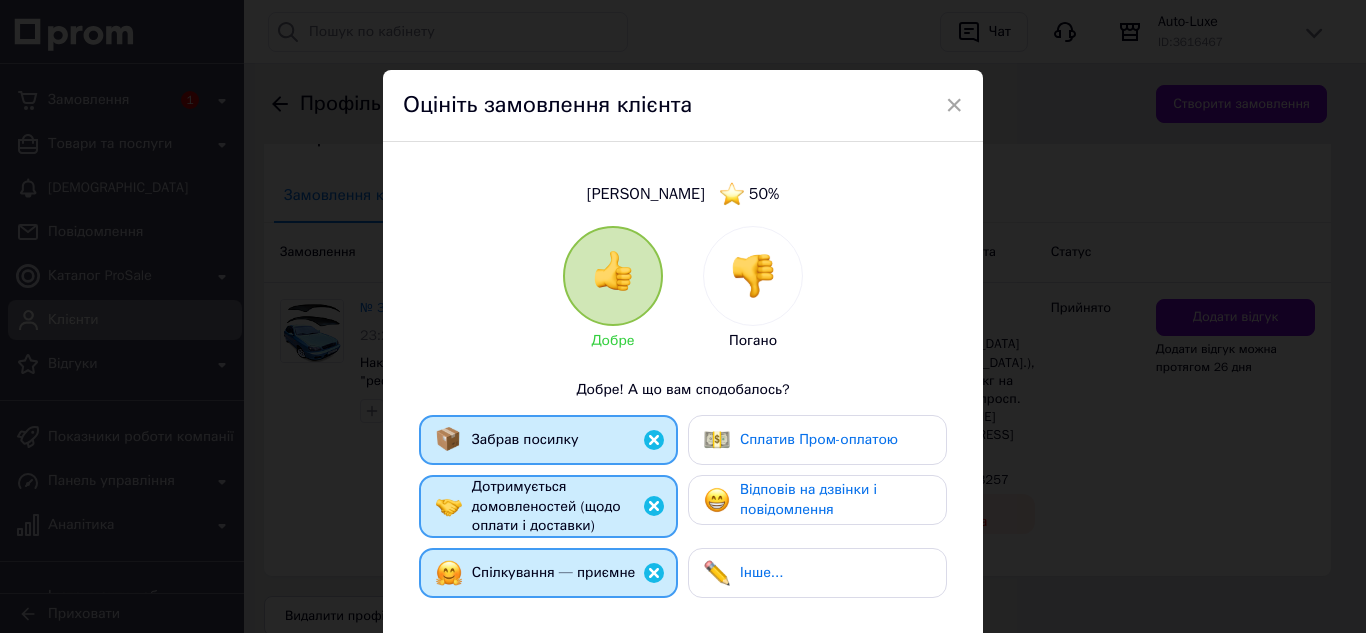 drag, startPoint x: 591, startPoint y: 453, endPoint x: 599, endPoint y: 529, distance: 76.41989 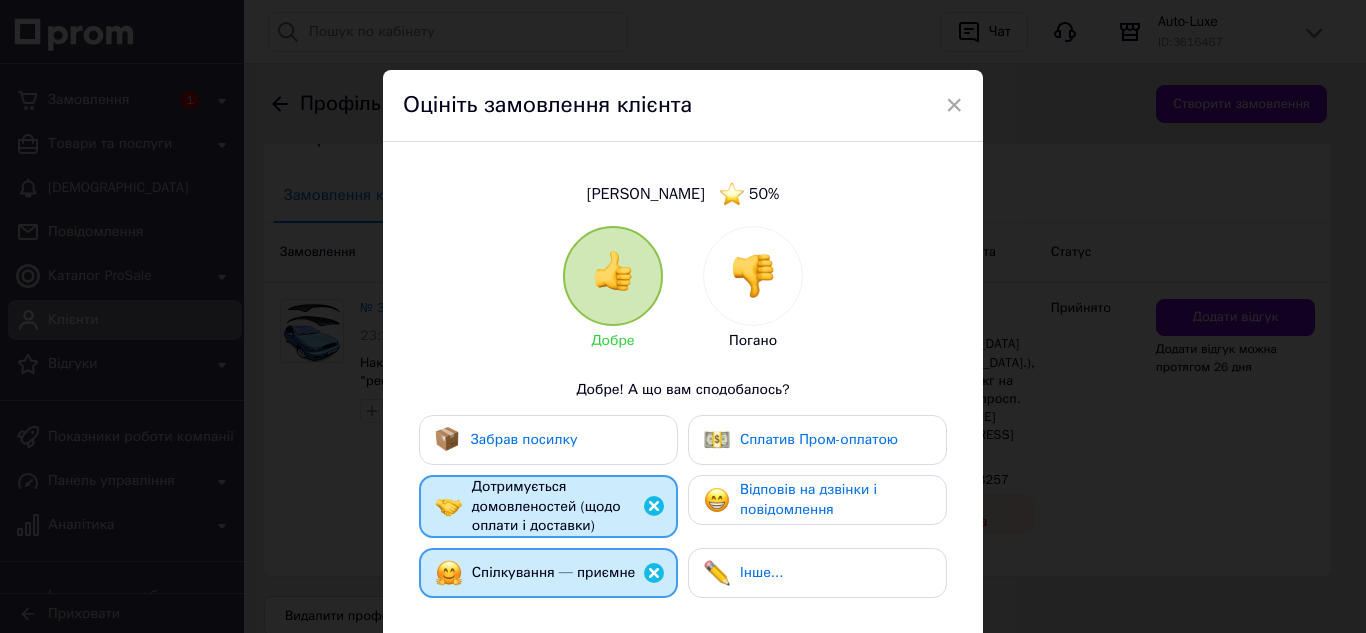 click on "Забрав посилку" at bounding box center (548, 440) 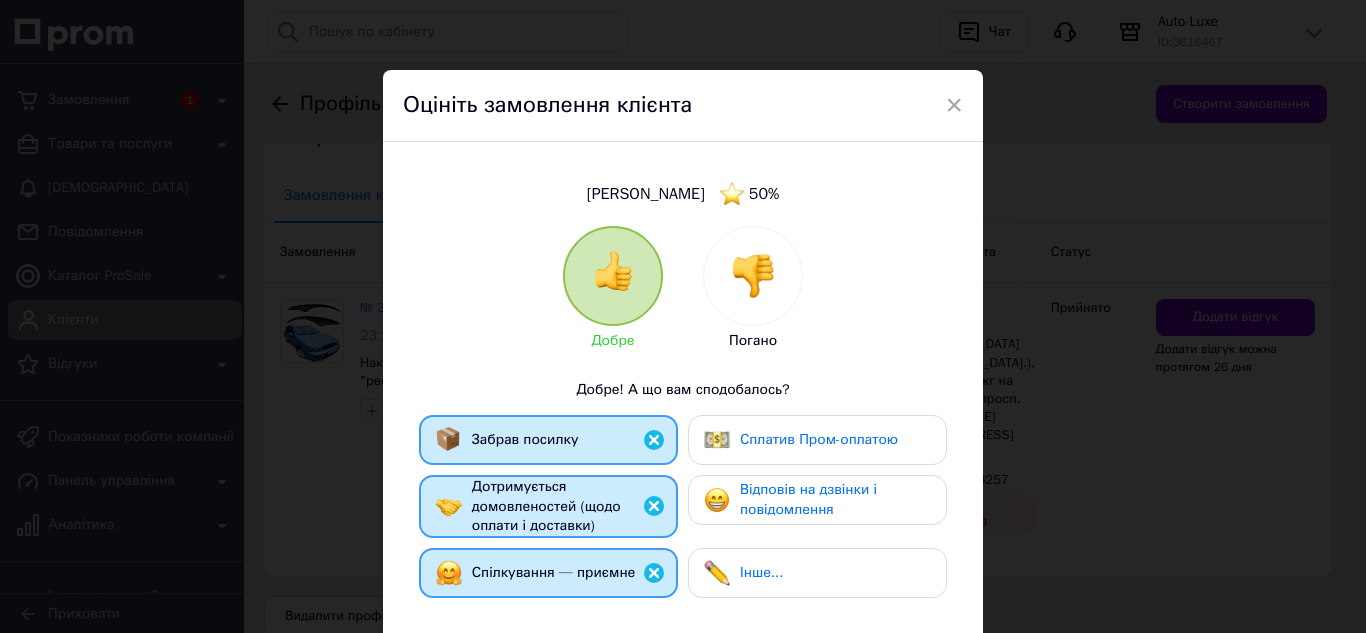 click on "Спілкування — приємне" at bounding box center (554, 572) 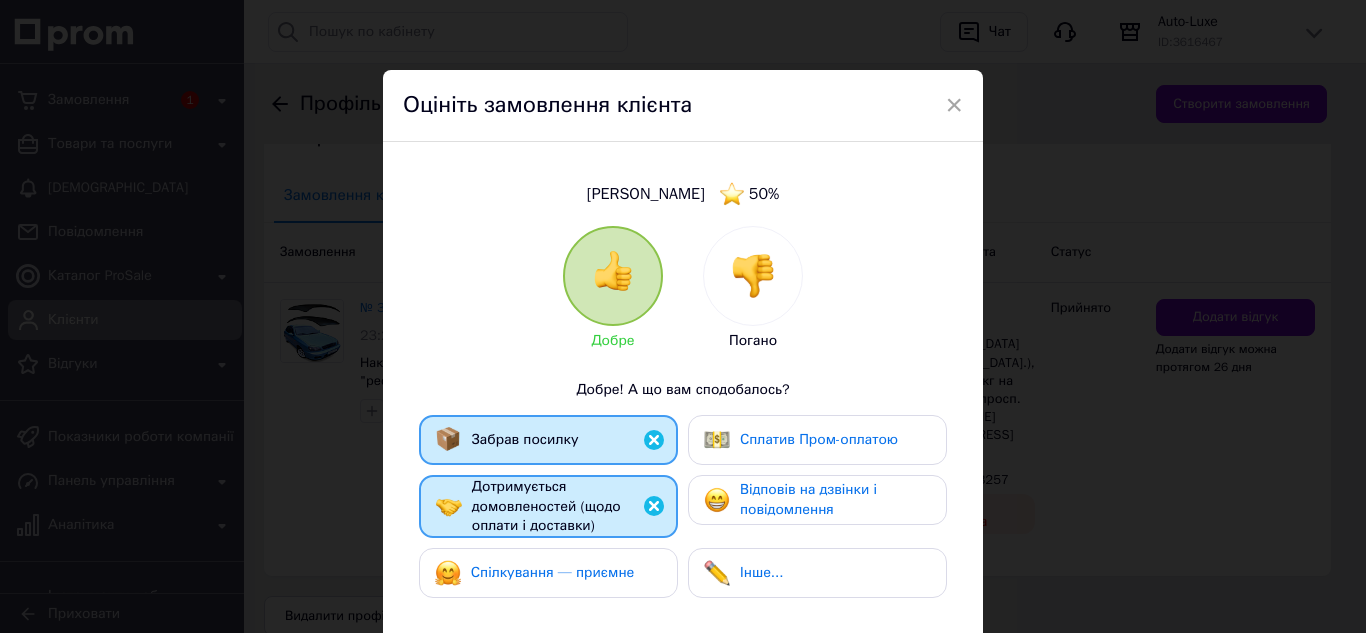 click on "Дотримується домовленостей (щодо оплати і доставки)" at bounding box center [566, 506] 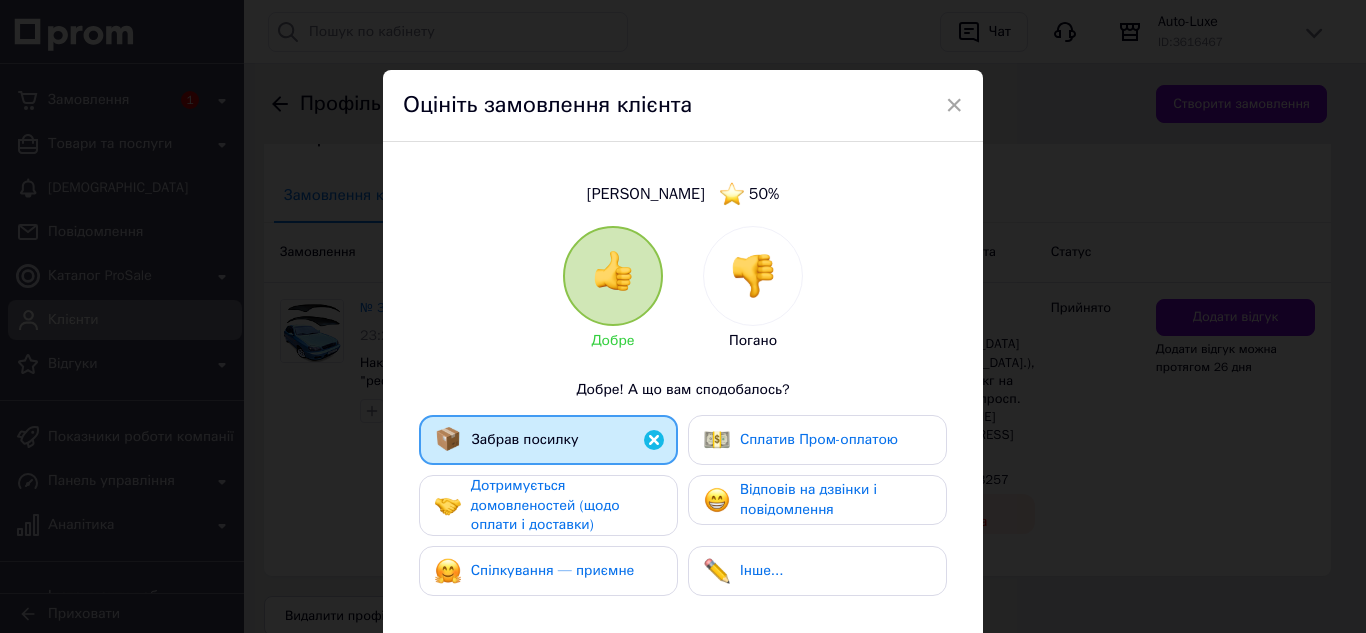 click on "Забрав посилку" at bounding box center (548, 440) 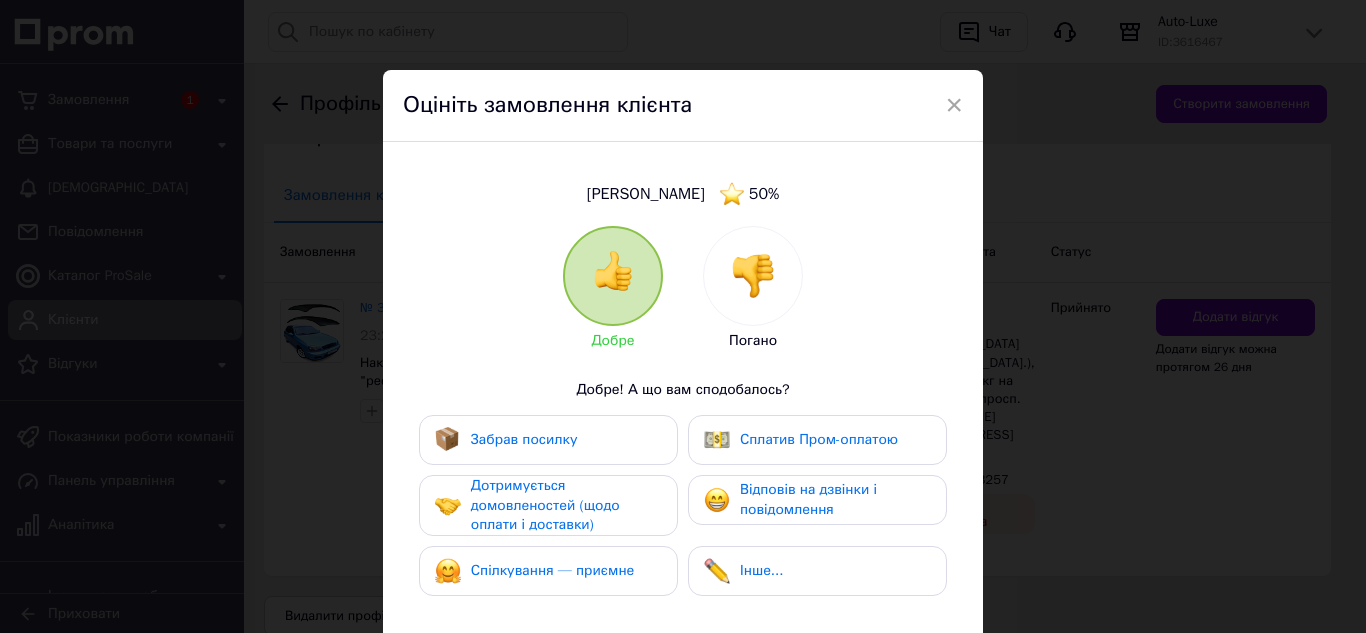 click on "Добре Погано Добре! А що вам сподобалось? Забрав посилку Сплатив Пром-оплатою Дотримується домовленостей (щодо оплати і доставки) Відповів на дзвінки і повідомлення Спілкування — приємне Інше... Додайте особистий коментар 0   з   500" at bounding box center (683, 538) 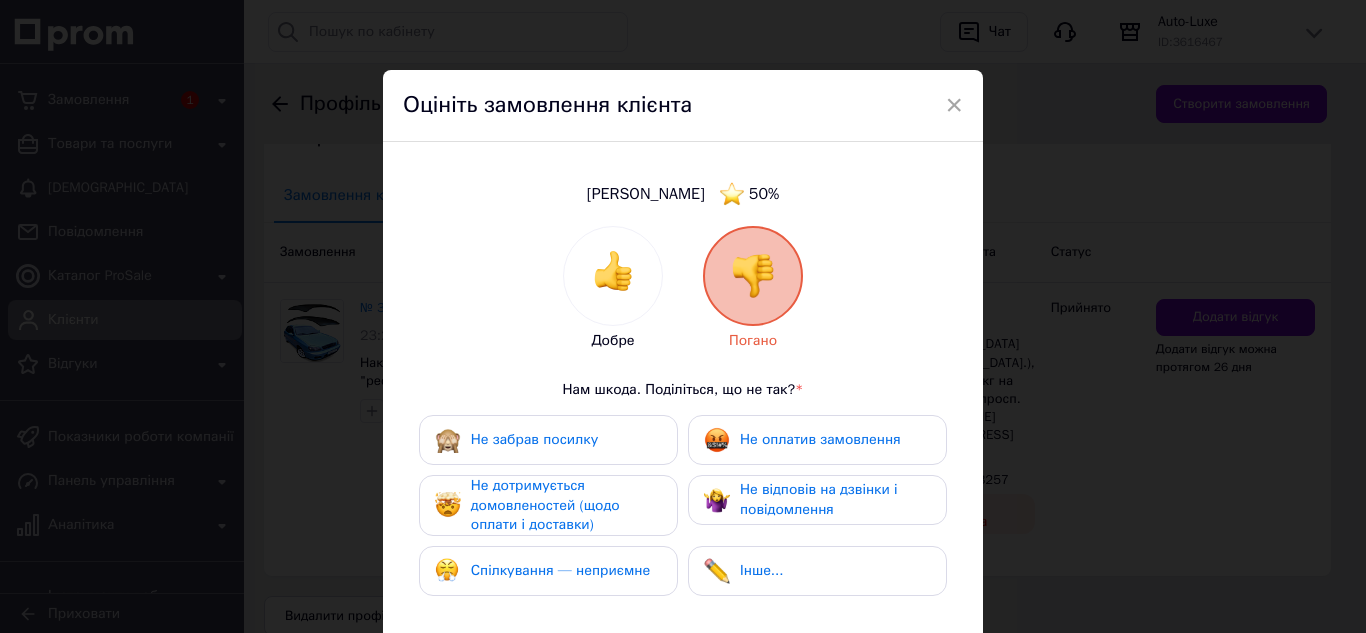 click on "Не забрав посилку" at bounding box center (534, 439) 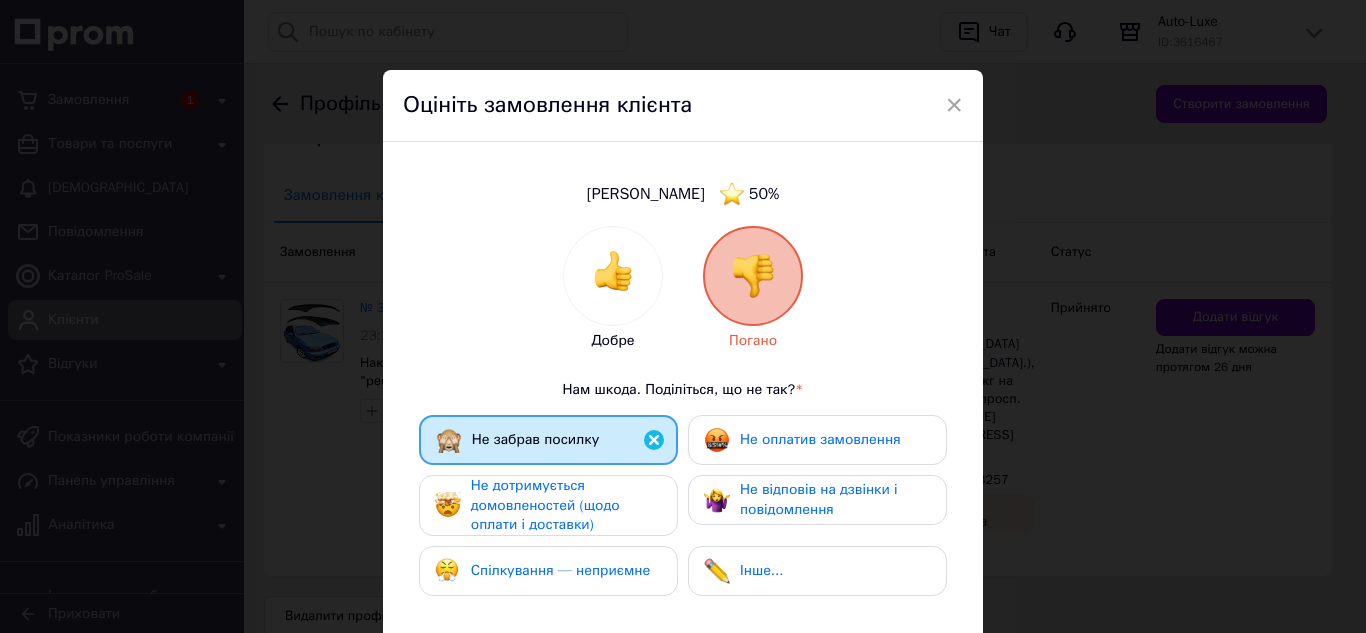 click on "Не дотримується домовленостей (щодо оплати і доставки)" at bounding box center [545, 505] 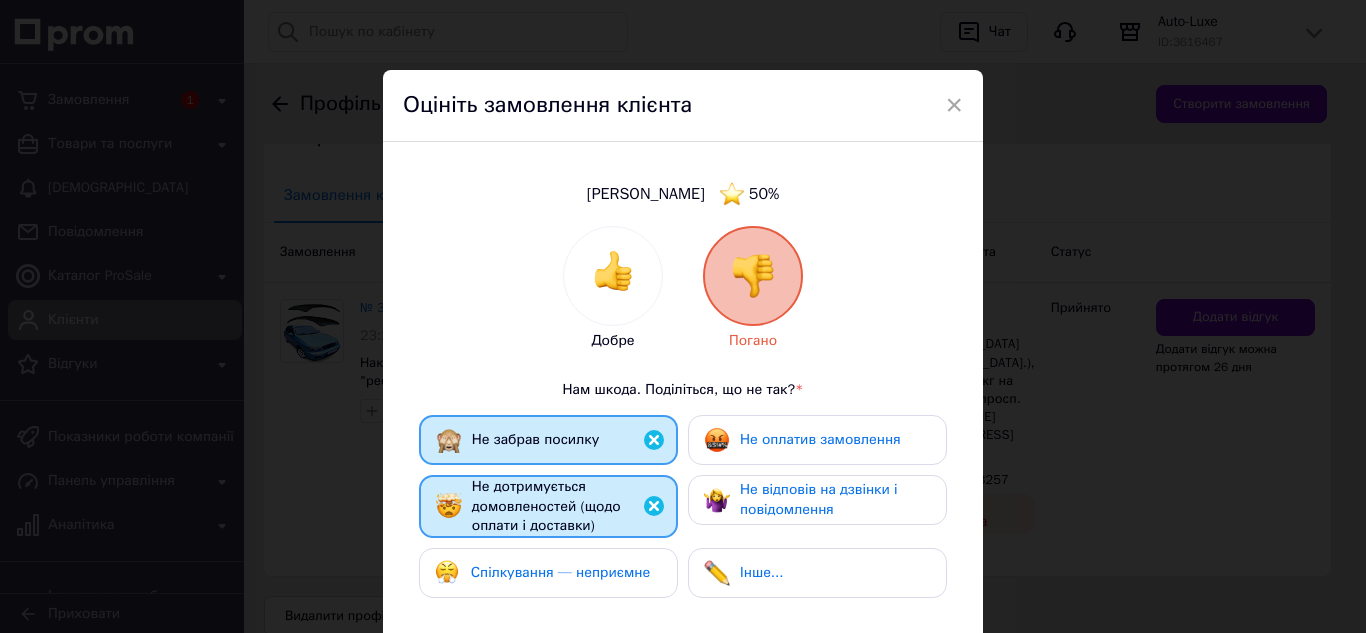 click on "Не забрав посилку Не оплатив замовлення Не дотримується домовленостей (щодо оплати і доставки) Не відповів на дзвінки і повідомлення Спілкування — неприємне Інше..." at bounding box center [683, 511] 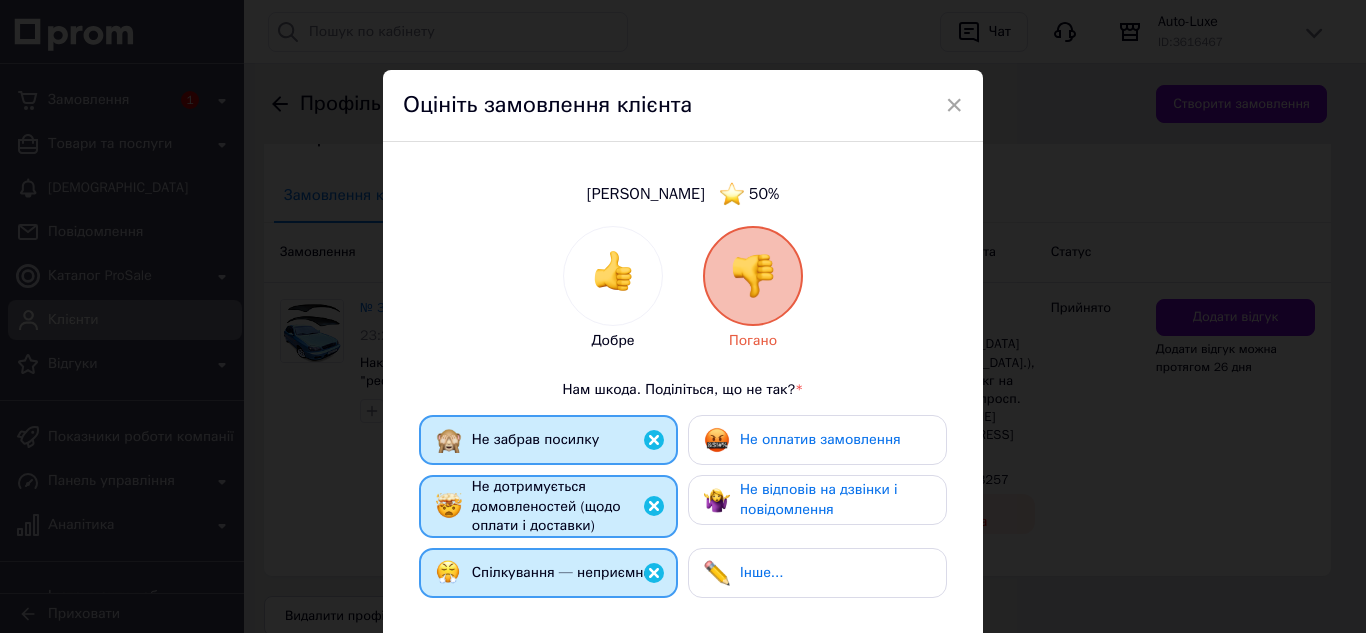 click on "Не оплатив замовлення" at bounding box center [820, 439] 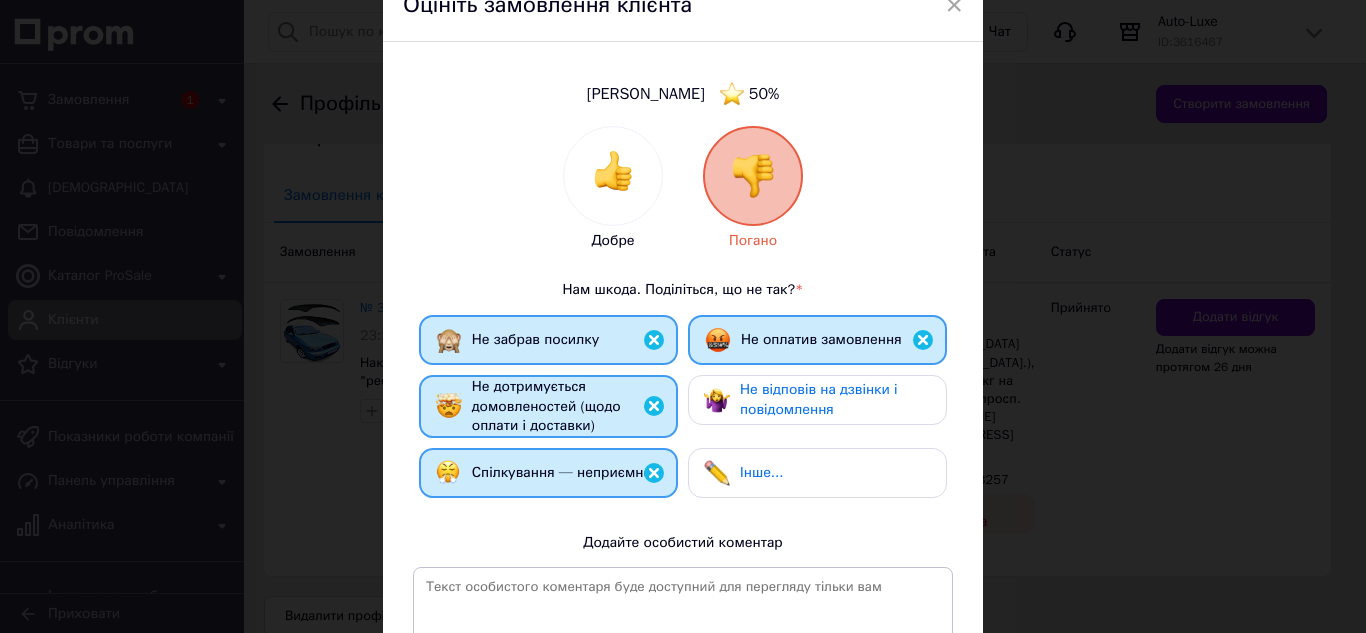 click on "Не відповів на дзвінки і повідомлення" at bounding box center (819, 399) 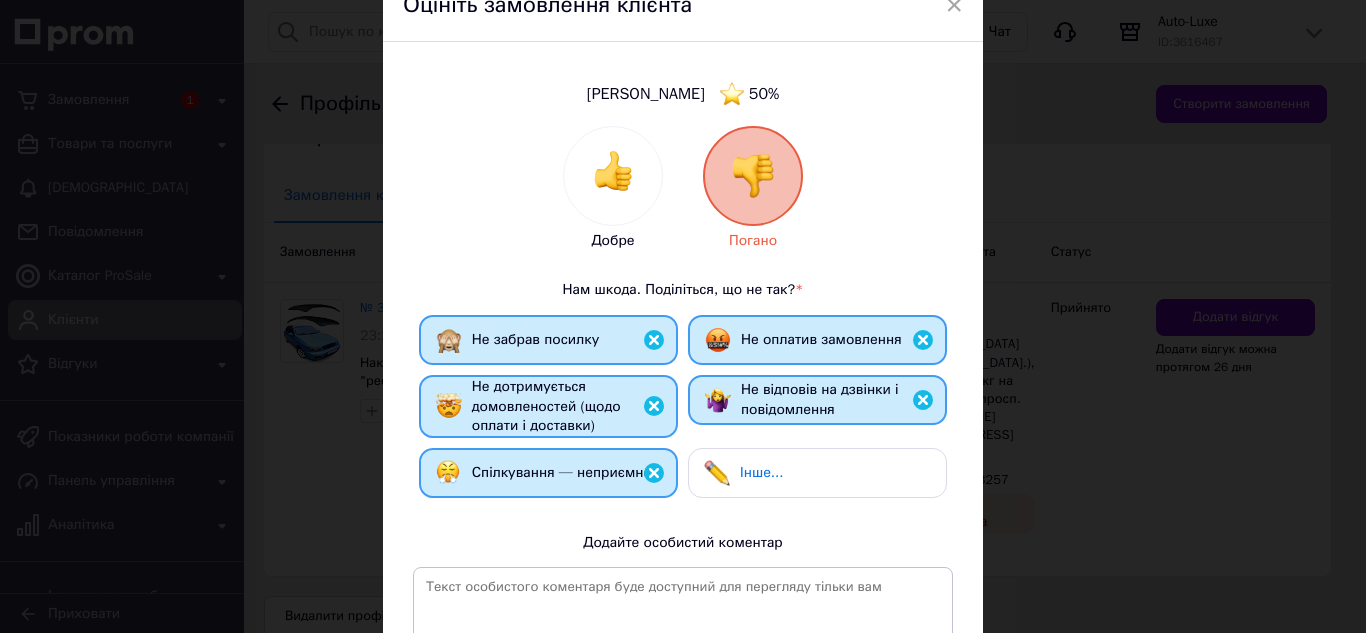 scroll, scrollTop: 362, scrollLeft: 0, axis: vertical 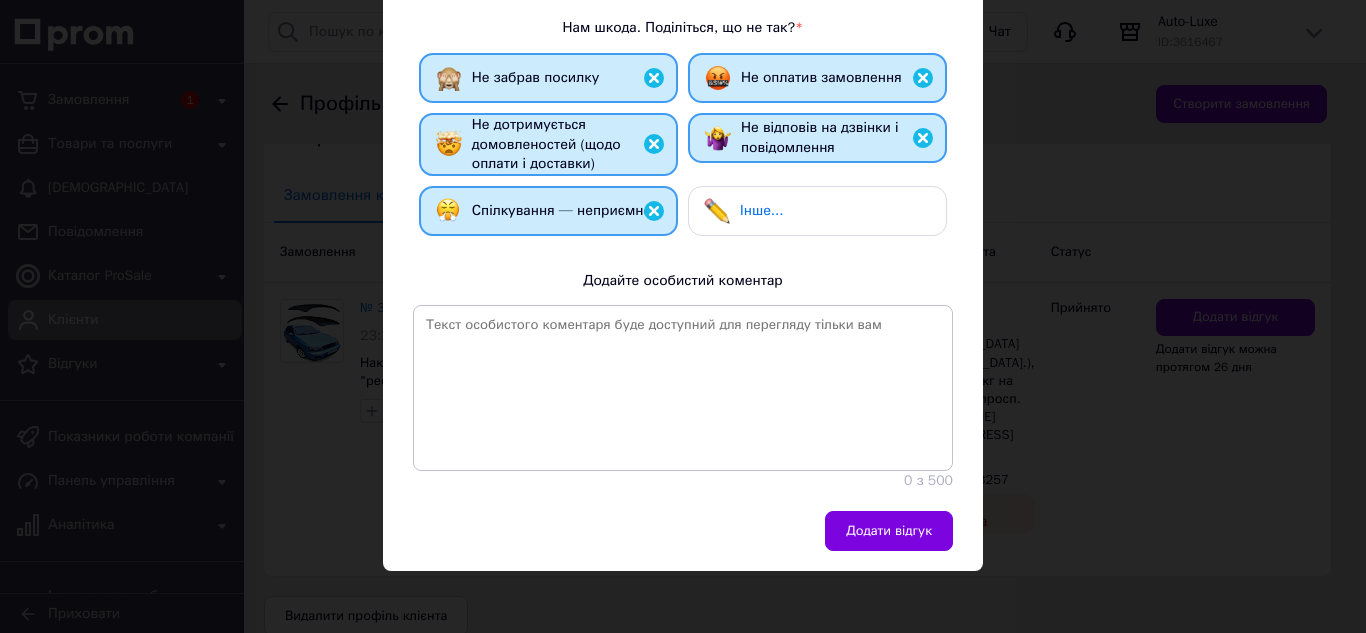 click on "Додати відгук" at bounding box center [889, 531] 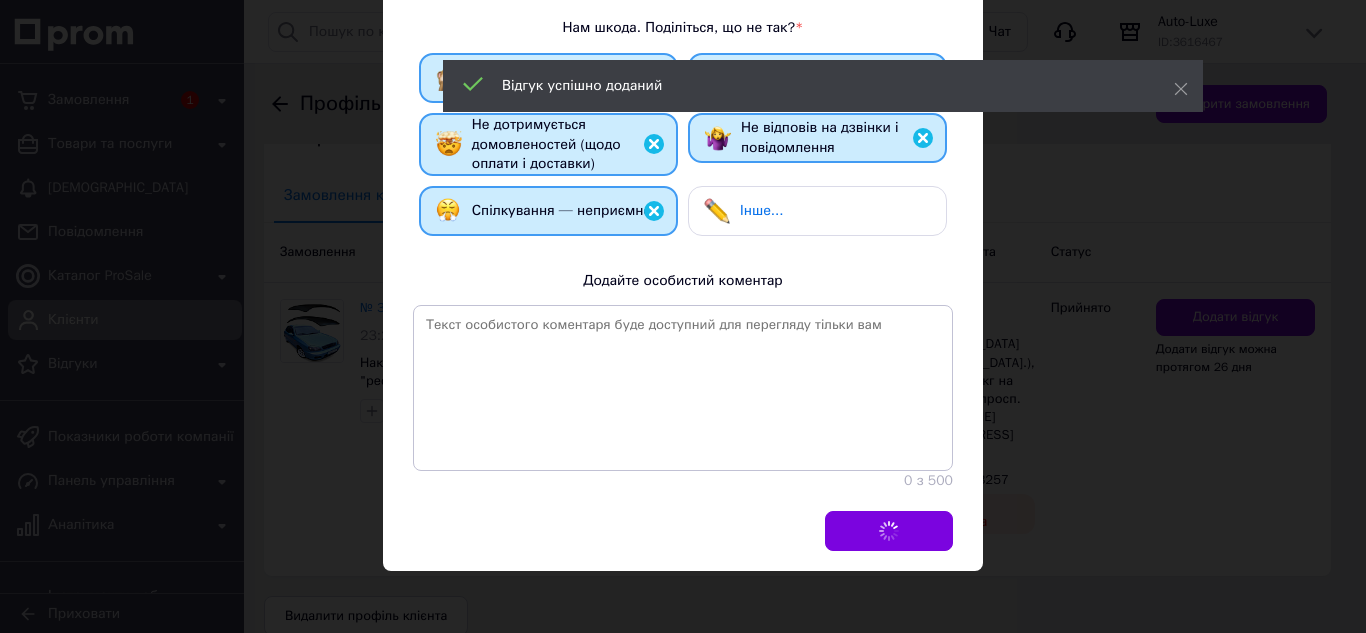 scroll, scrollTop: 0, scrollLeft: 0, axis: both 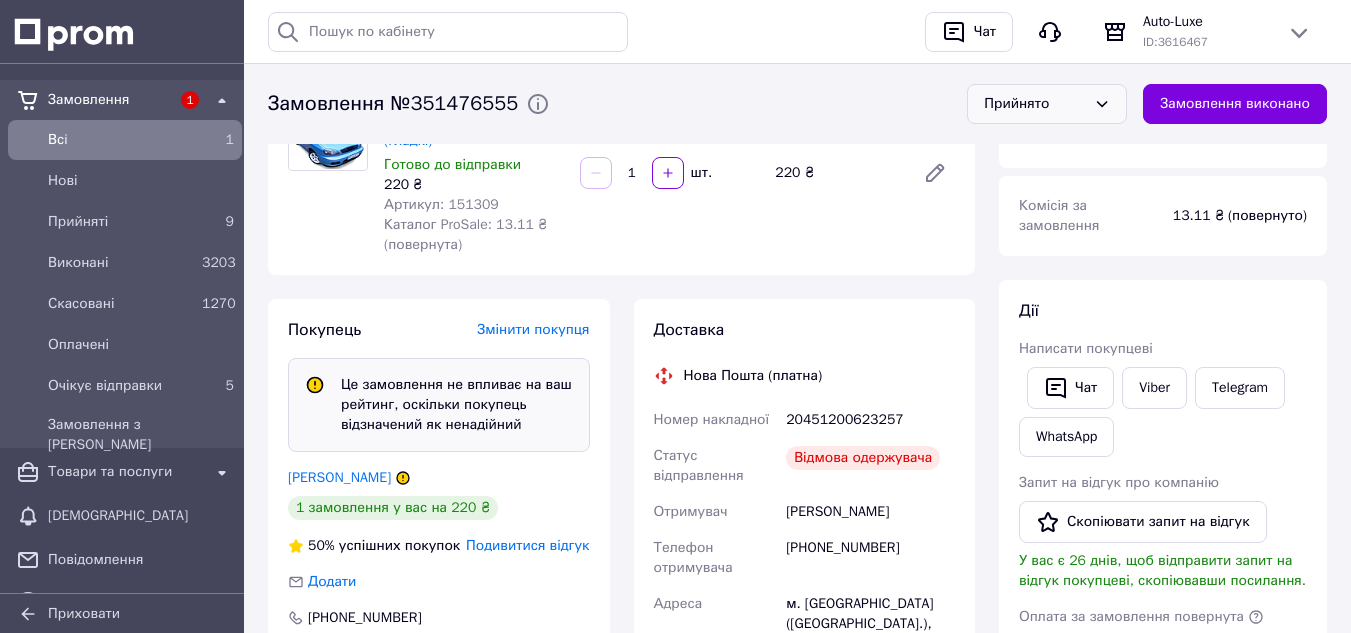 click 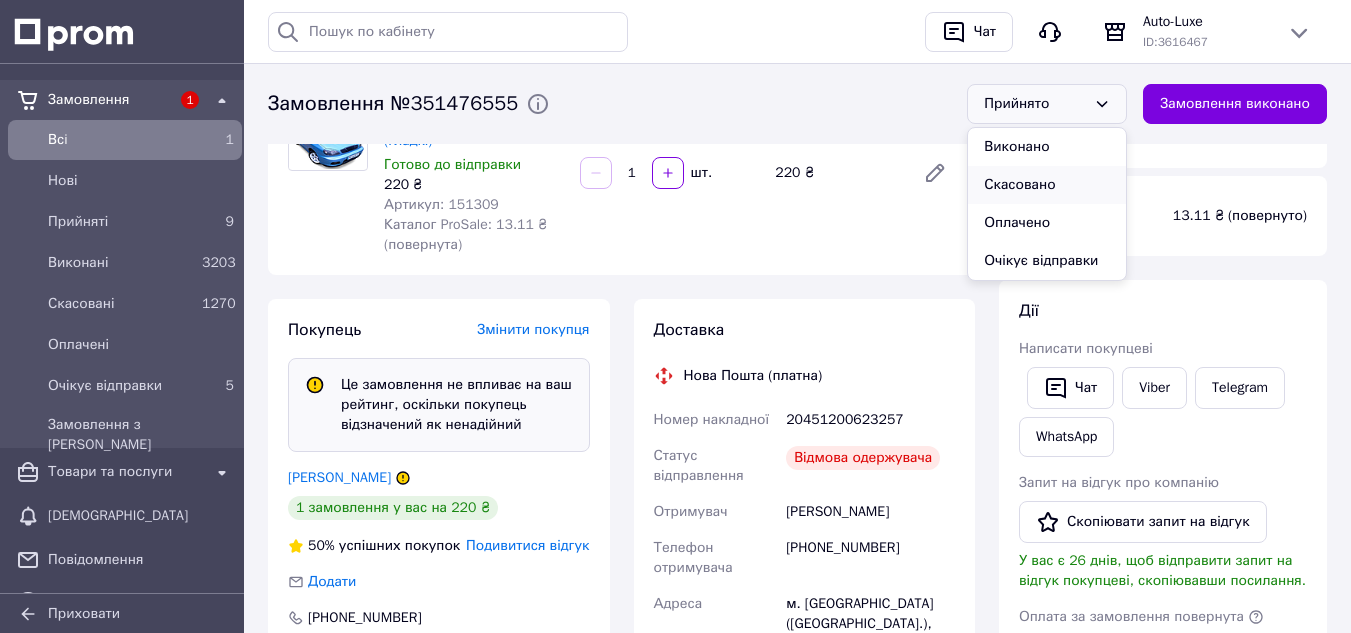 click on "Скасовано" at bounding box center [1047, 185] 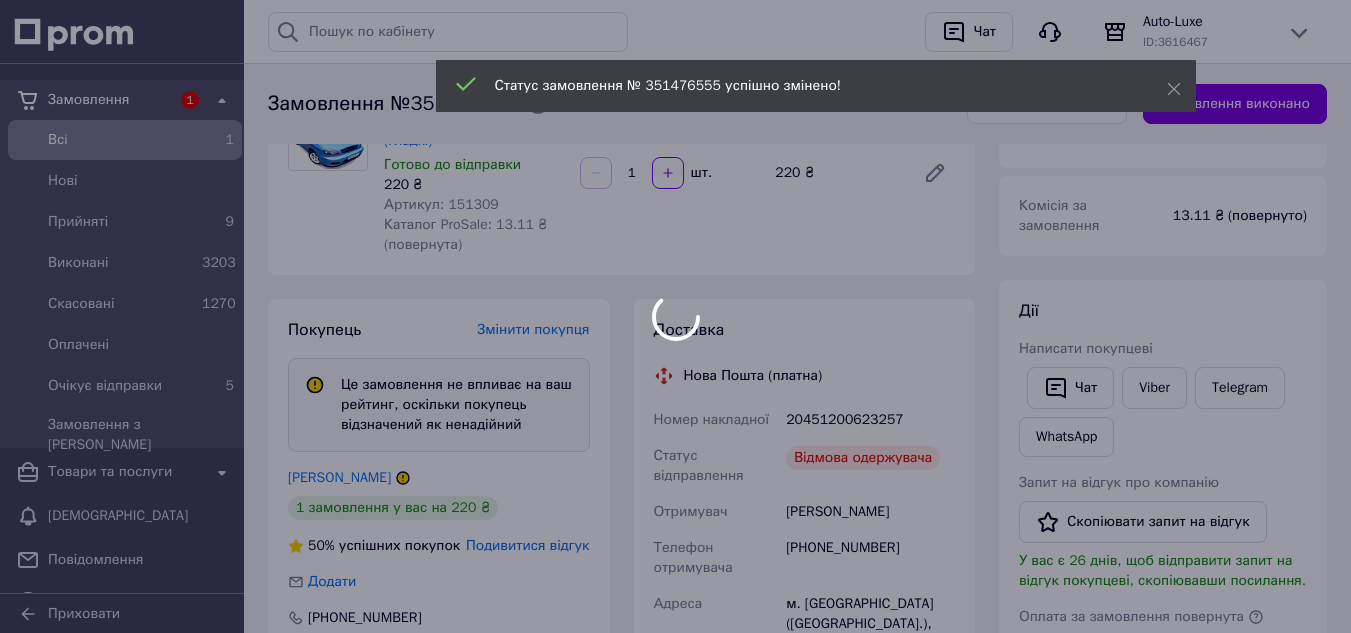 scroll, scrollTop: 400, scrollLeft: 0, axis: vertical 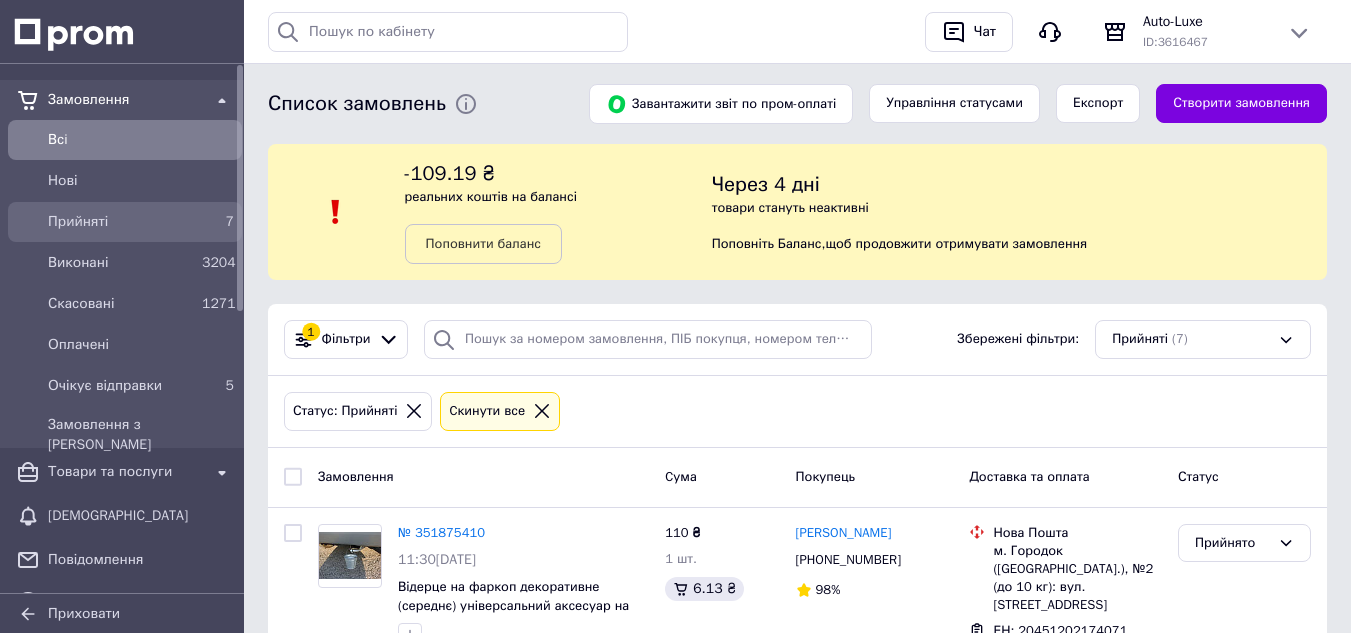 click on "Прийняті" at bounding box center (121, 222) 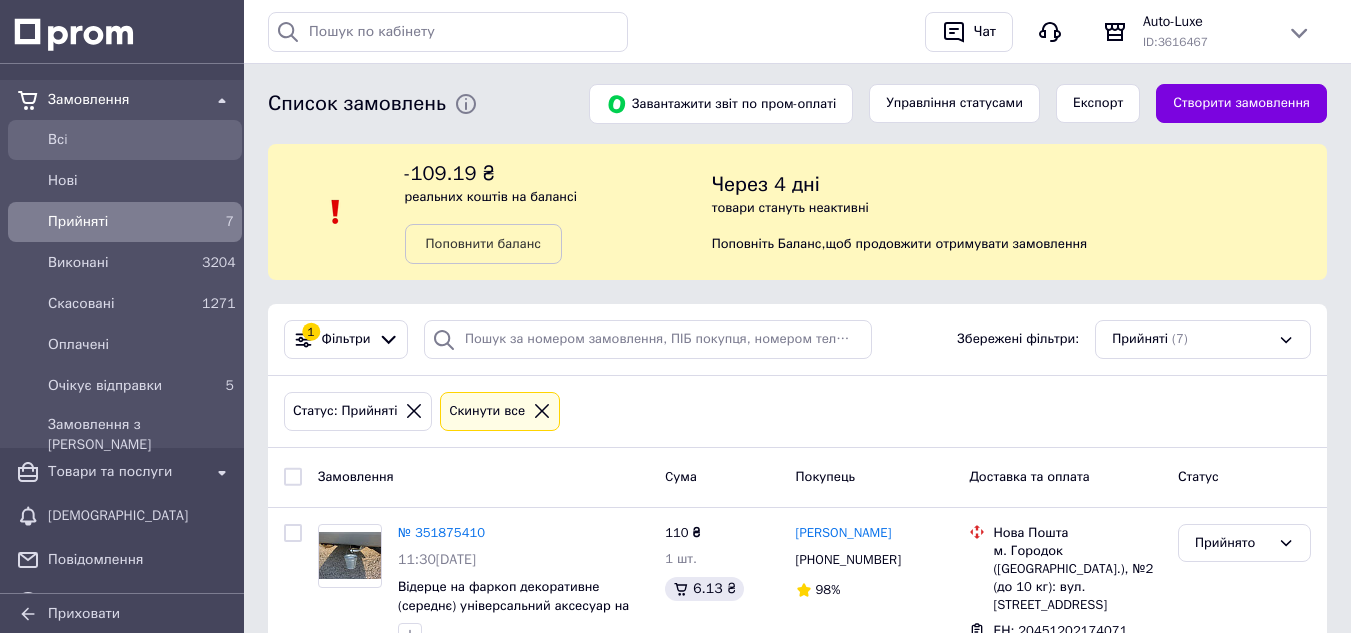 click on "Всi" at bounding box center (141, 140) 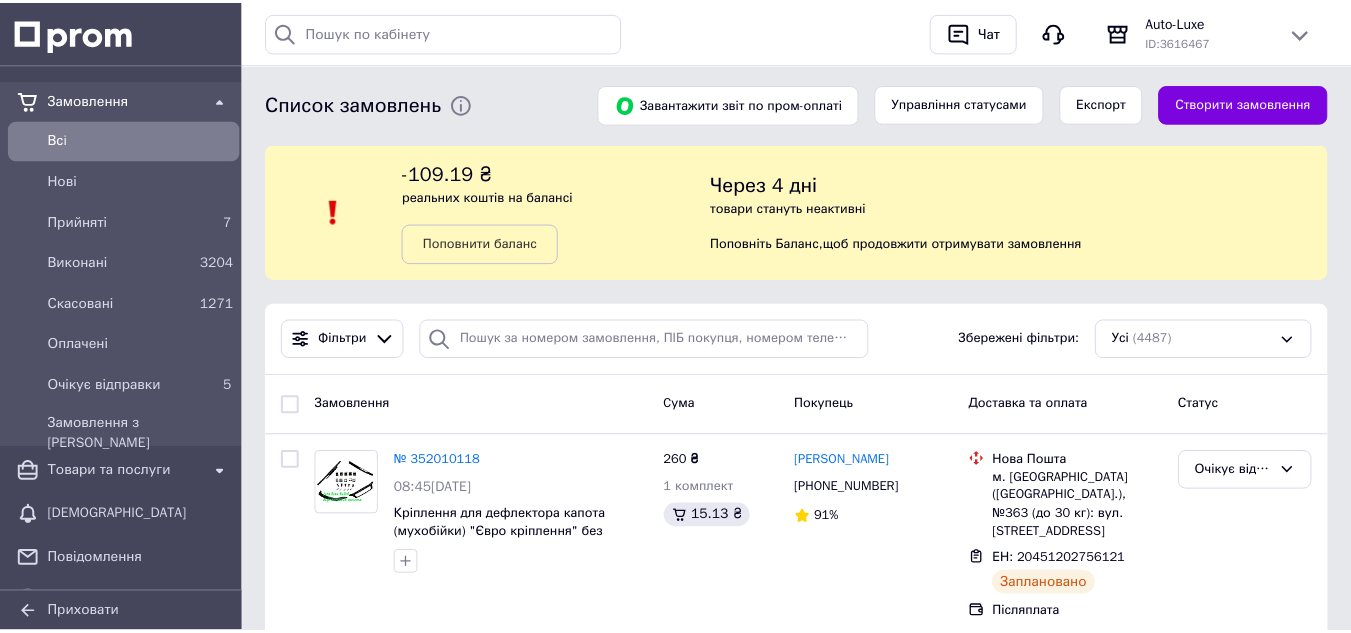 scroll, scrollTop: 0, scrollLeft: 0, axis: both 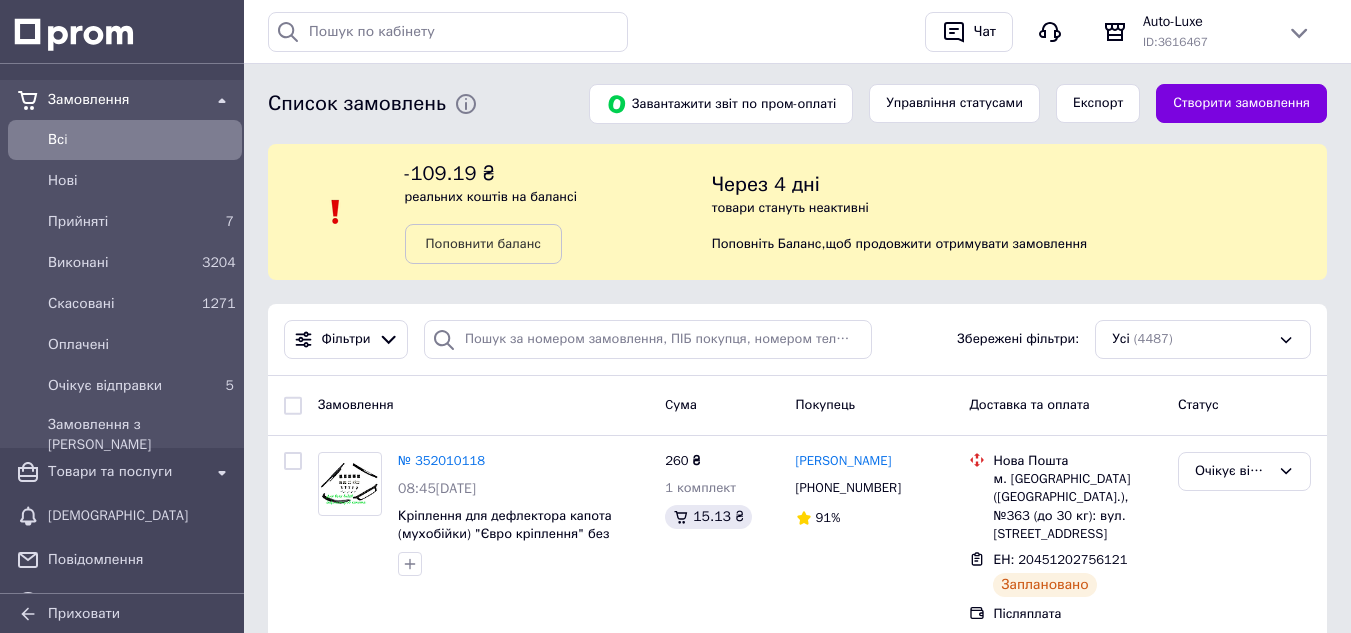 click at bounding box center [122, 31] 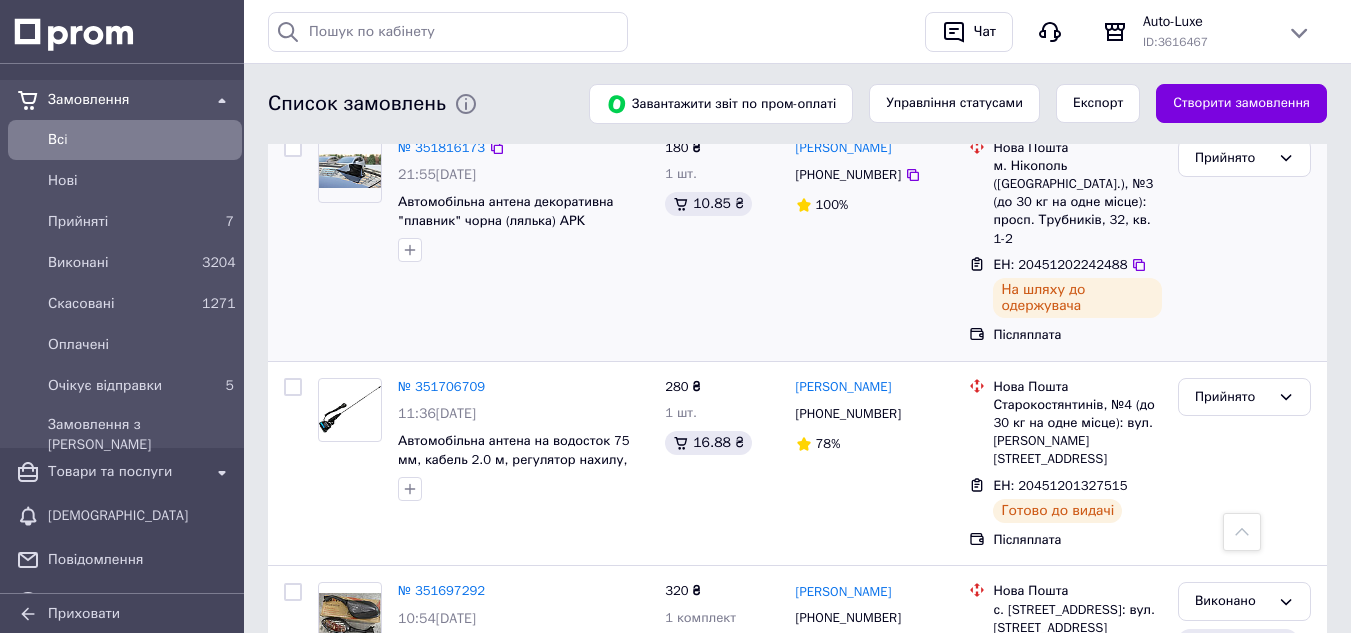 scroll, scrollTop: 2100, scrollLeft: 0, axis: vertical 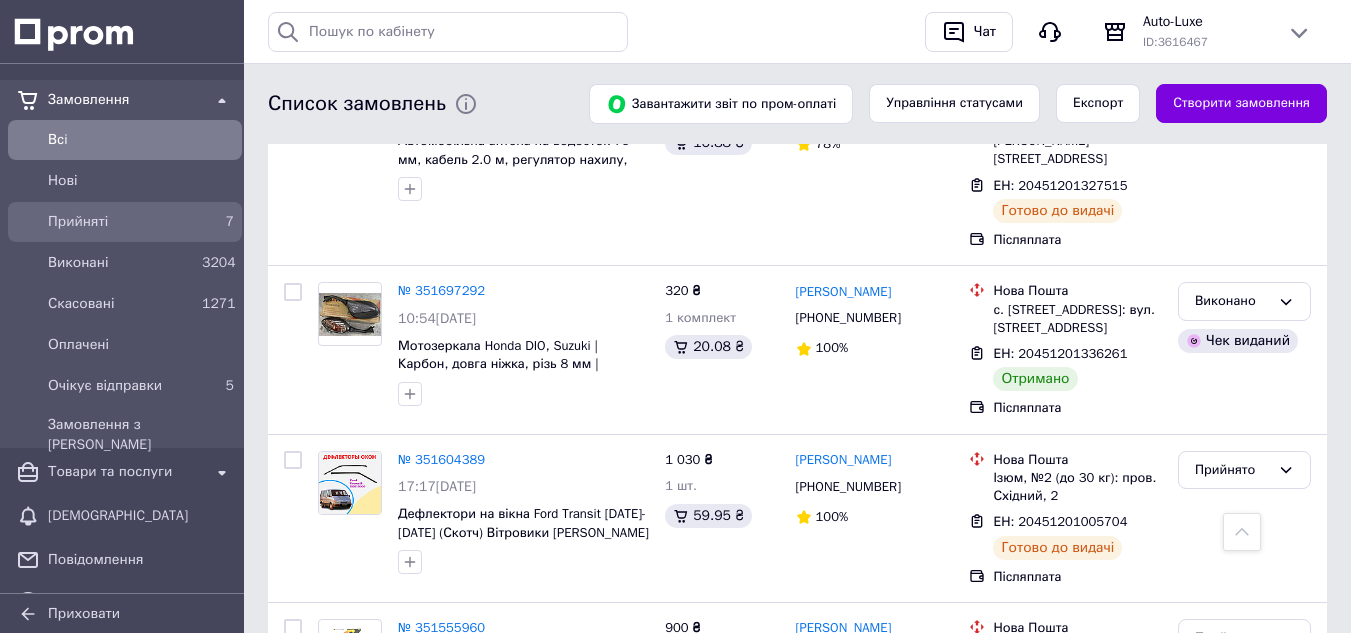 click on "Прийняті" at bounding box center (121, 222) 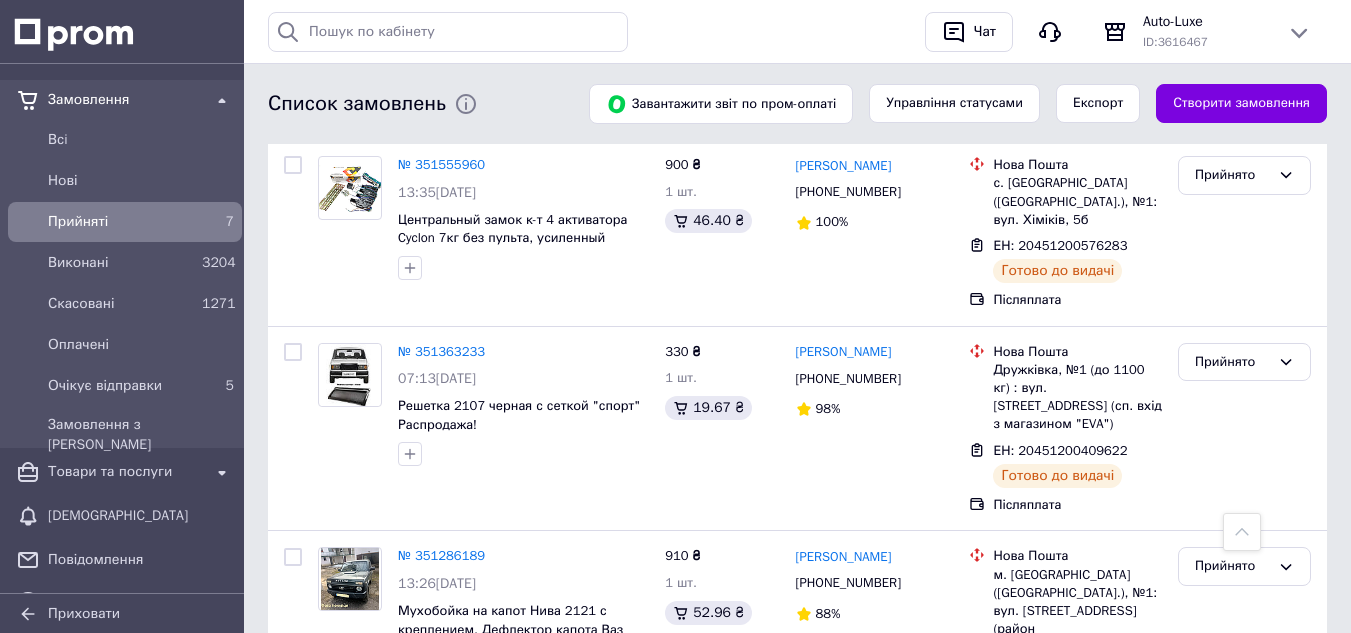 scroll, scrollTop: 1312, scrollLeft: 0, axis: vertical 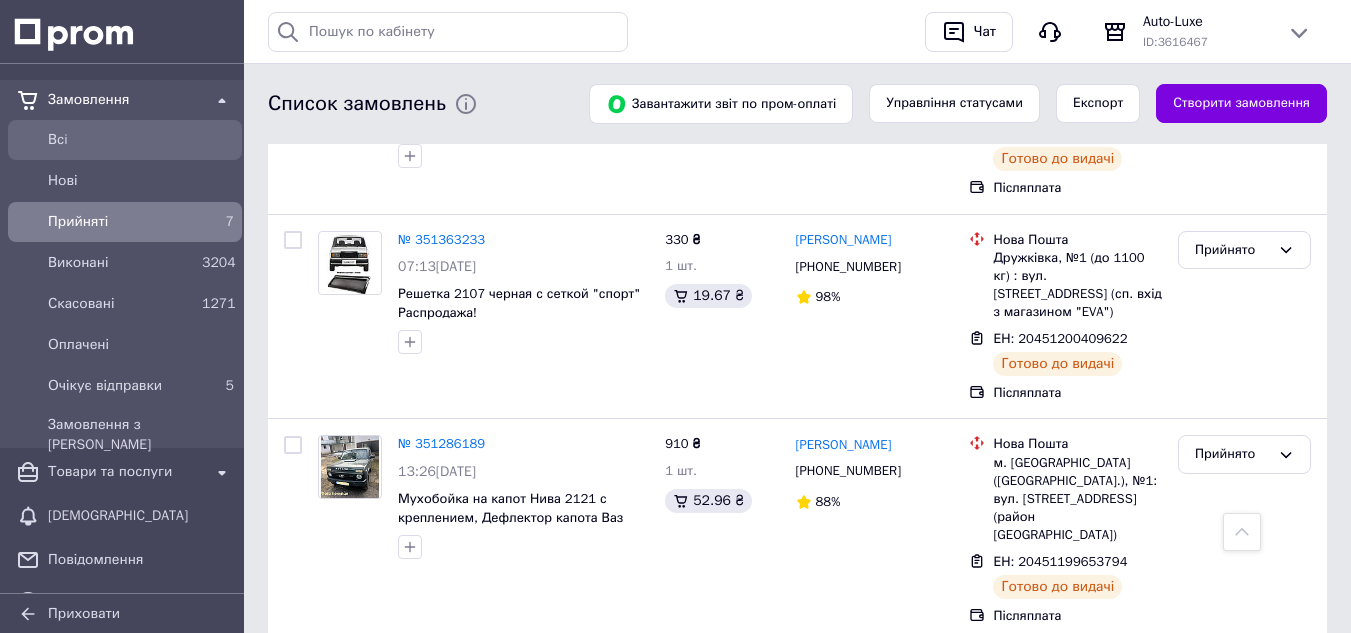 click on "Всi" at bounding box center [141, 140] 